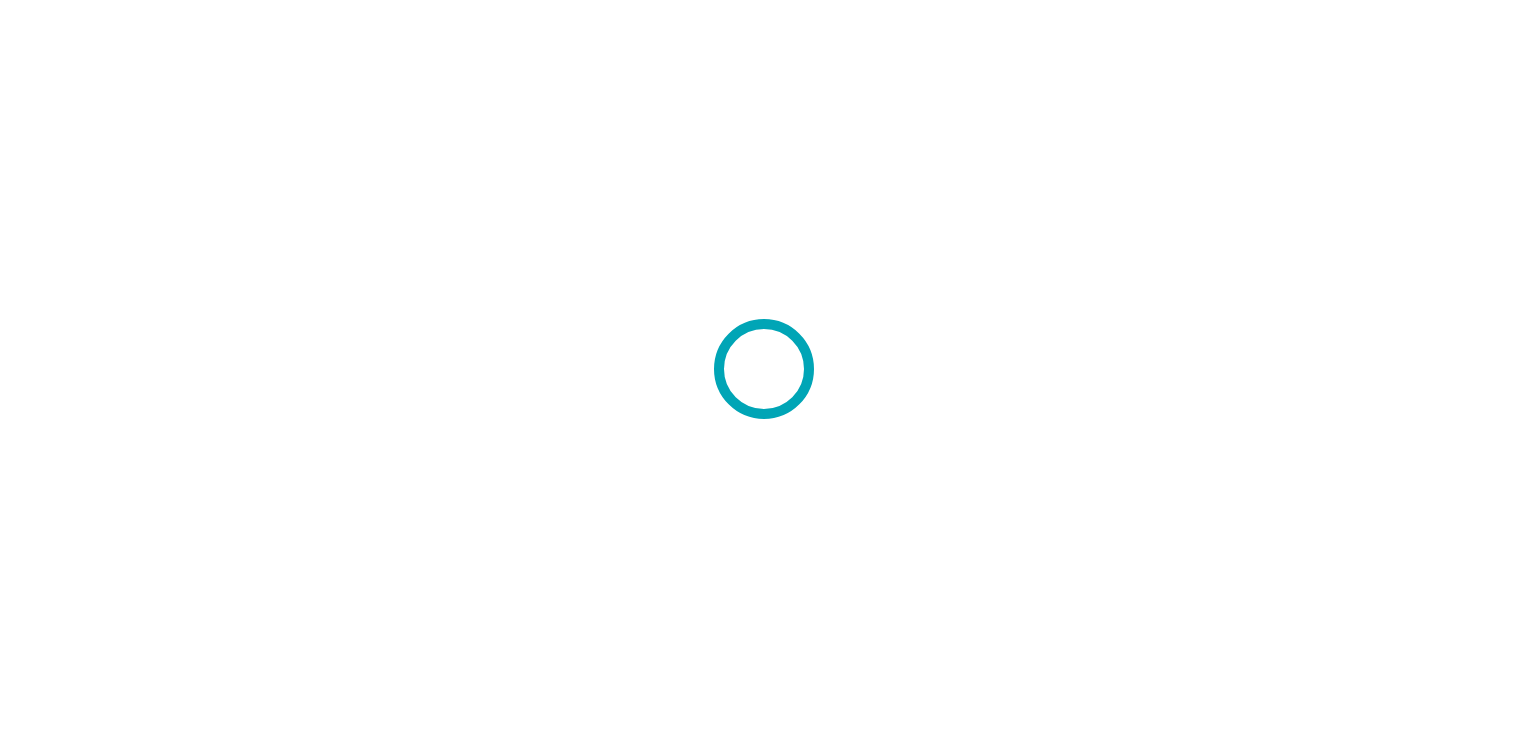 scroll, scrollTop: 0, scrollLeft: 0, axis: both 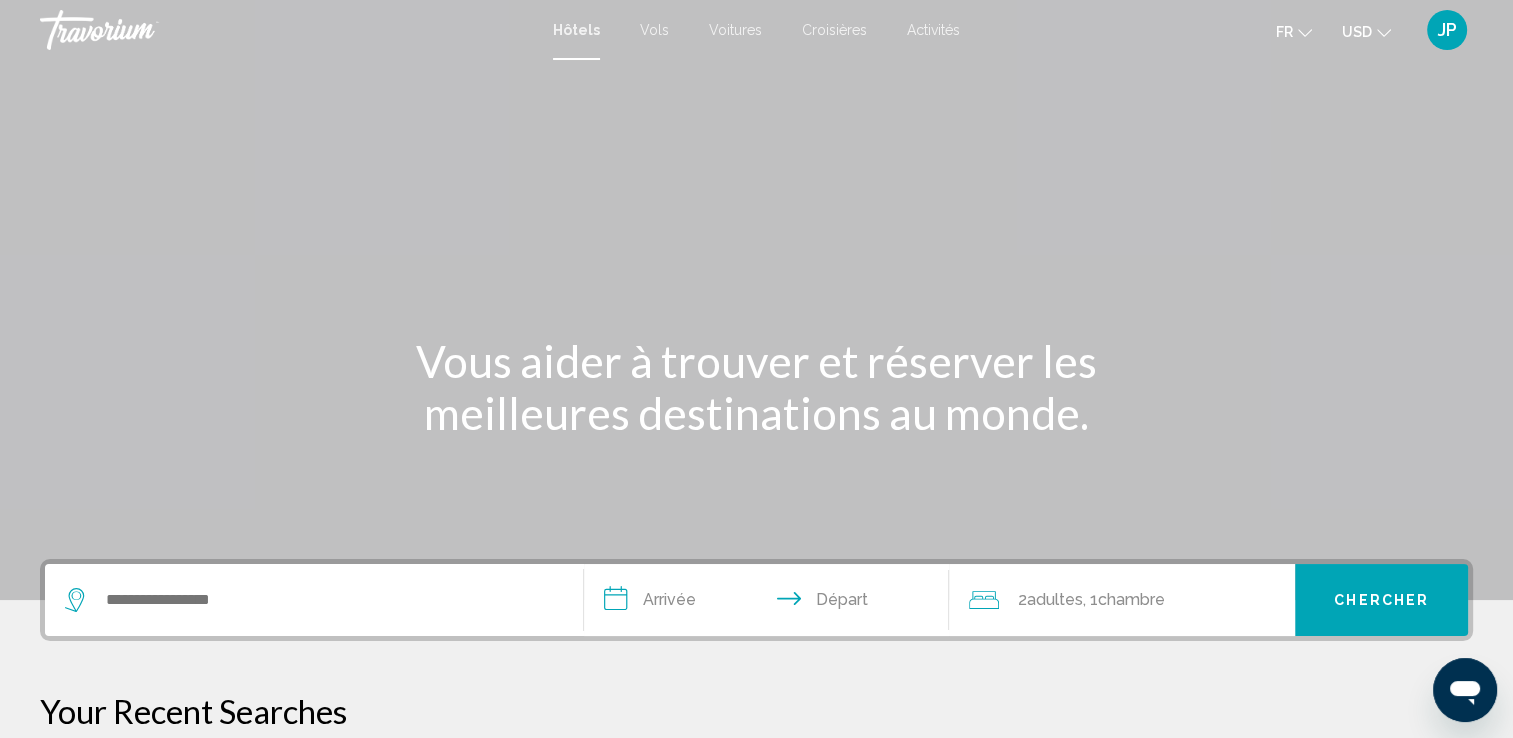click on "Hôtels Vols Voitures Croisières Activités Hôtels Vols Voitures Croisières Activités fr
English Español Français Italiano Português русский USD
USD ($) MXN (Mex$) CAD (Can$) GBP (£) EUR (€) AUD (A$) NZD (NZ$) CNY (CN¥) JP Se connecter" at bounding box center (756, 30) 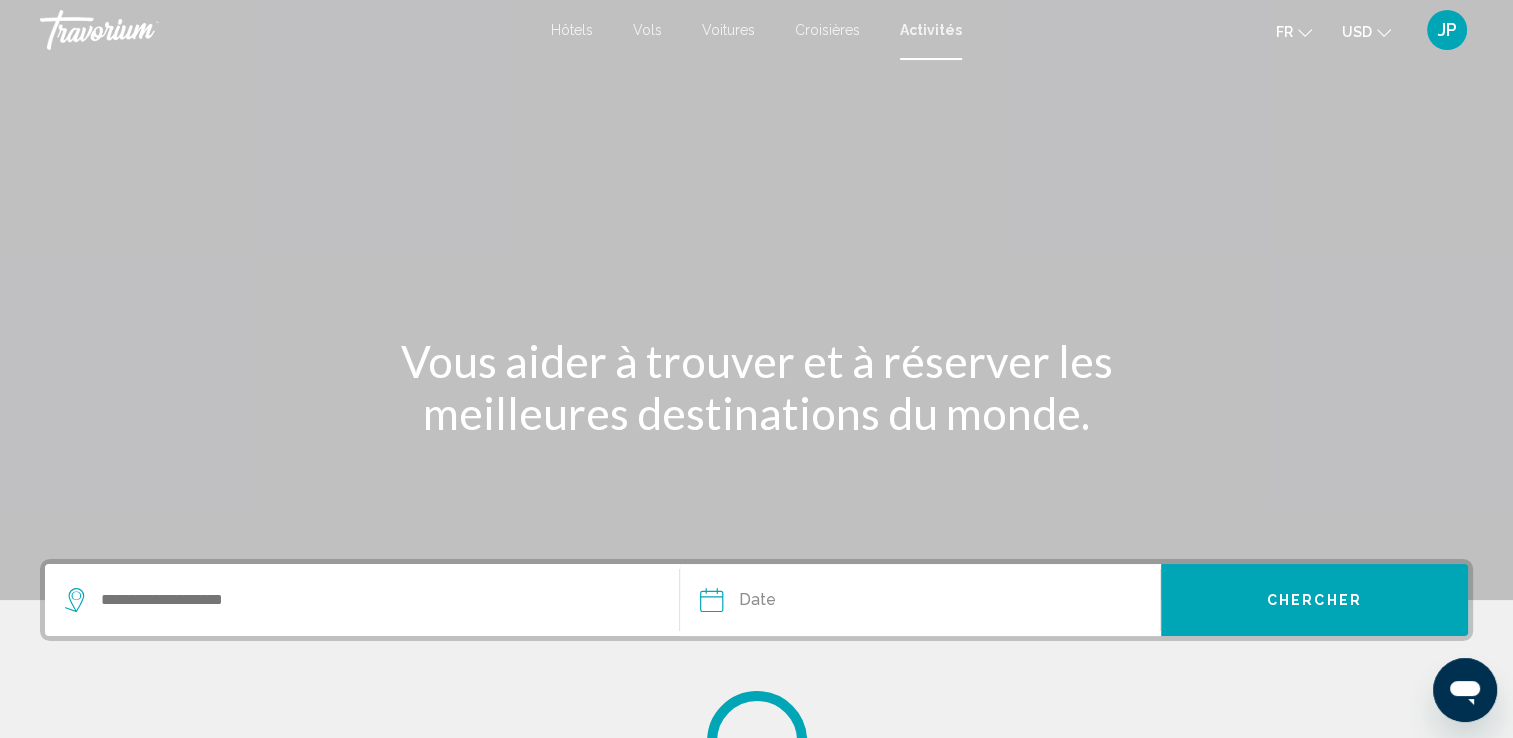 click on "USD" 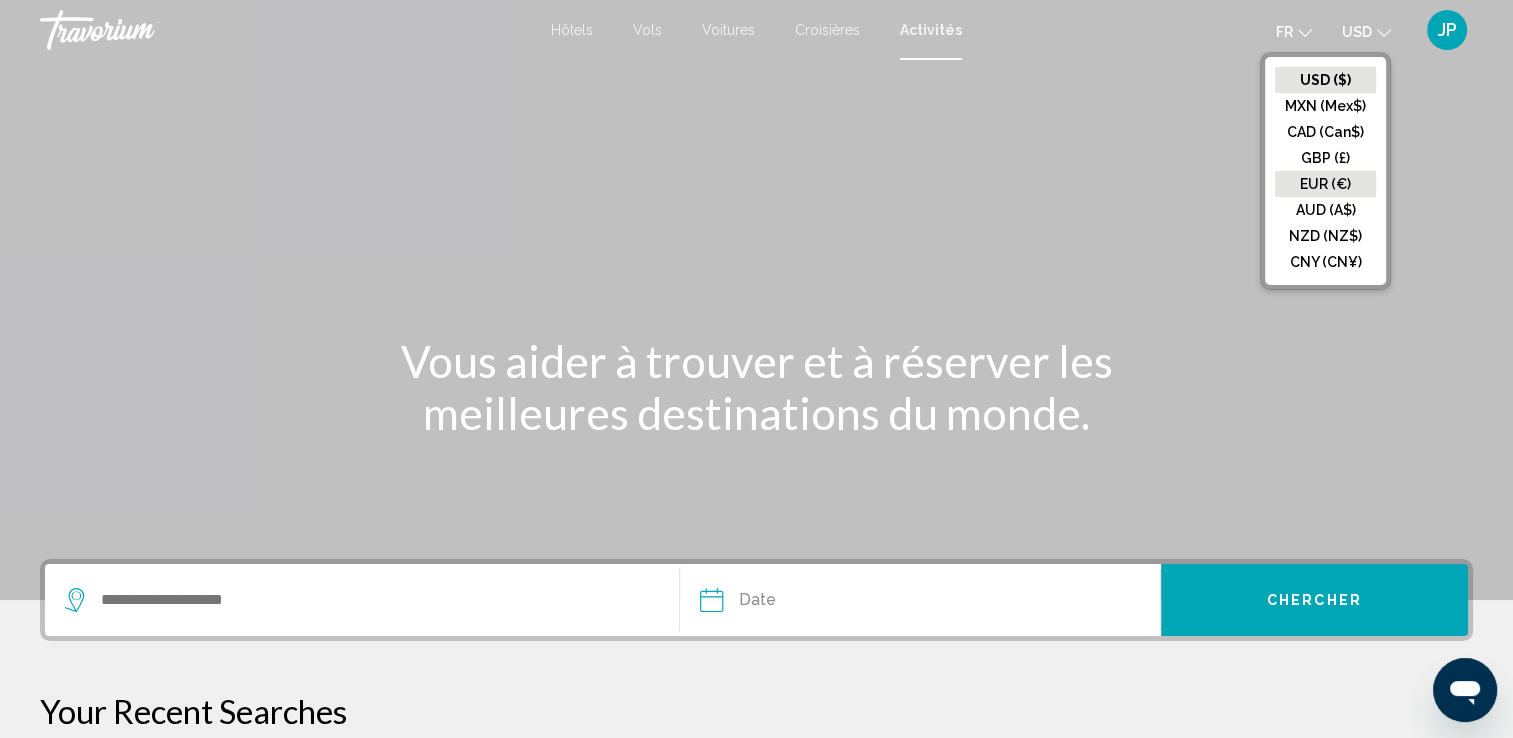 click on "EUR (€)" 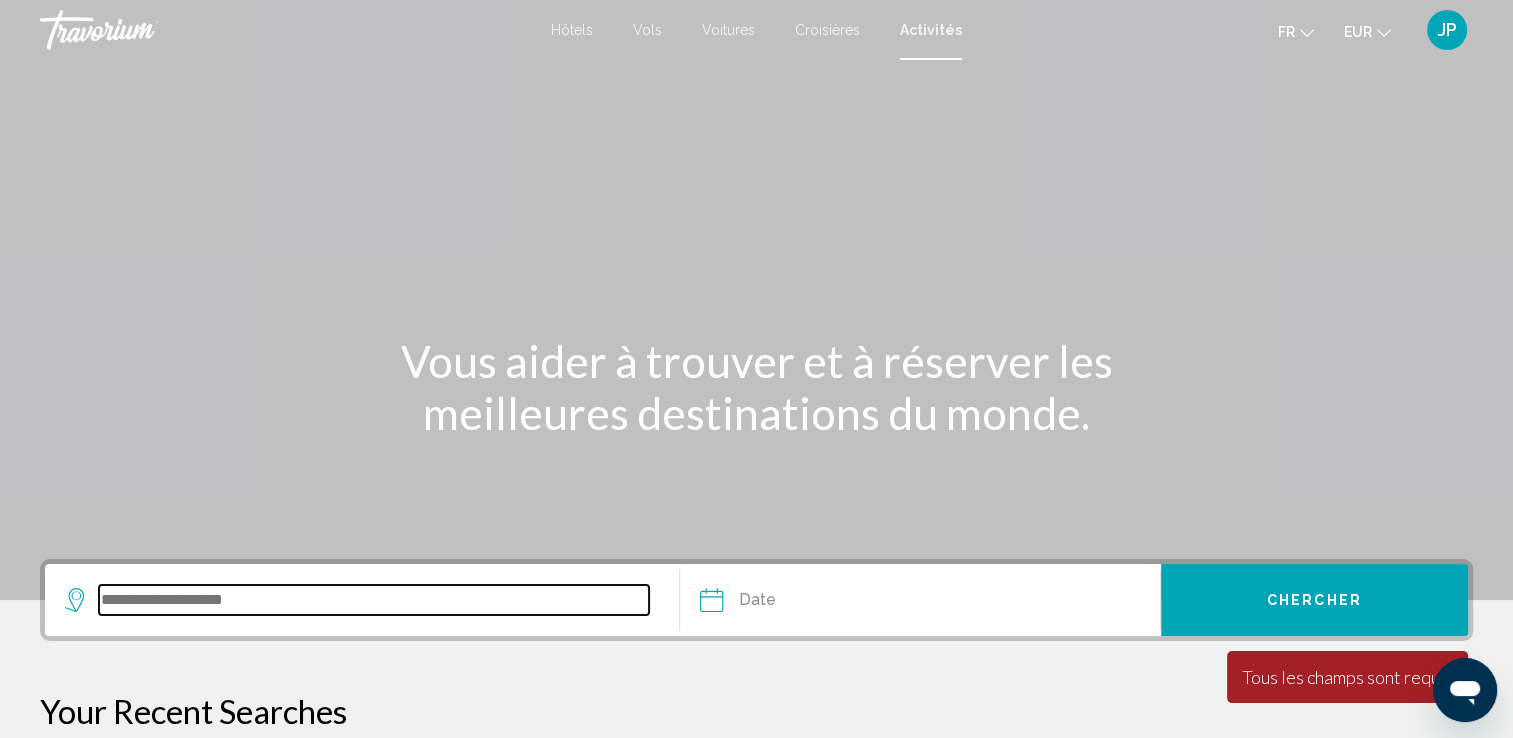 click at bounding box center [374, 600] 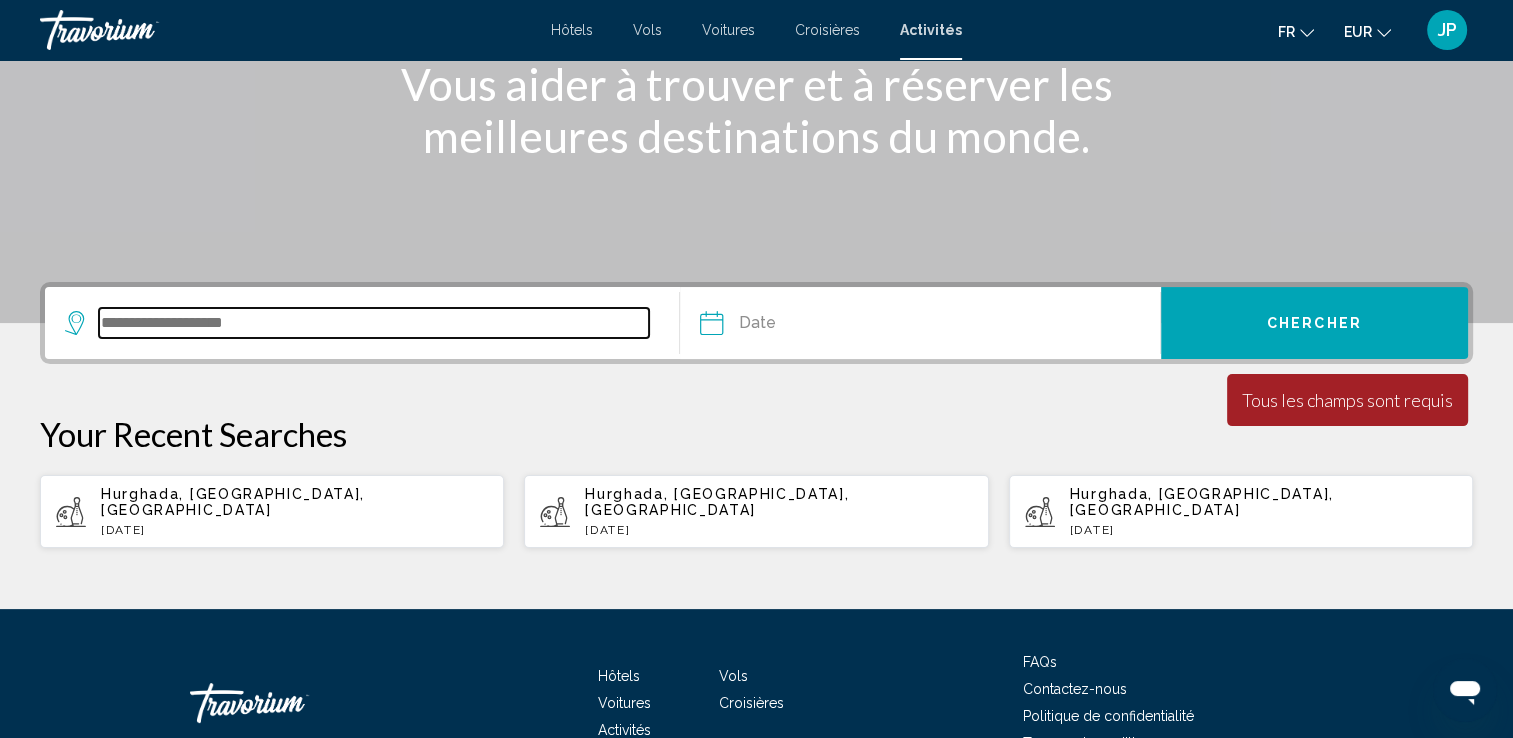 scroll, scrollTop: 376, scrollLeft: 0, axis: vertical 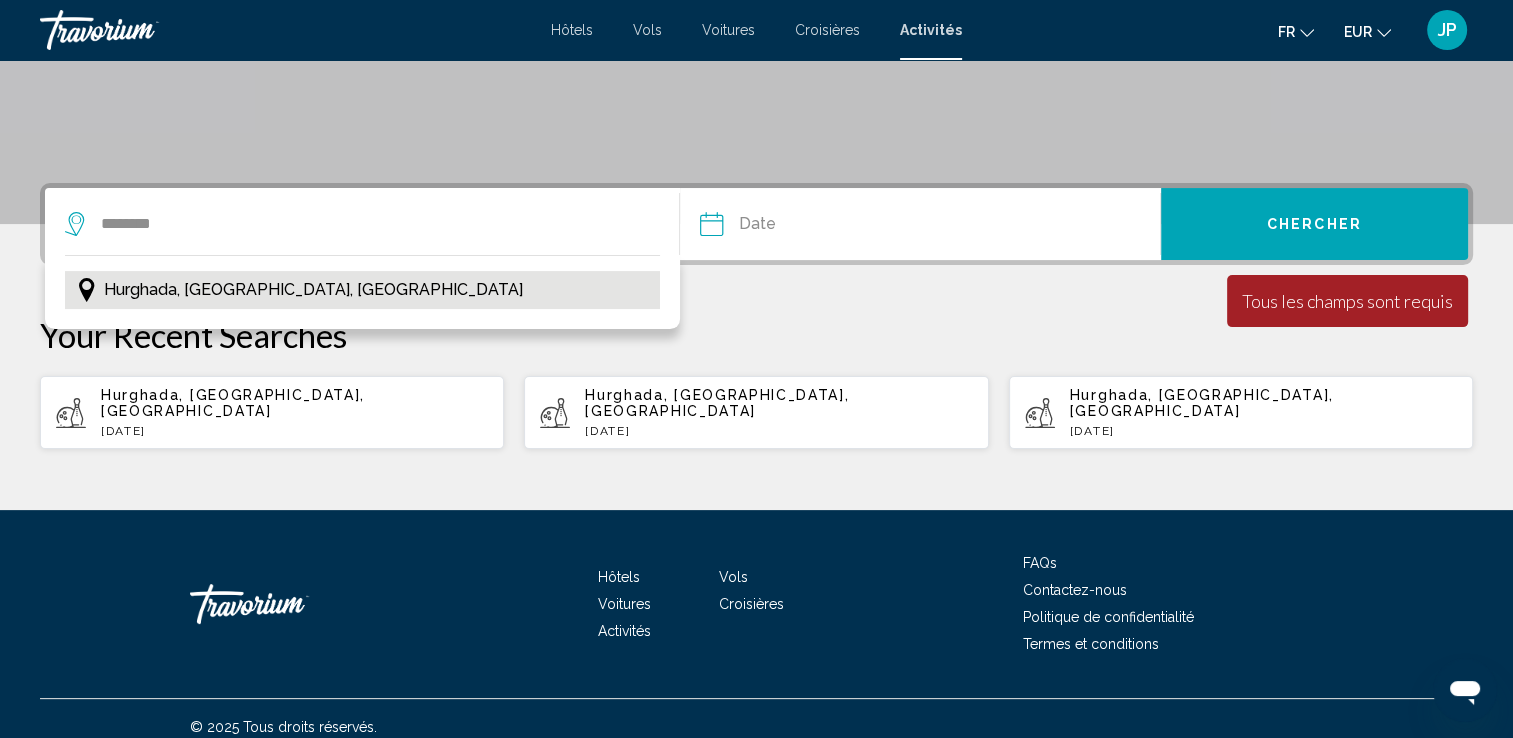 click on "Hurghada, [GEOGRAPHIC_DATA], [GEOGRAPHIC_DATA]" at bounding box center (313, 290) 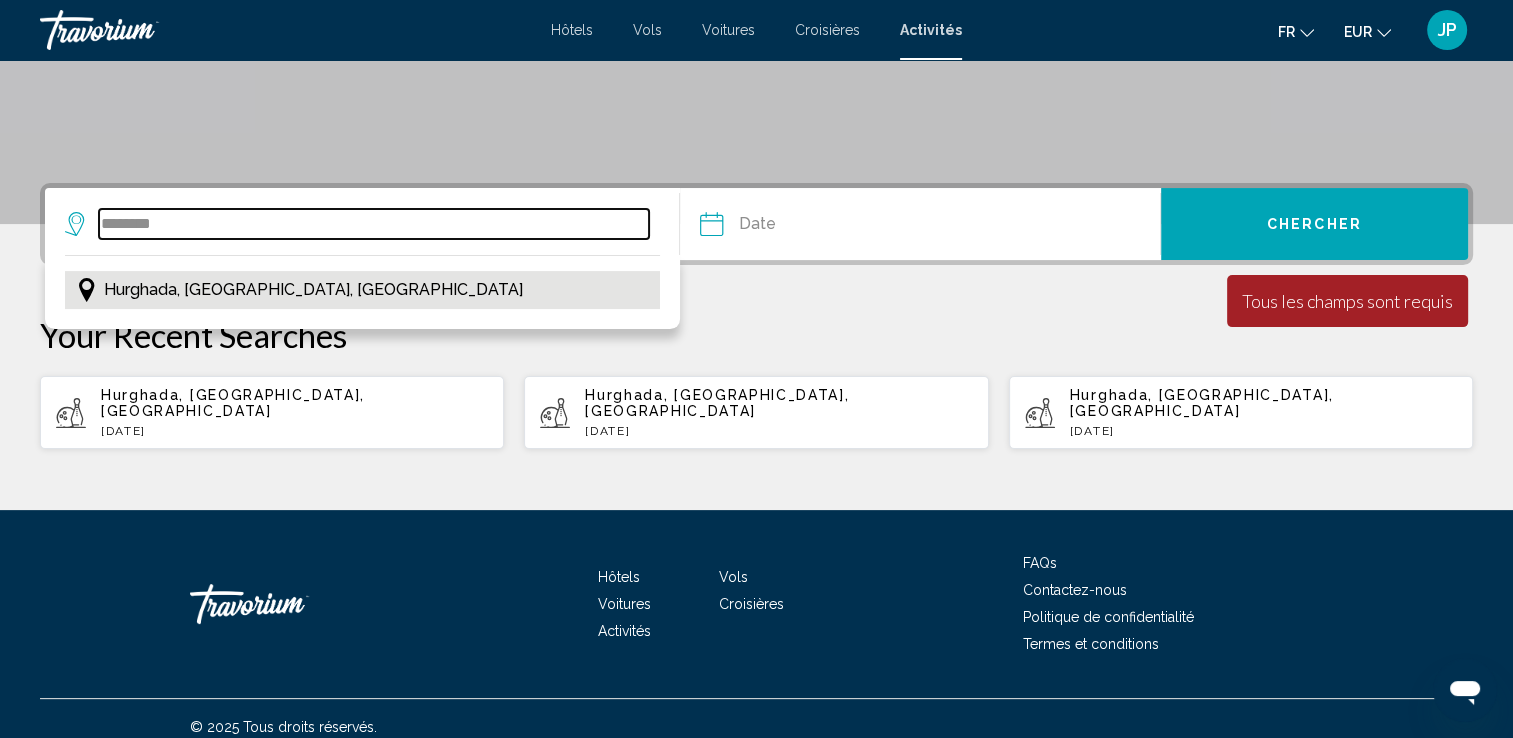 type on "**********" 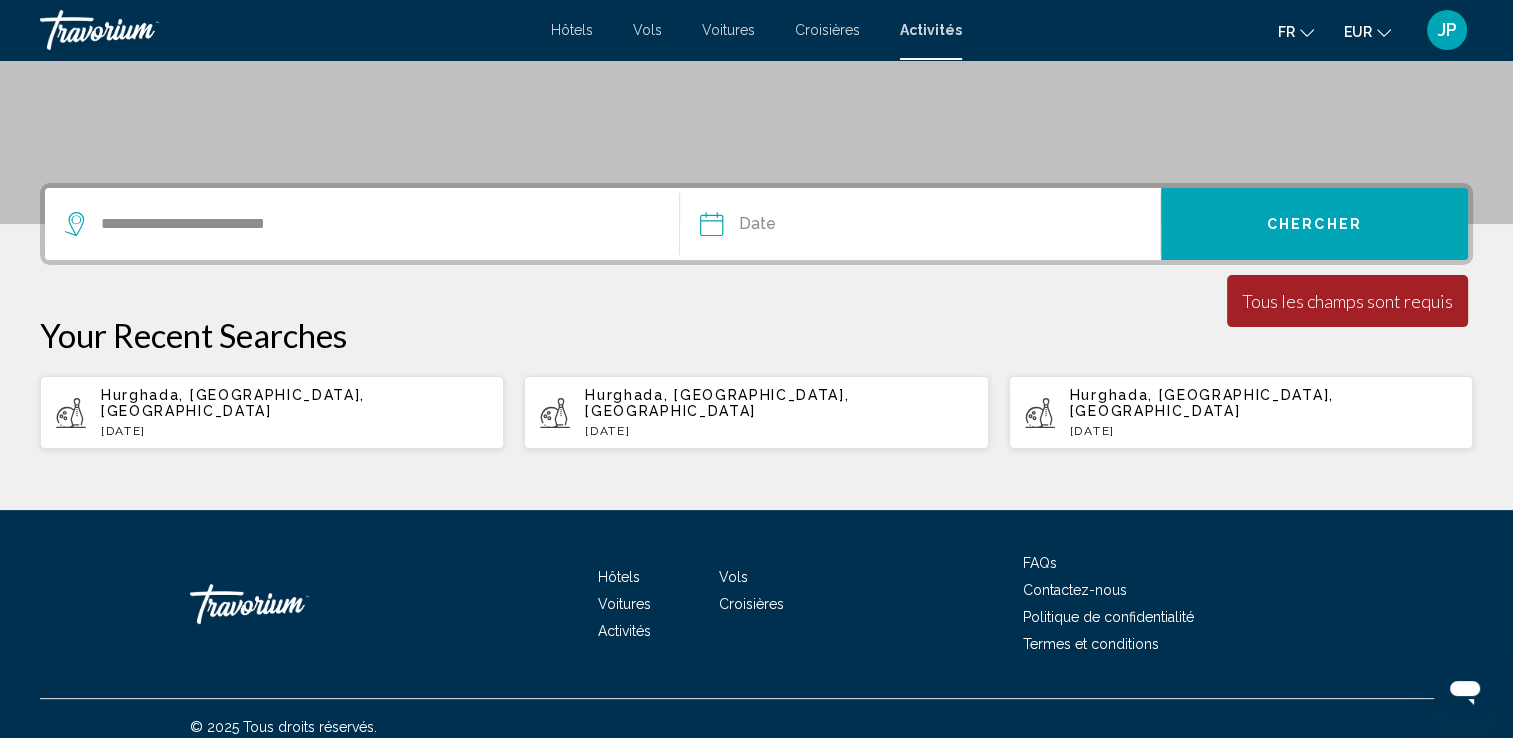 click on "Hurghada, [GEOGRAPHIC_DATA], [GEOGRAPHIC_DATA]" at bounding box center [233, 403] 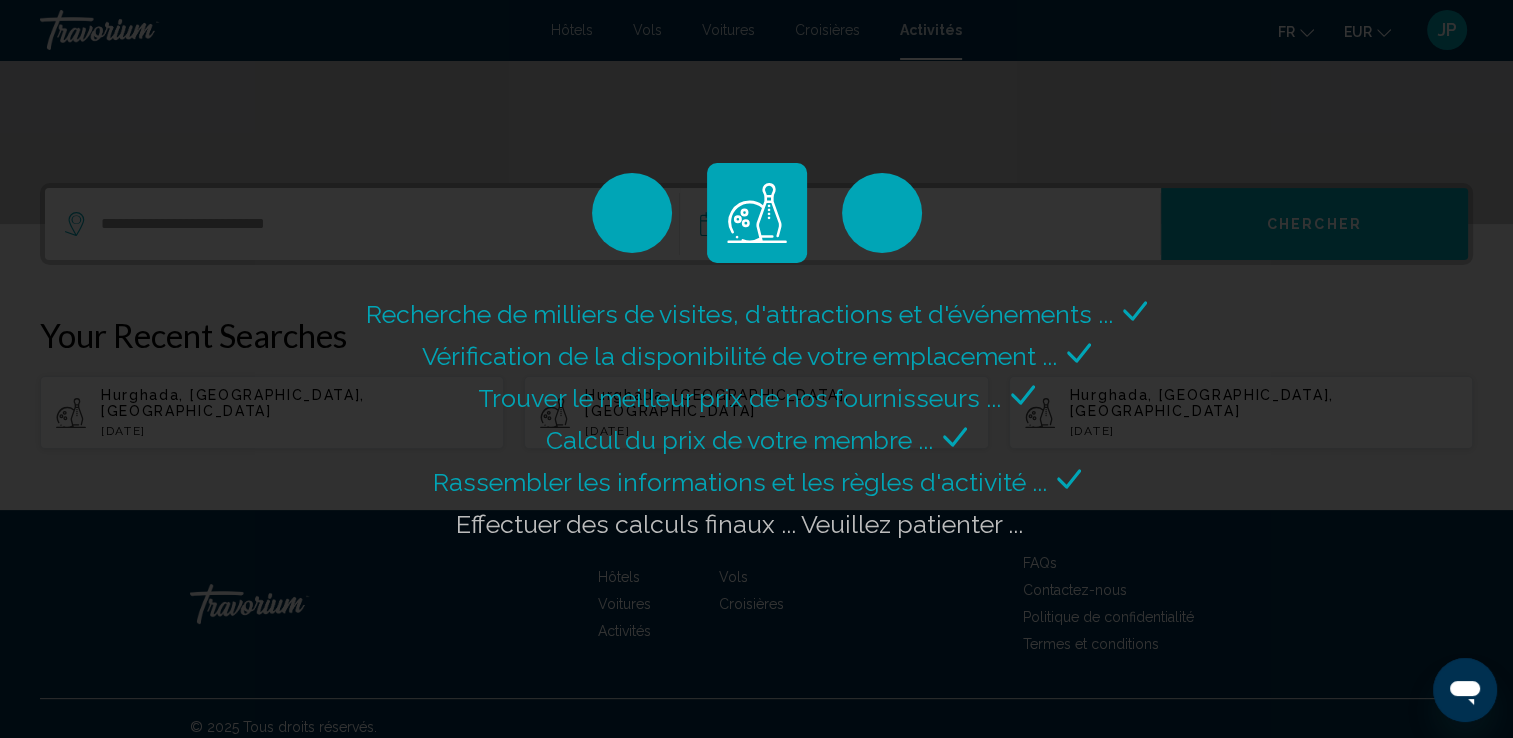 click on "Trouver le meilleur prix de nos fournisseurs ..." 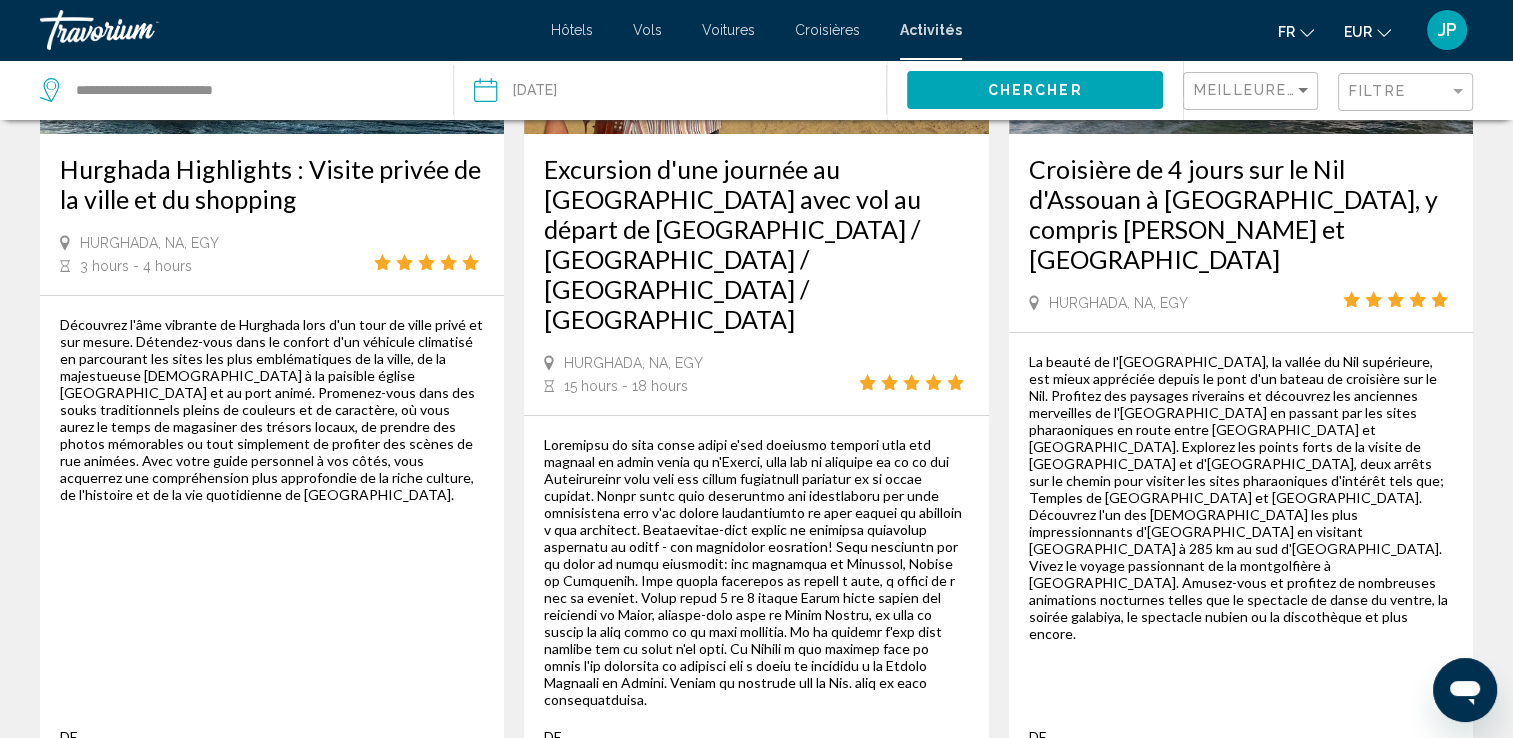 scroll, scrollTop: 0, scrollLeft: 0, axis: both 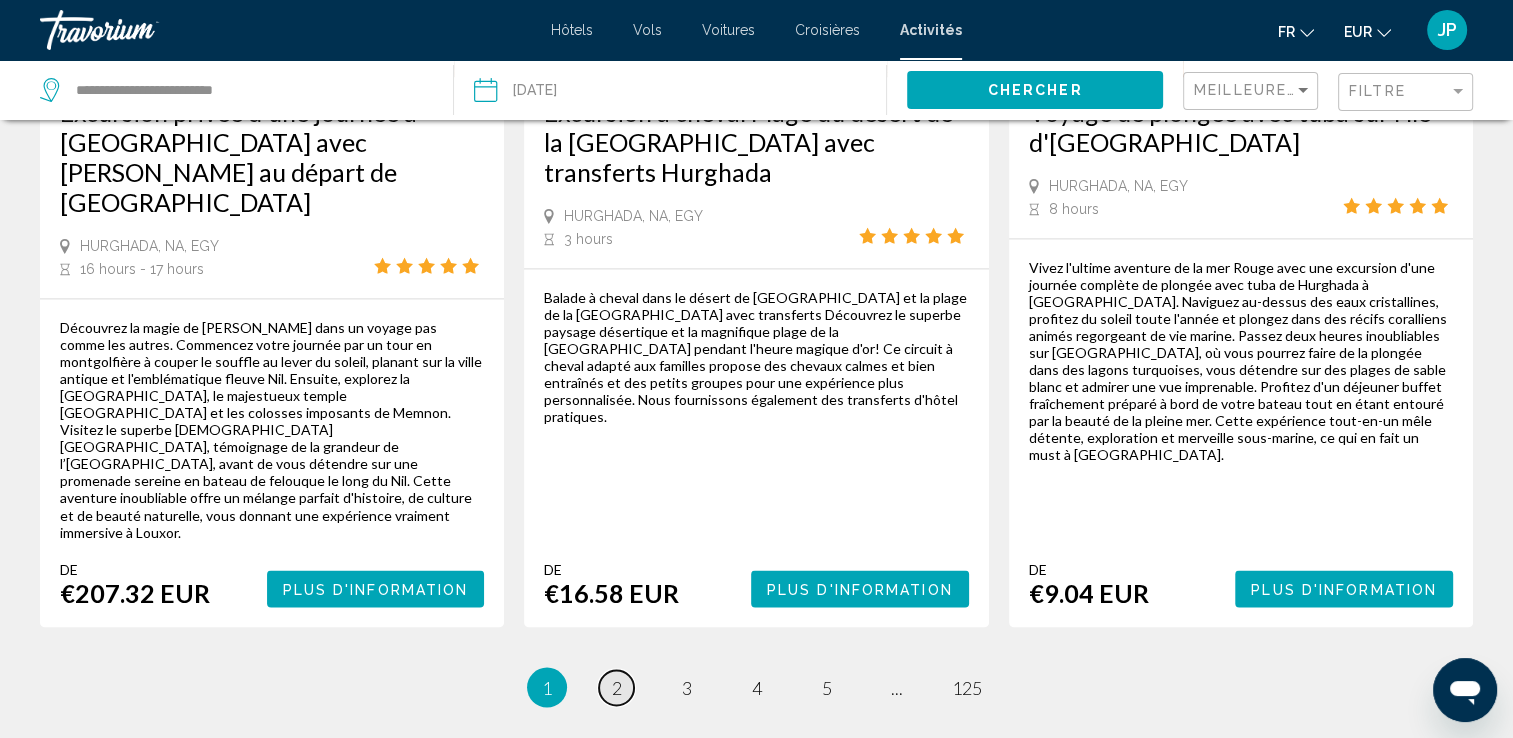 click on "2" at bounding box center (617, 687) 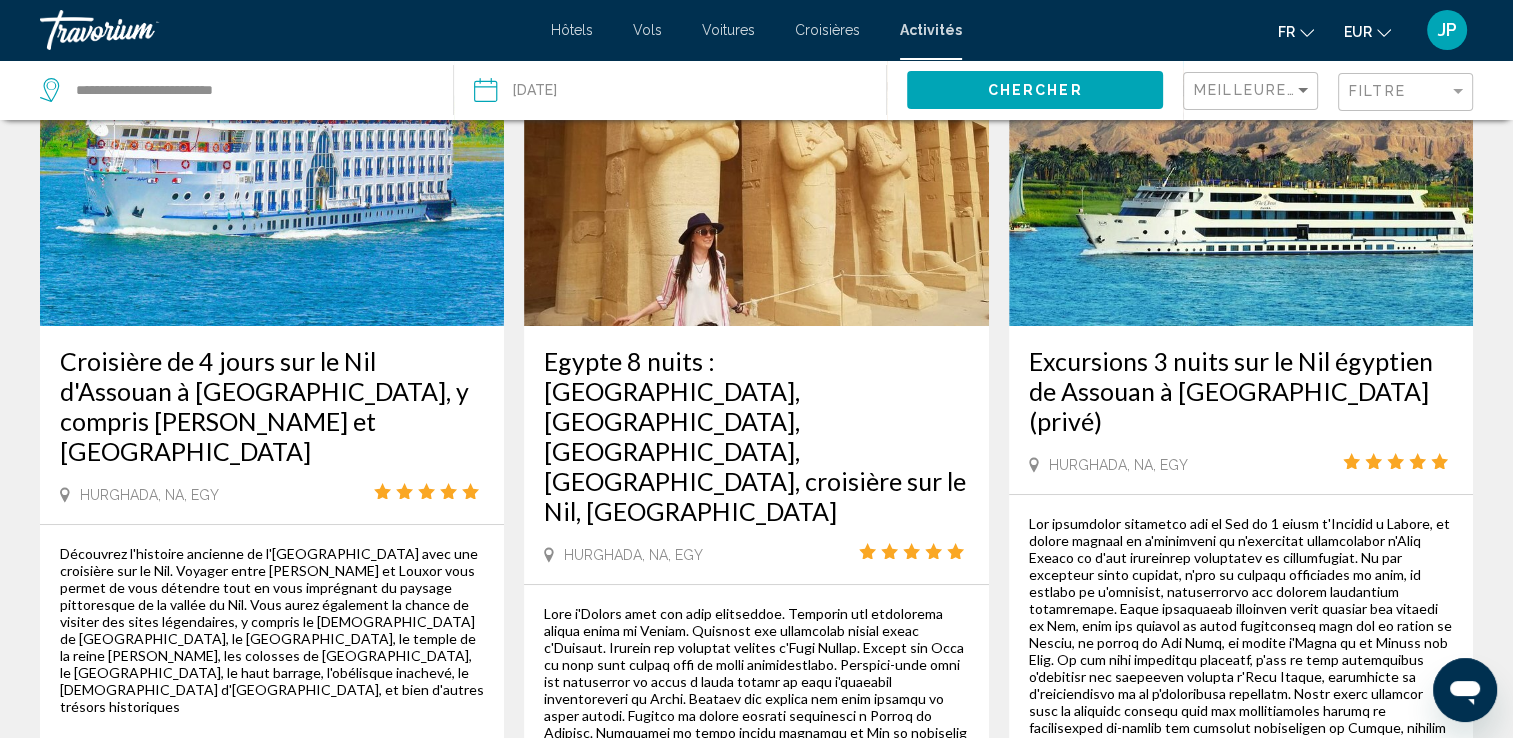 scroll, scrollTop: 0, scrollLeft: 0, axis: both 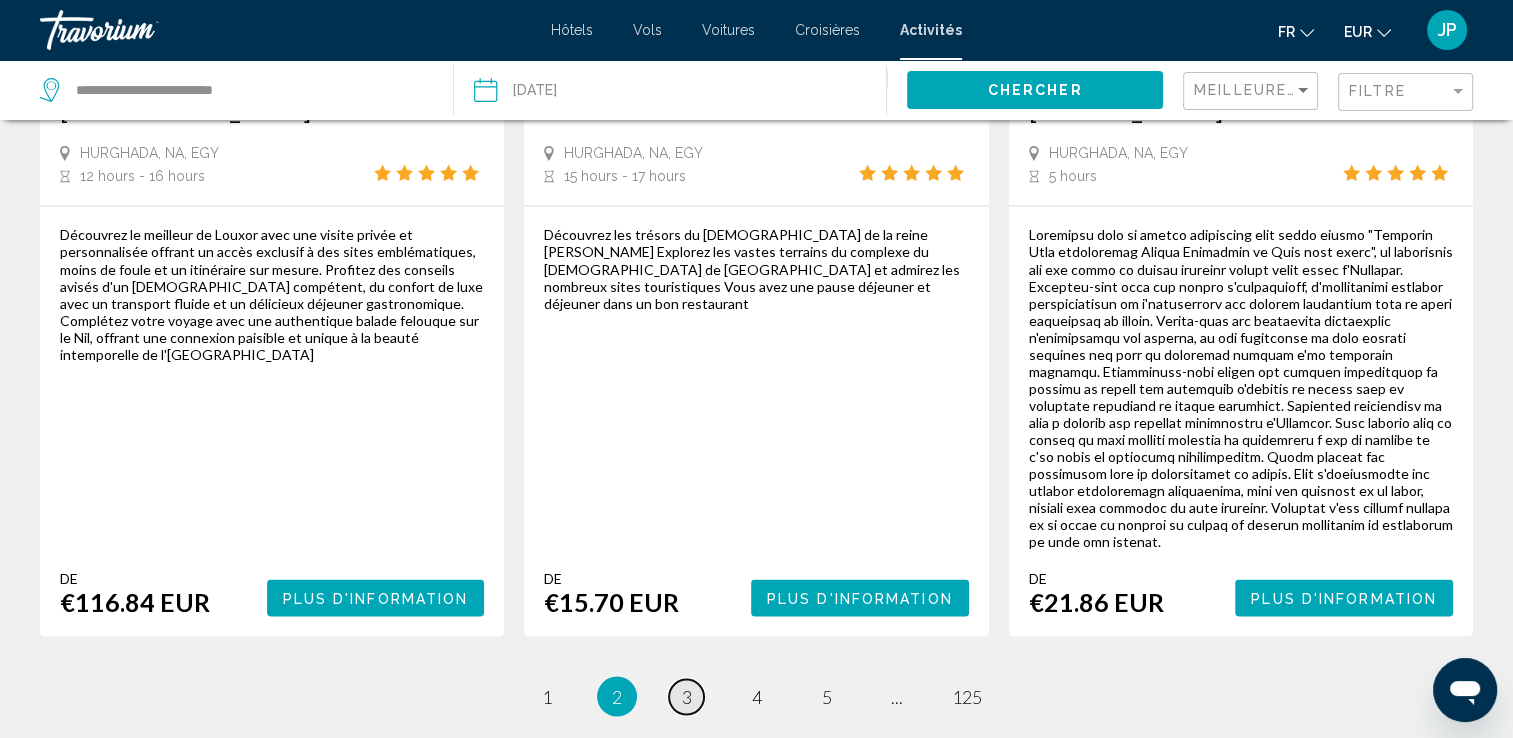 click on "3" at bounding box center (687, 696) 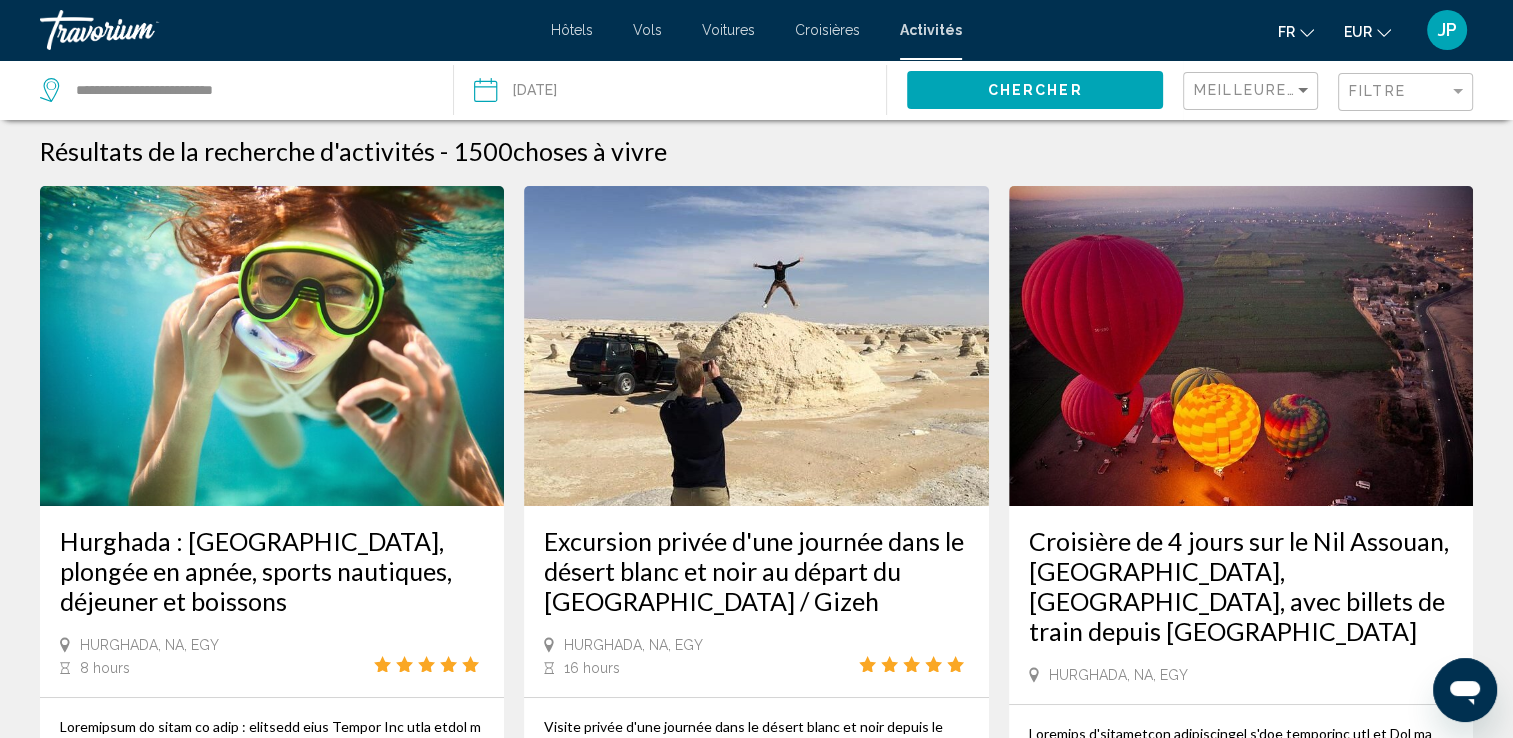 scroll, scrollTop: 0, scrollLeft: 0, axis: both 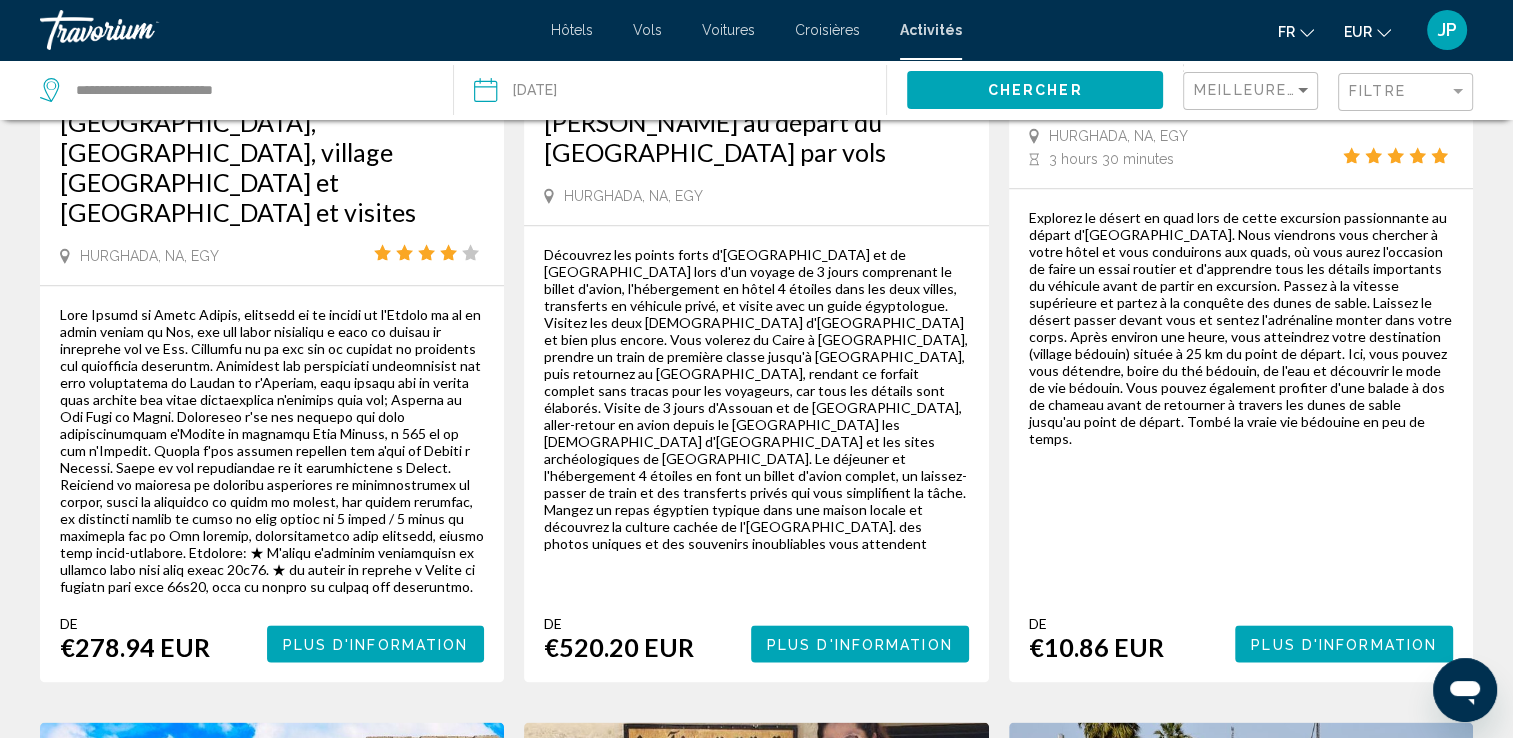 click on "Plus d'information" at bounding box center [1344, 644] 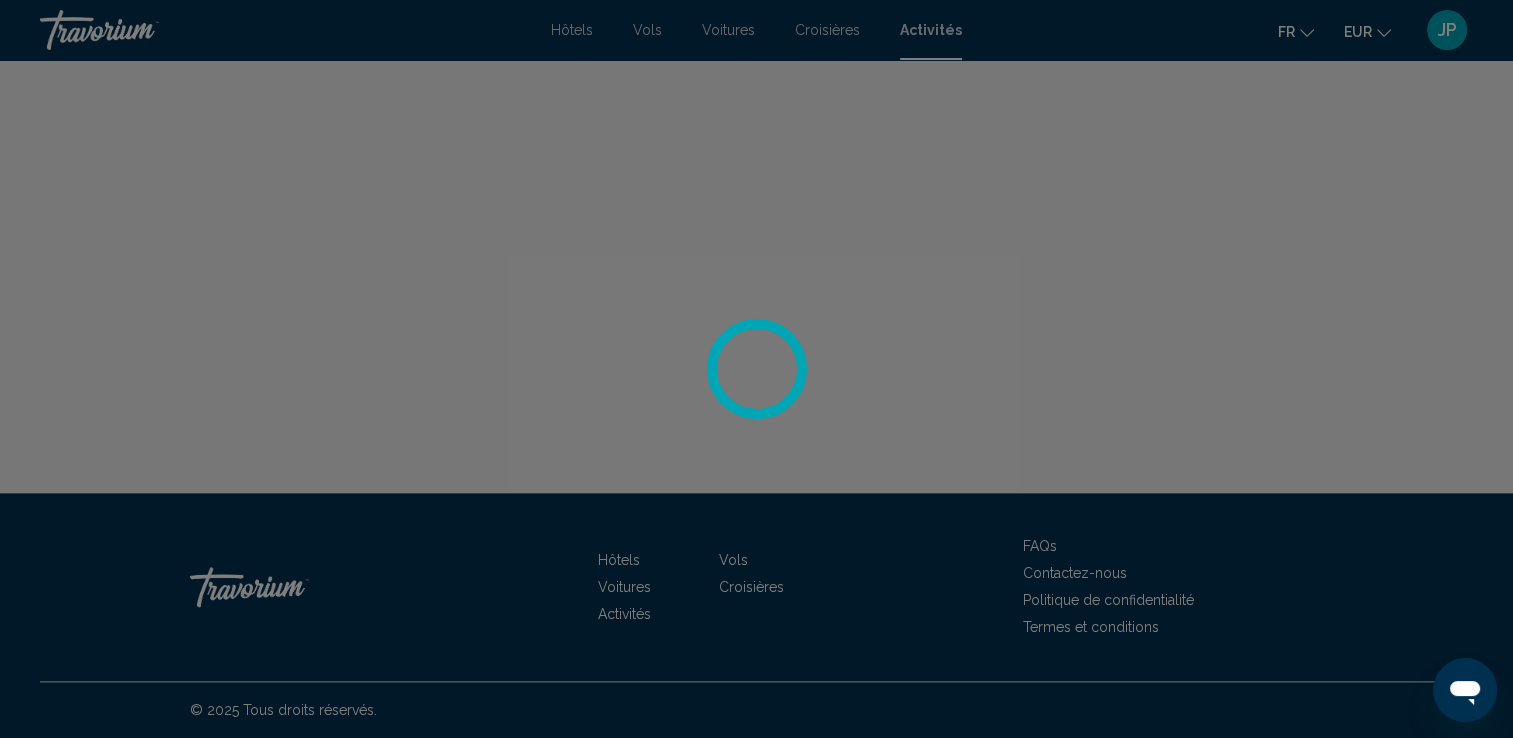 scroll, scrollTop: 0, scrollLeft: 0, axis: both 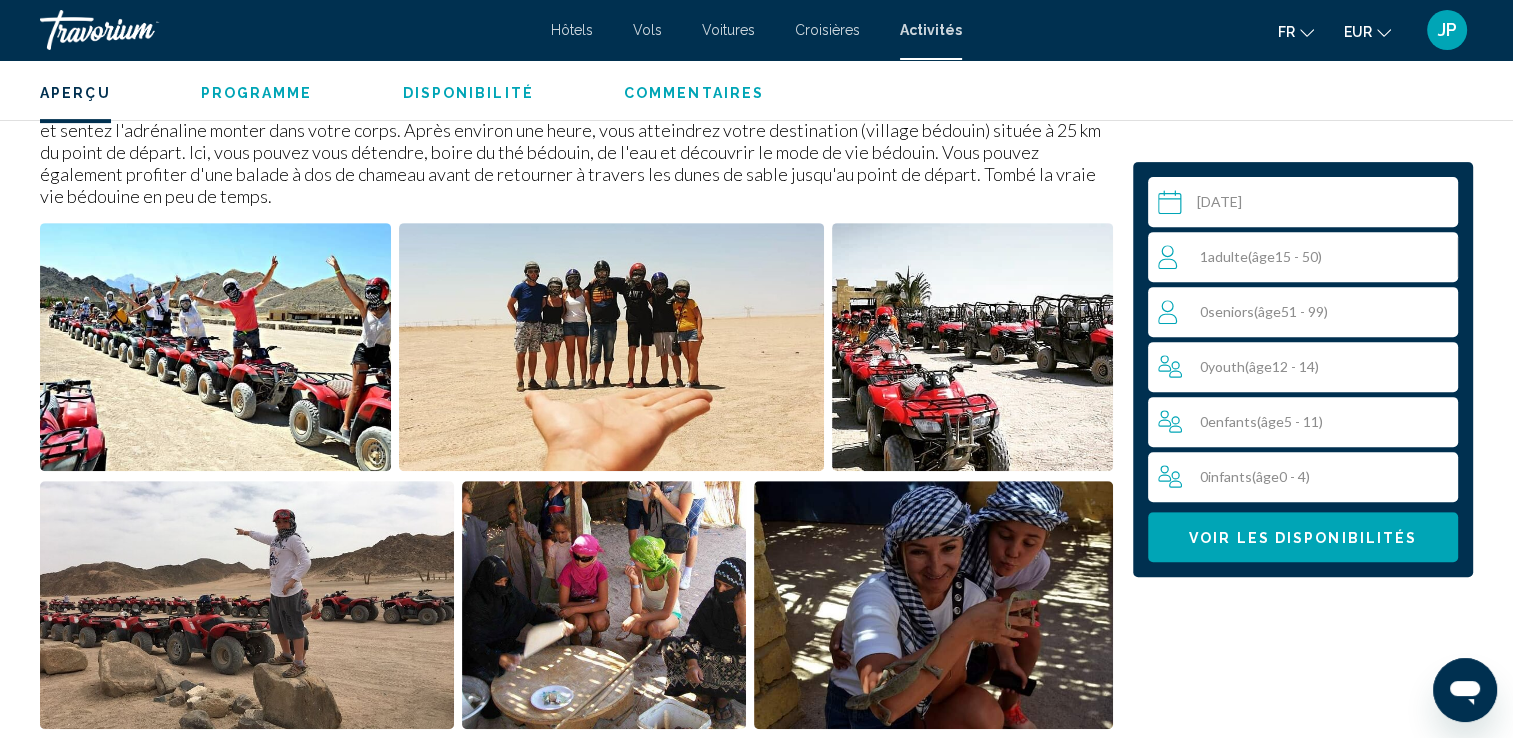 click on "1  Adulte Adultes  ( âge  15 - 50)" at bounding box center (1308, 257) 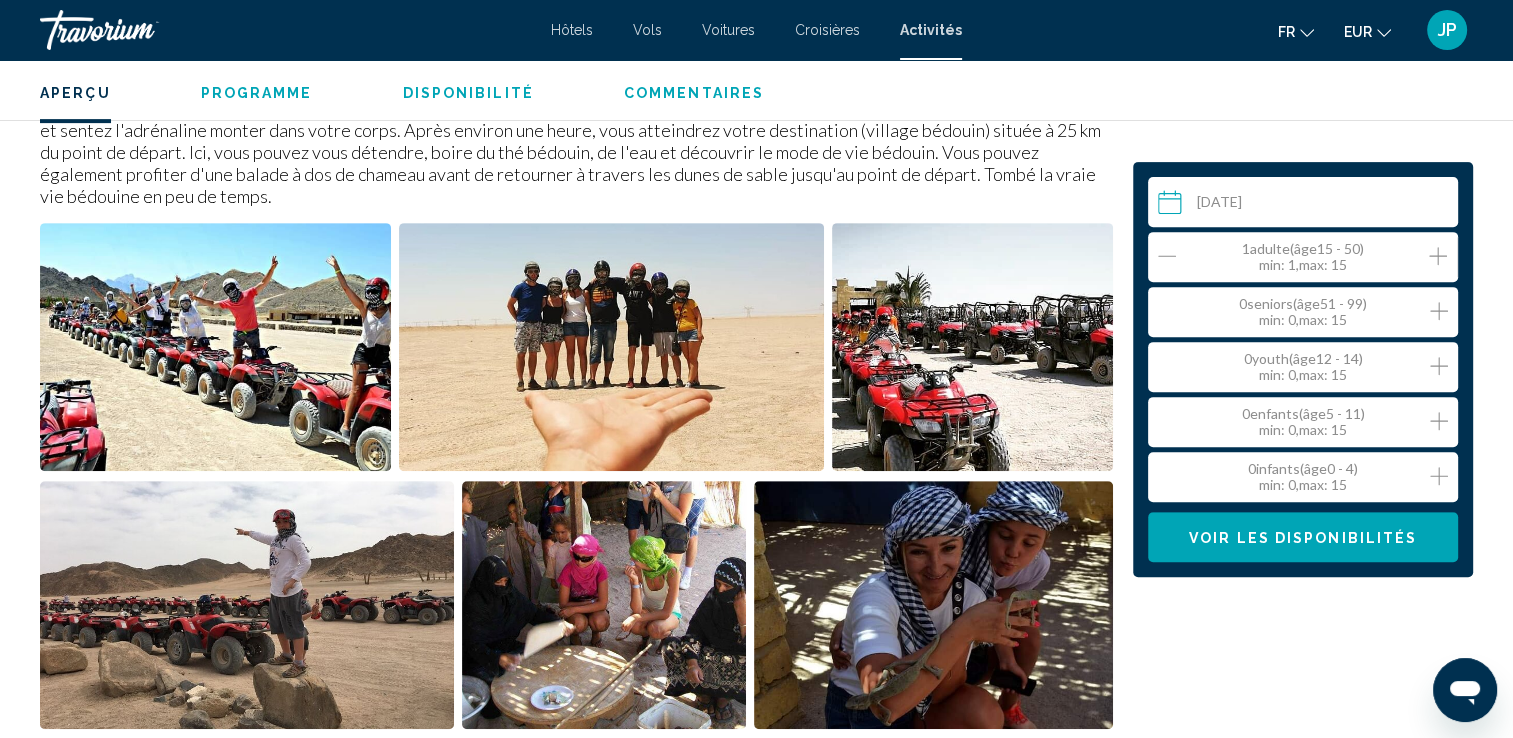 click 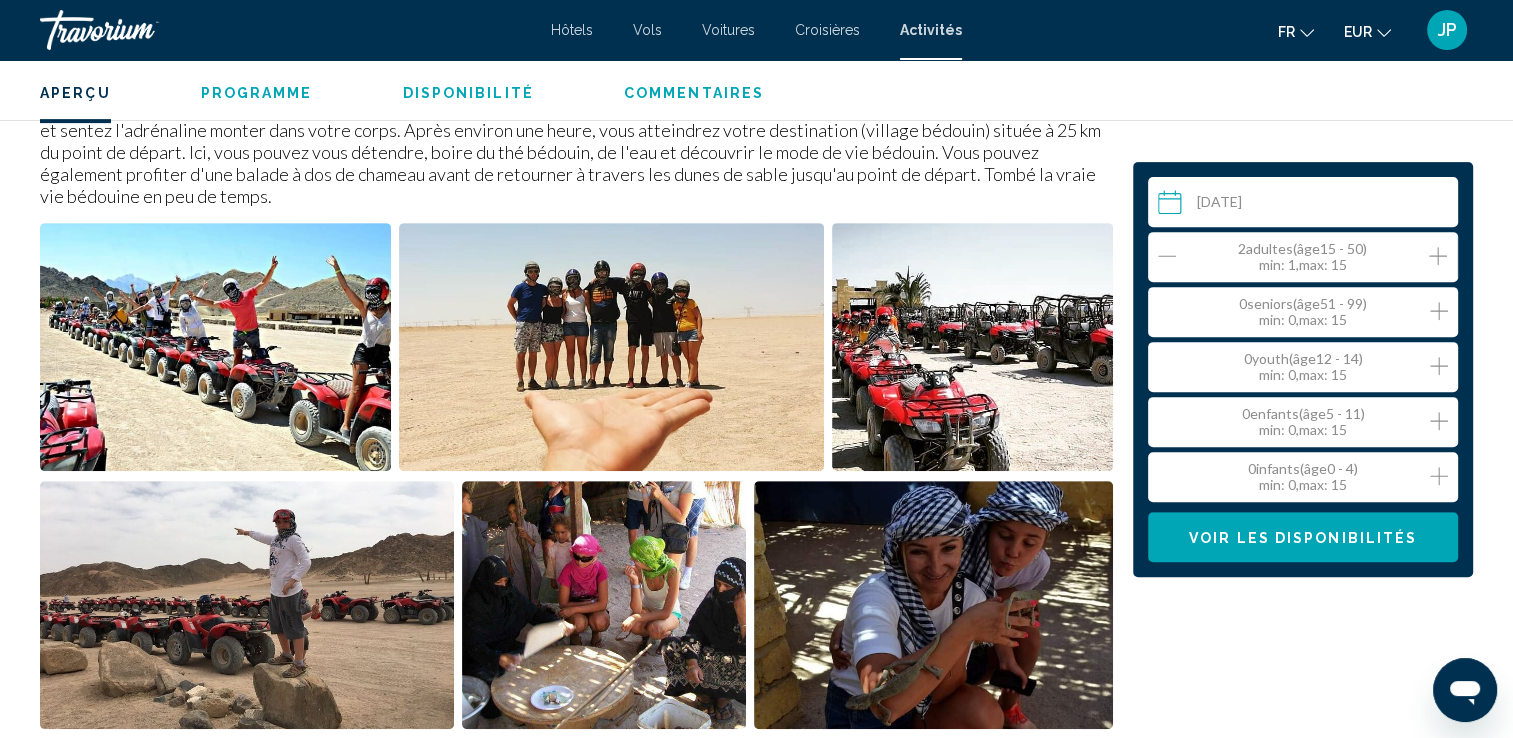 click 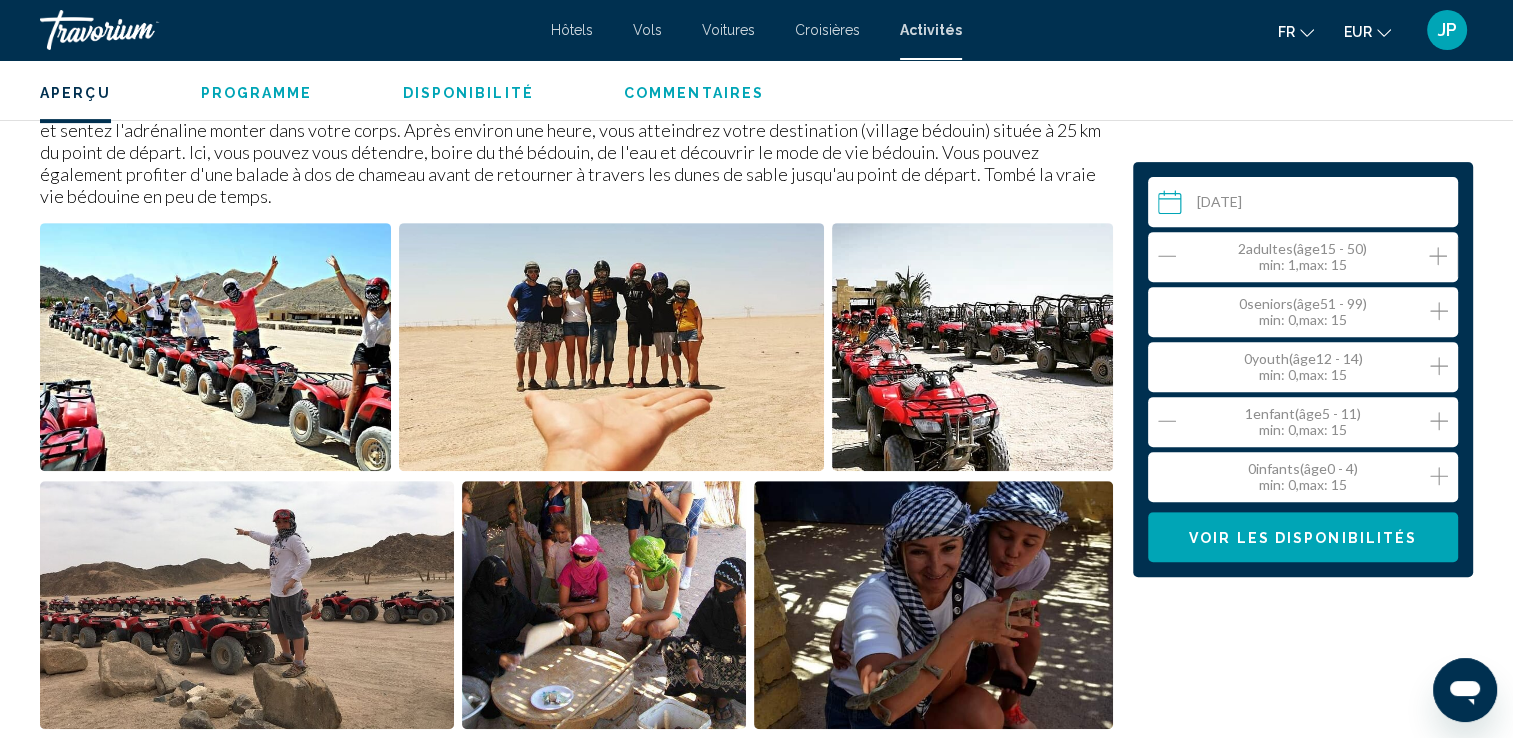 click 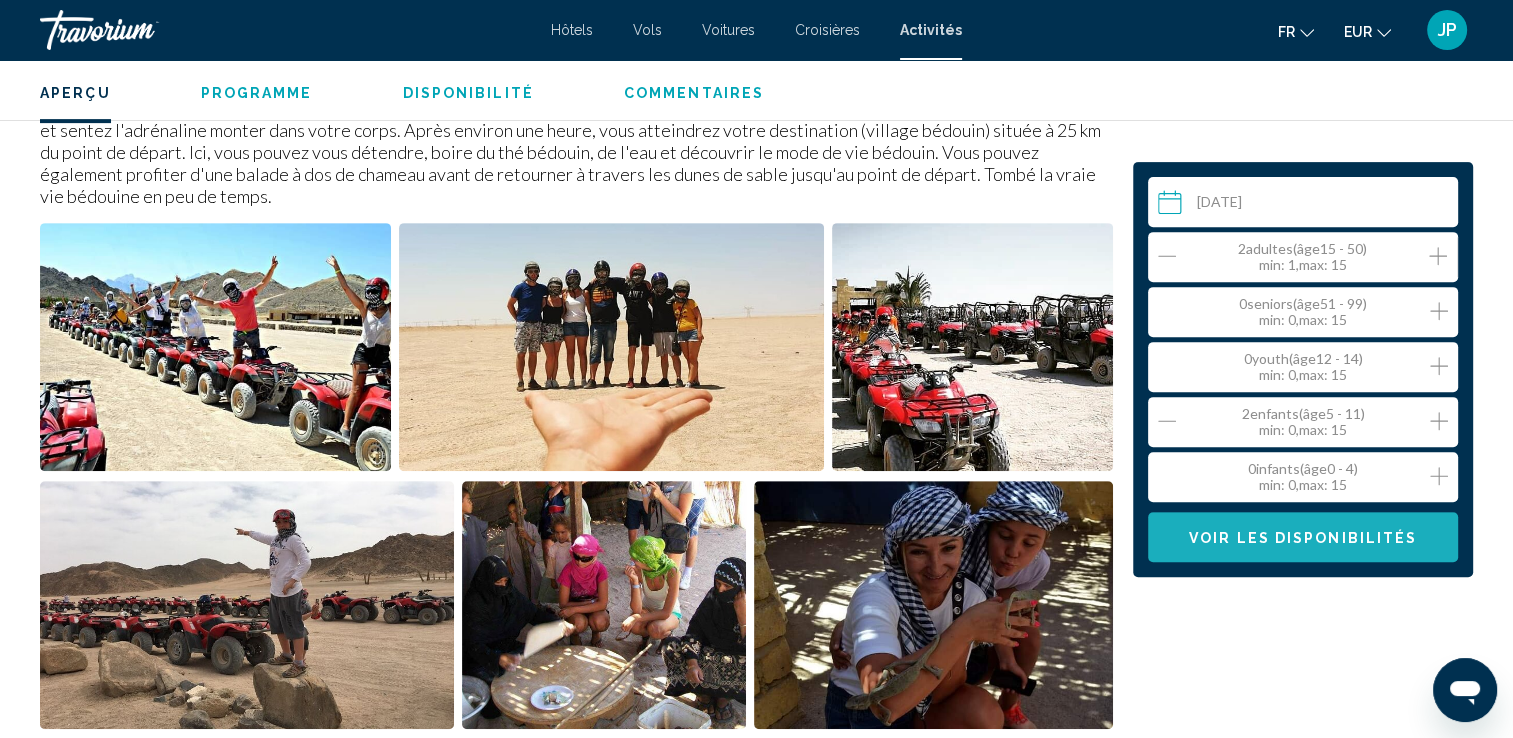 click on "Voir les disponibilités" at bounding box center [1303, 537] 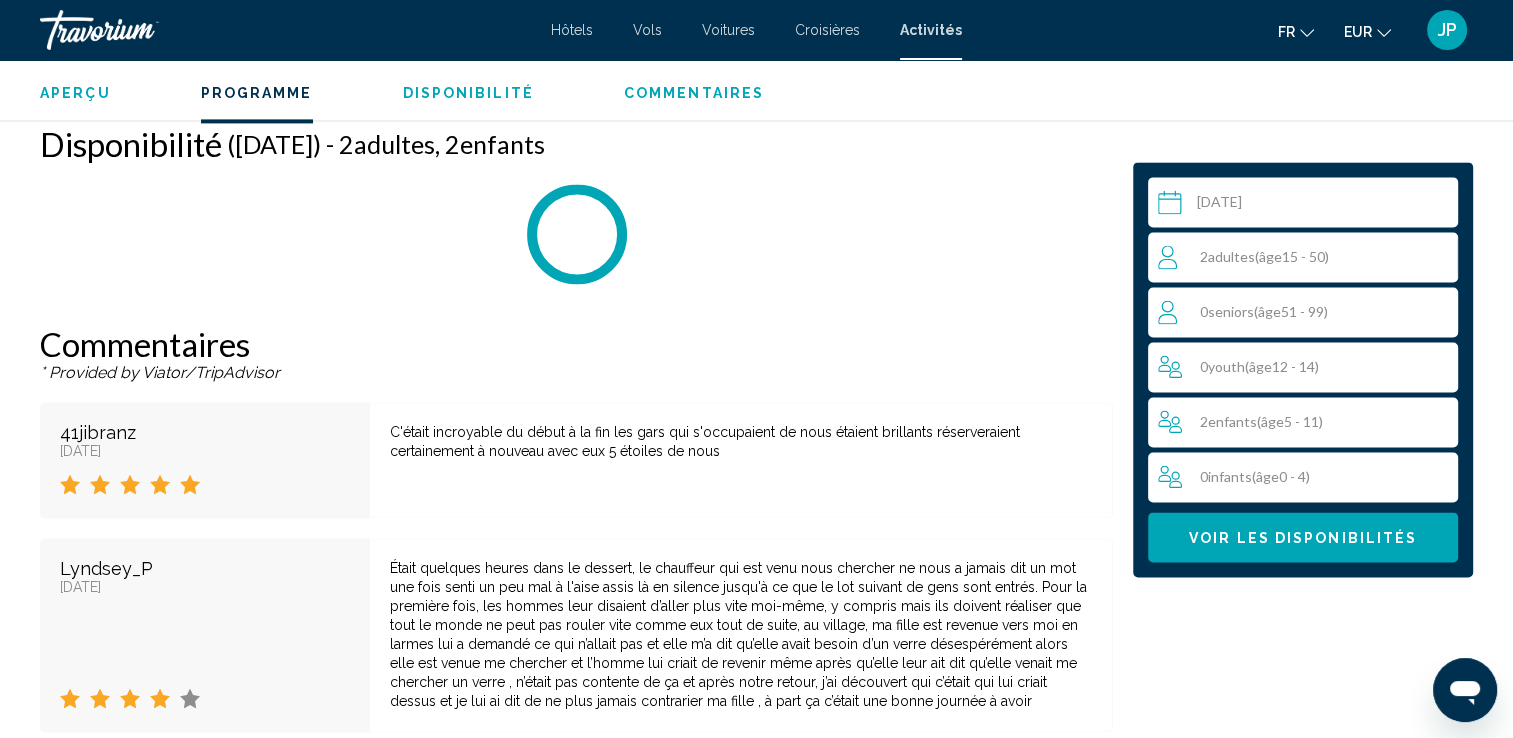 scroll, scrollTop: 2916, scrollLeft: 0, axis: vertical 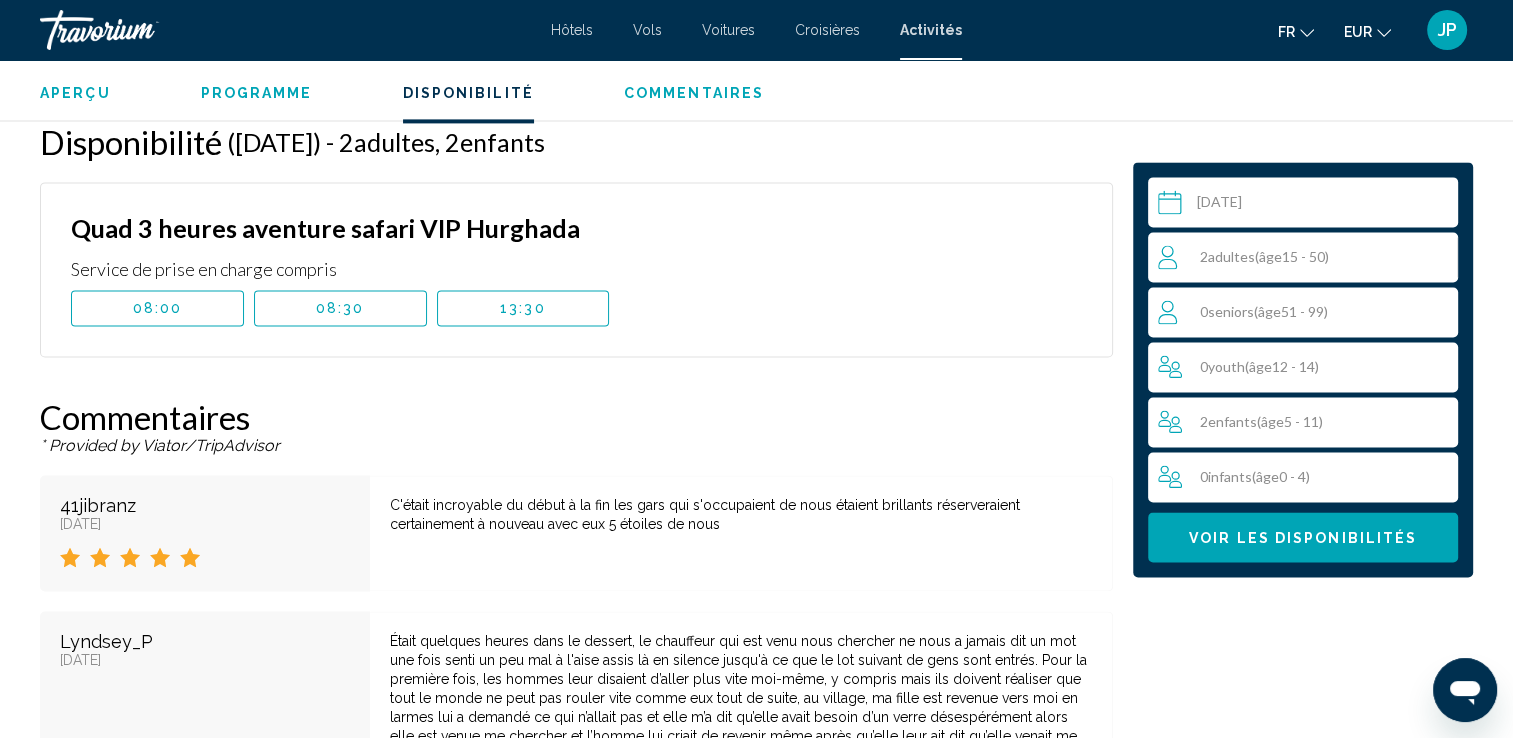 click on "08:00" at bounding box center [157, 308] 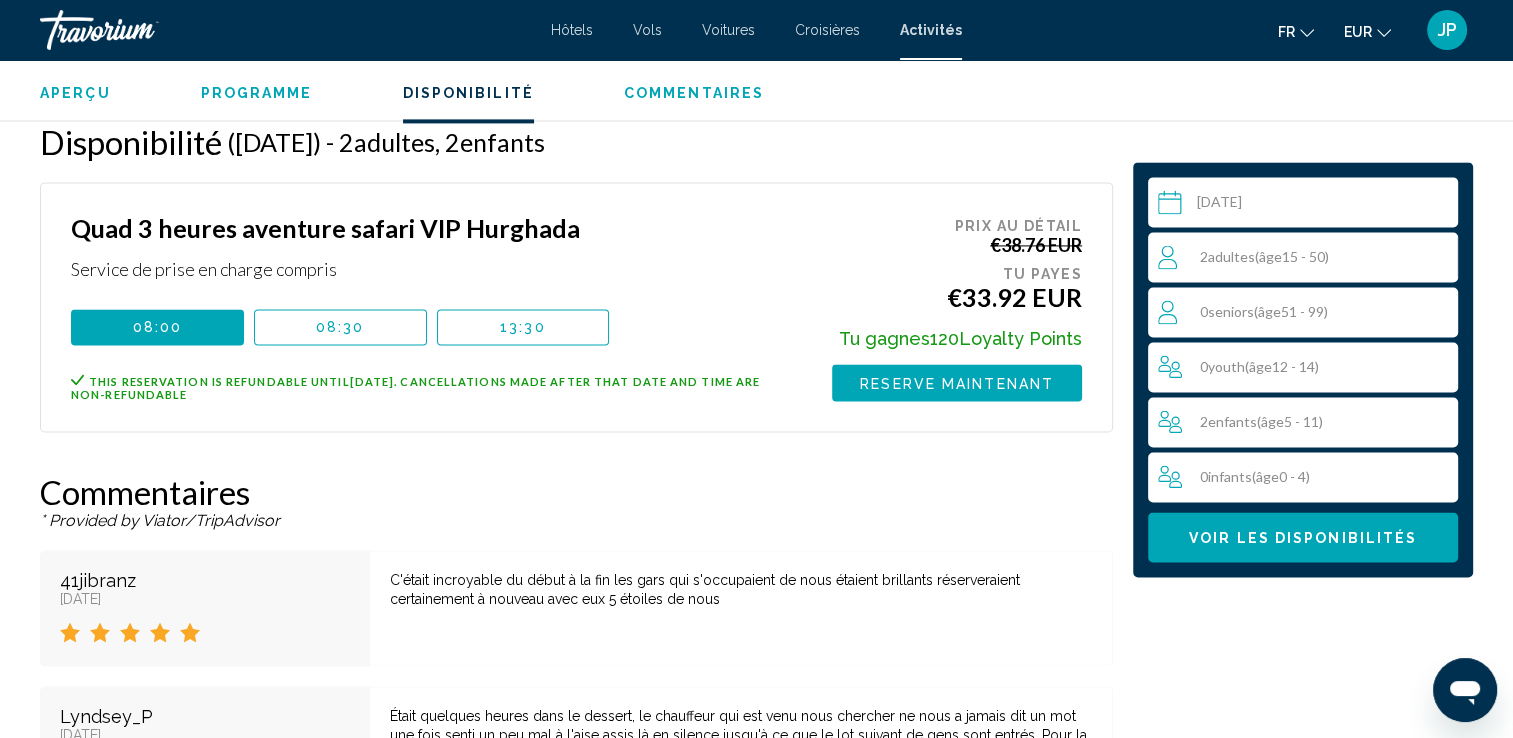click on "Reserve maintenant" at bounding box center (957, 383) 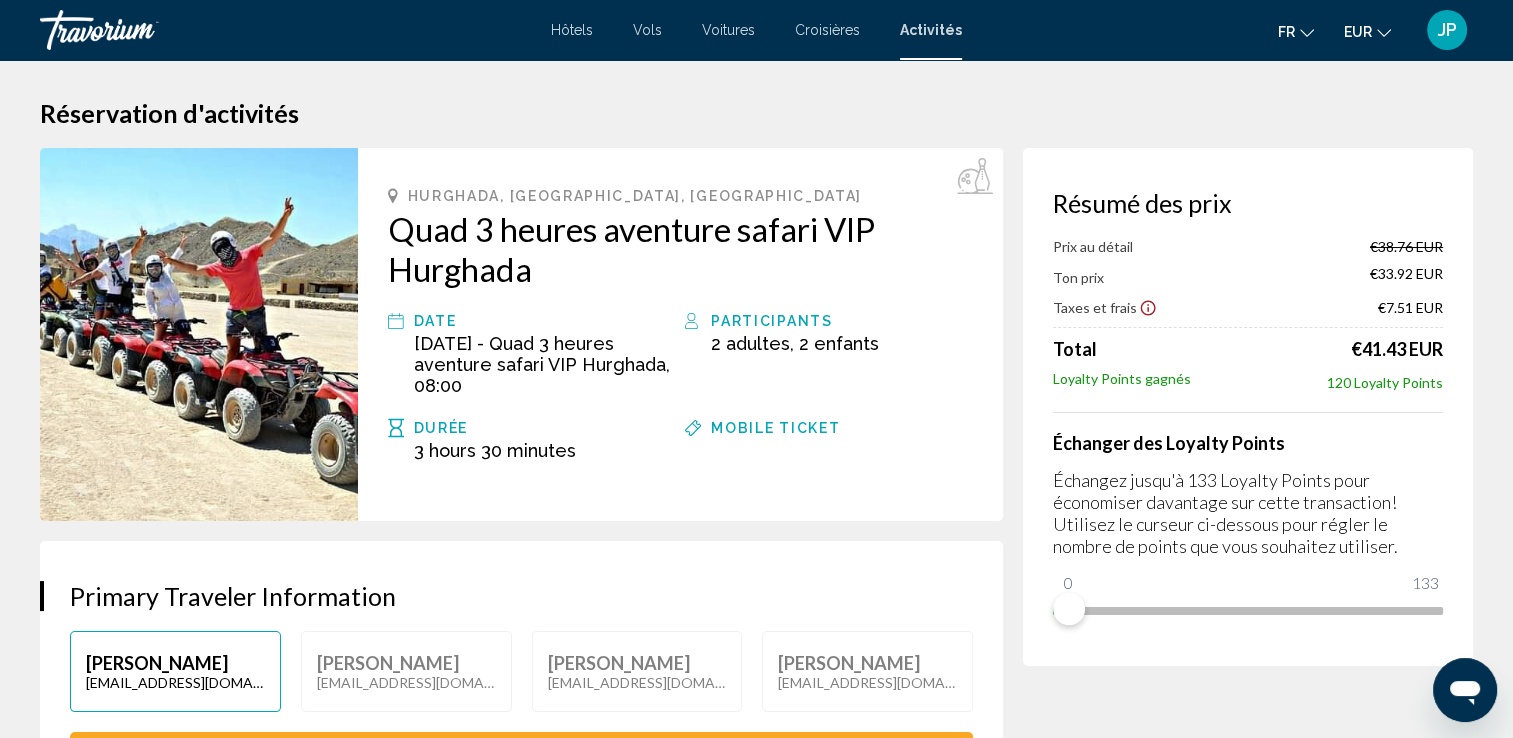 scroll, scrollTop: 0, scrollLeft: 0, axis: both 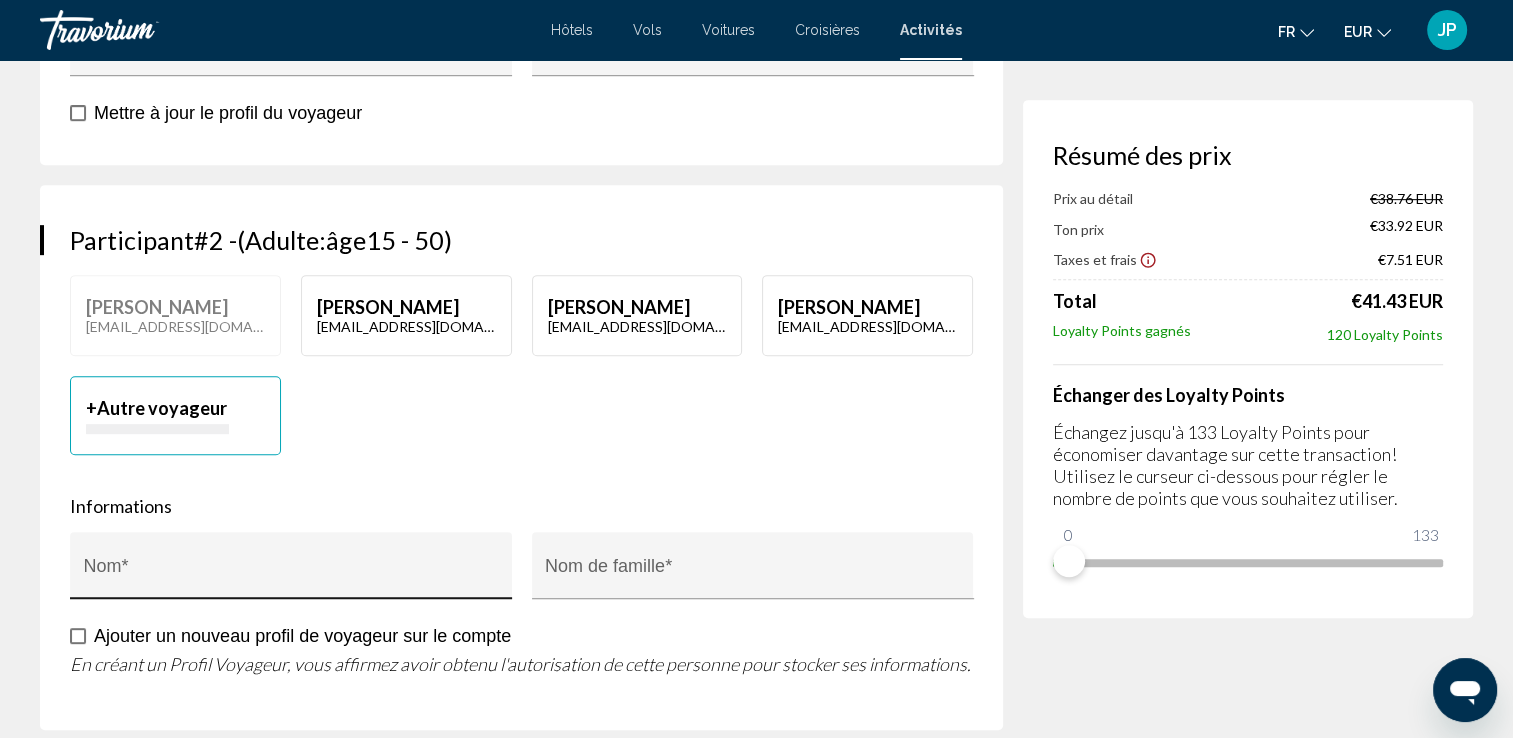 click on "Nom  *" at bounding box center [291, 575] 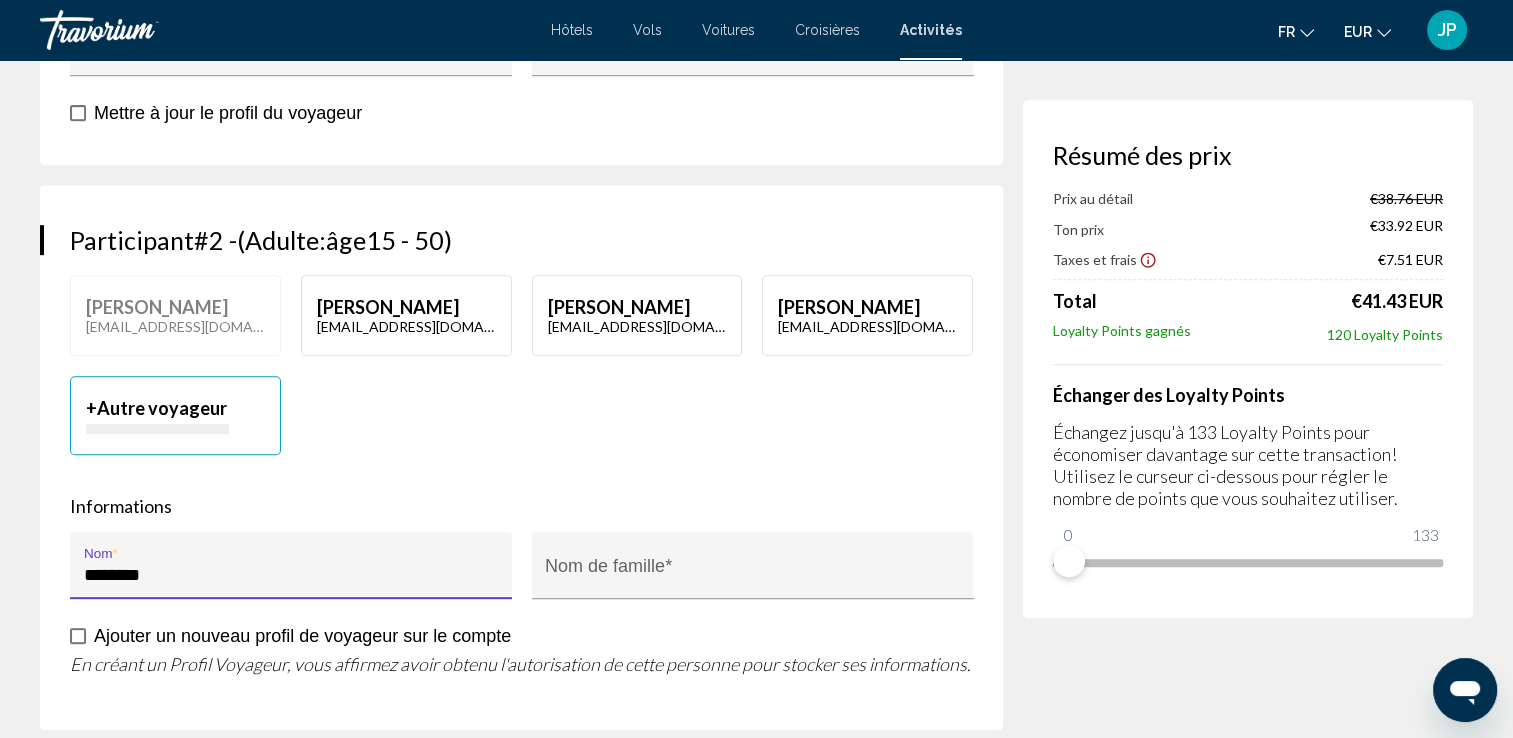 type on "********" 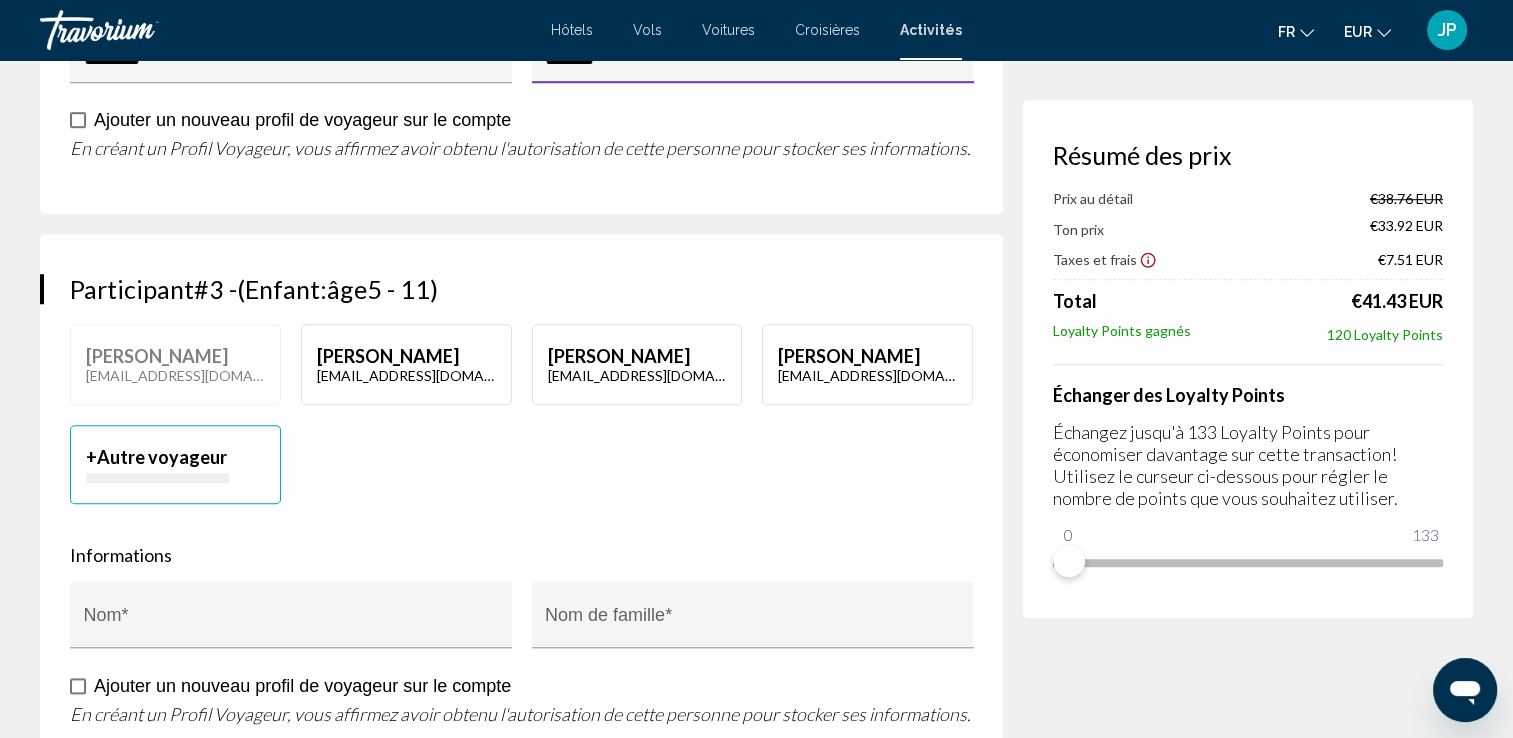 scroll, scrollTop: 1516, scrollLeft: 0, axis: vertical 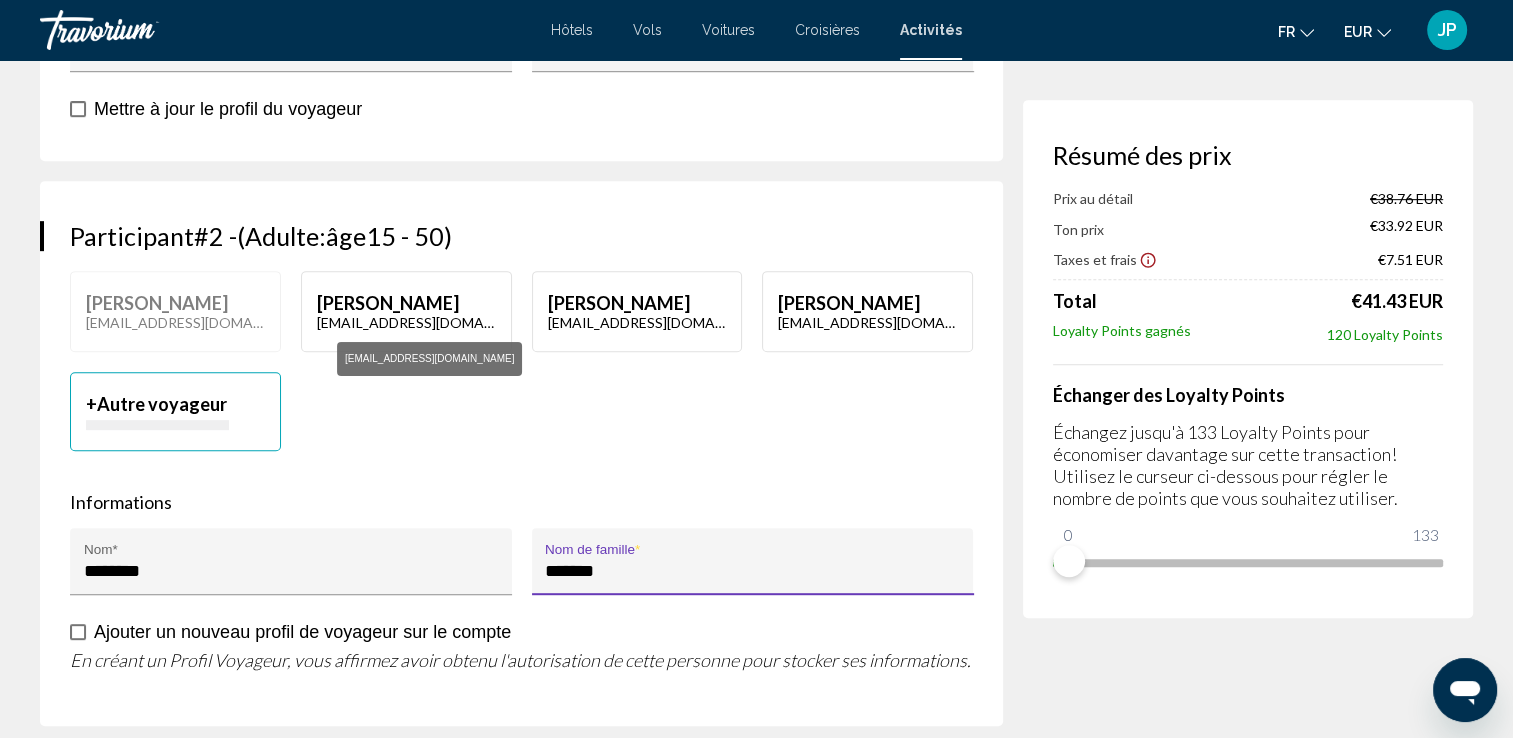 type on "*******" 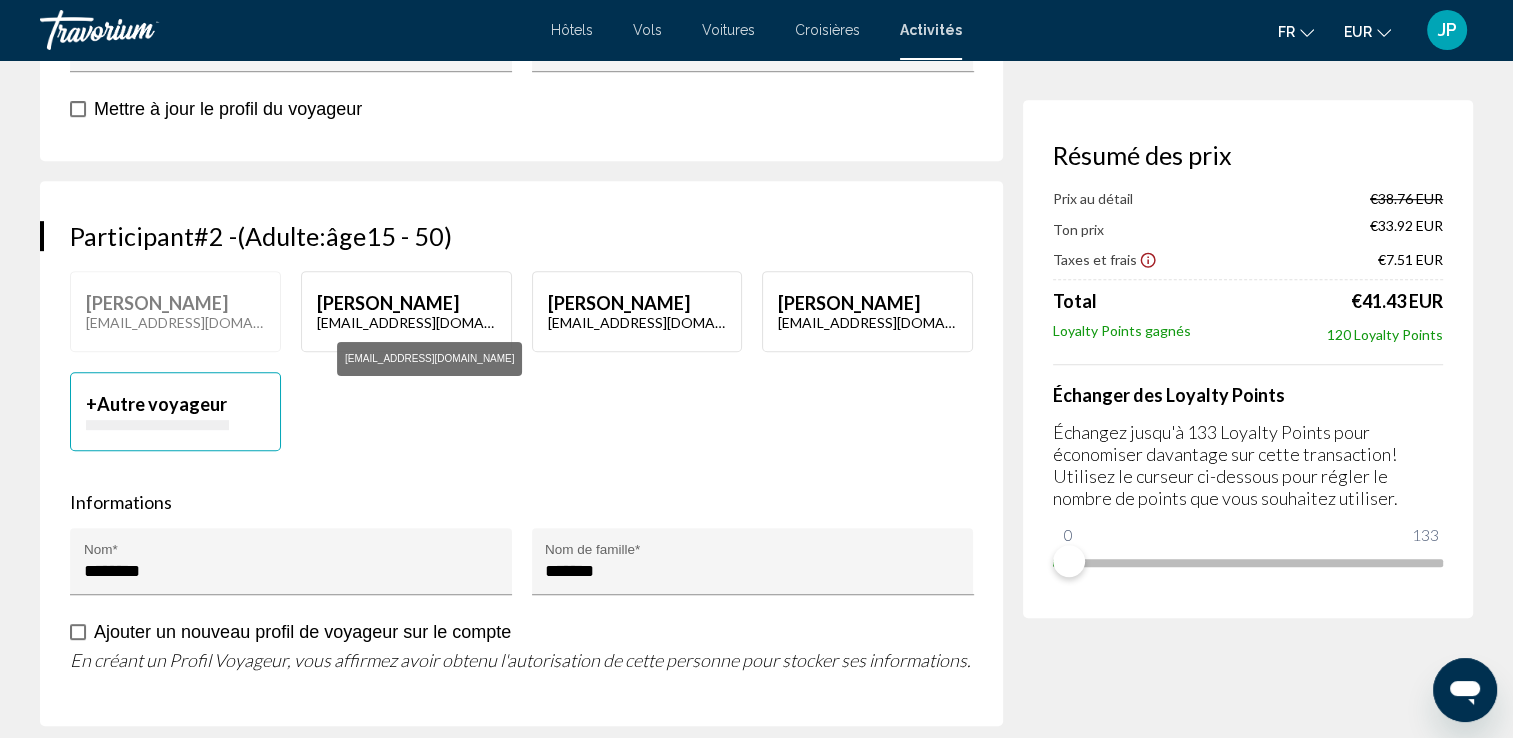 click on "[EMAIL_ADDRESS][DOMAIN_NAME]" at bounding box center (406, -225) 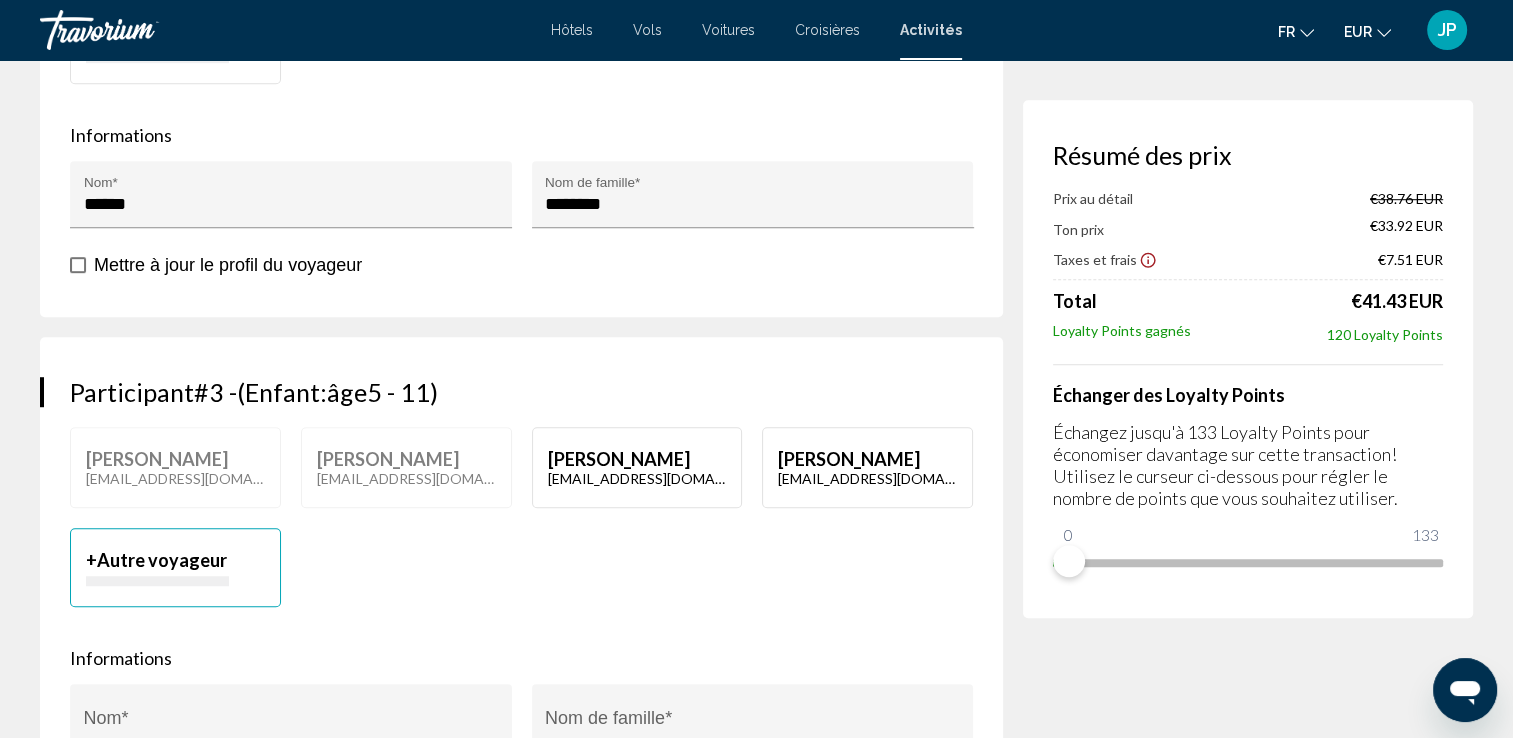 scroll, scrollTop: 1316, scrollLeft: 0, axis: vertical 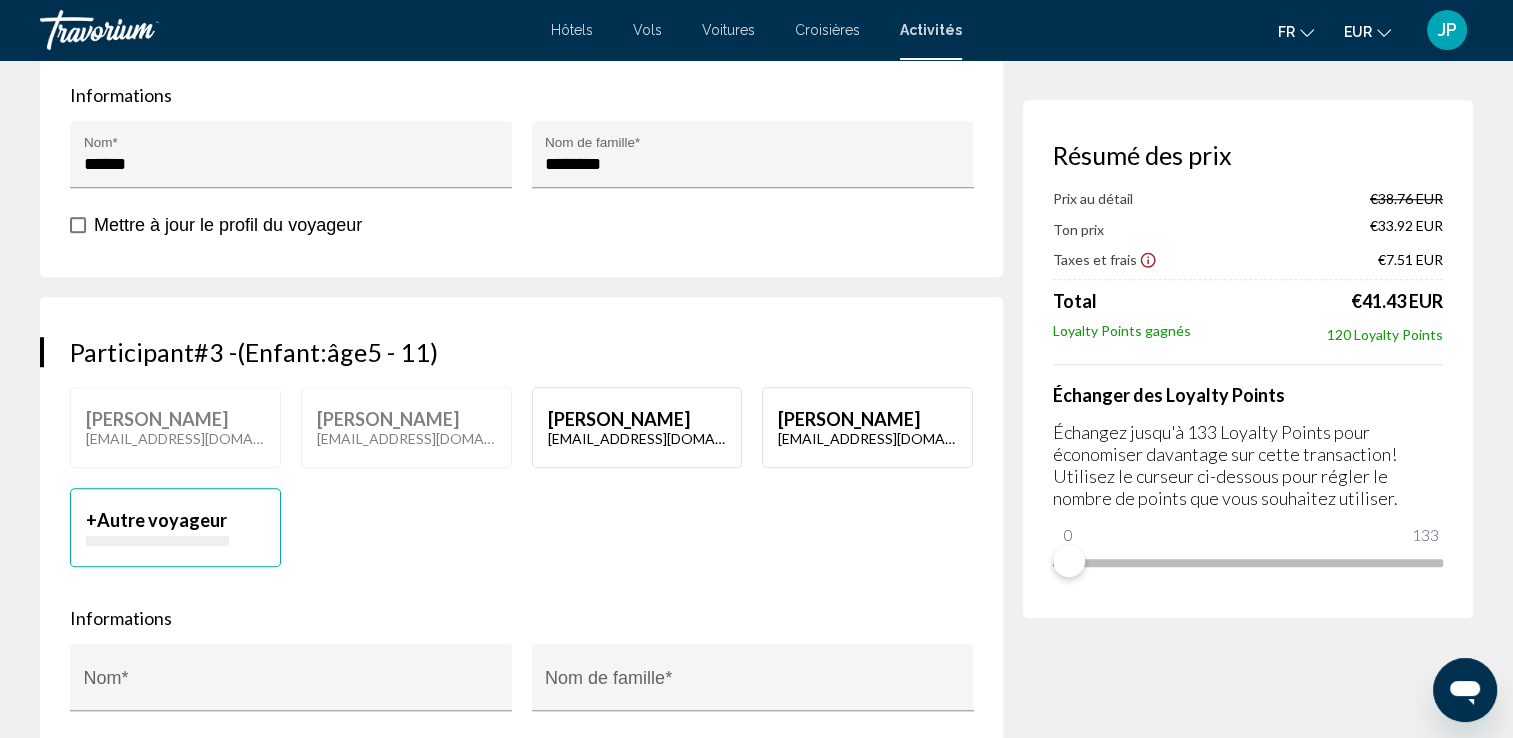 click on "[PERSON_NAME]" at bounding box center [637, -651] 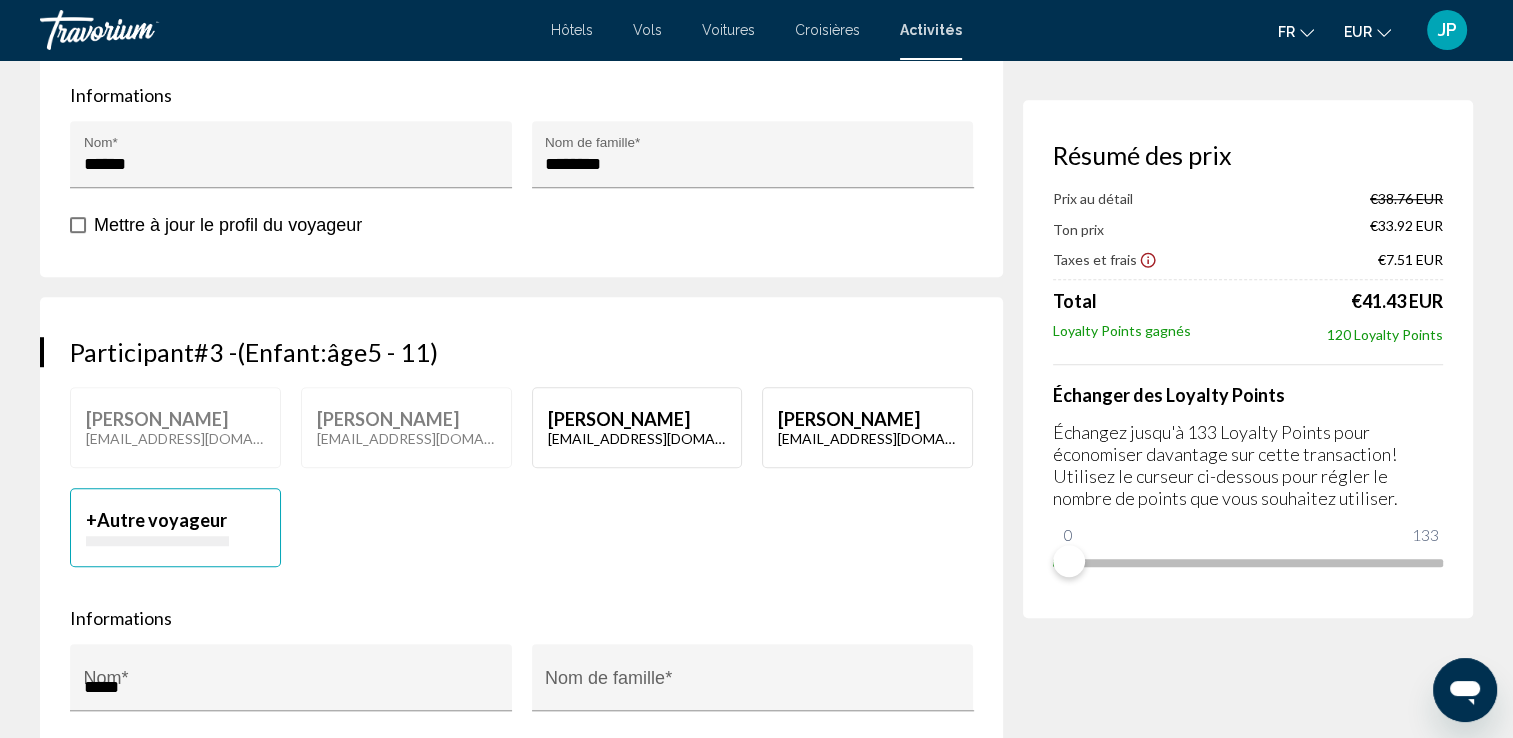 type on "********" 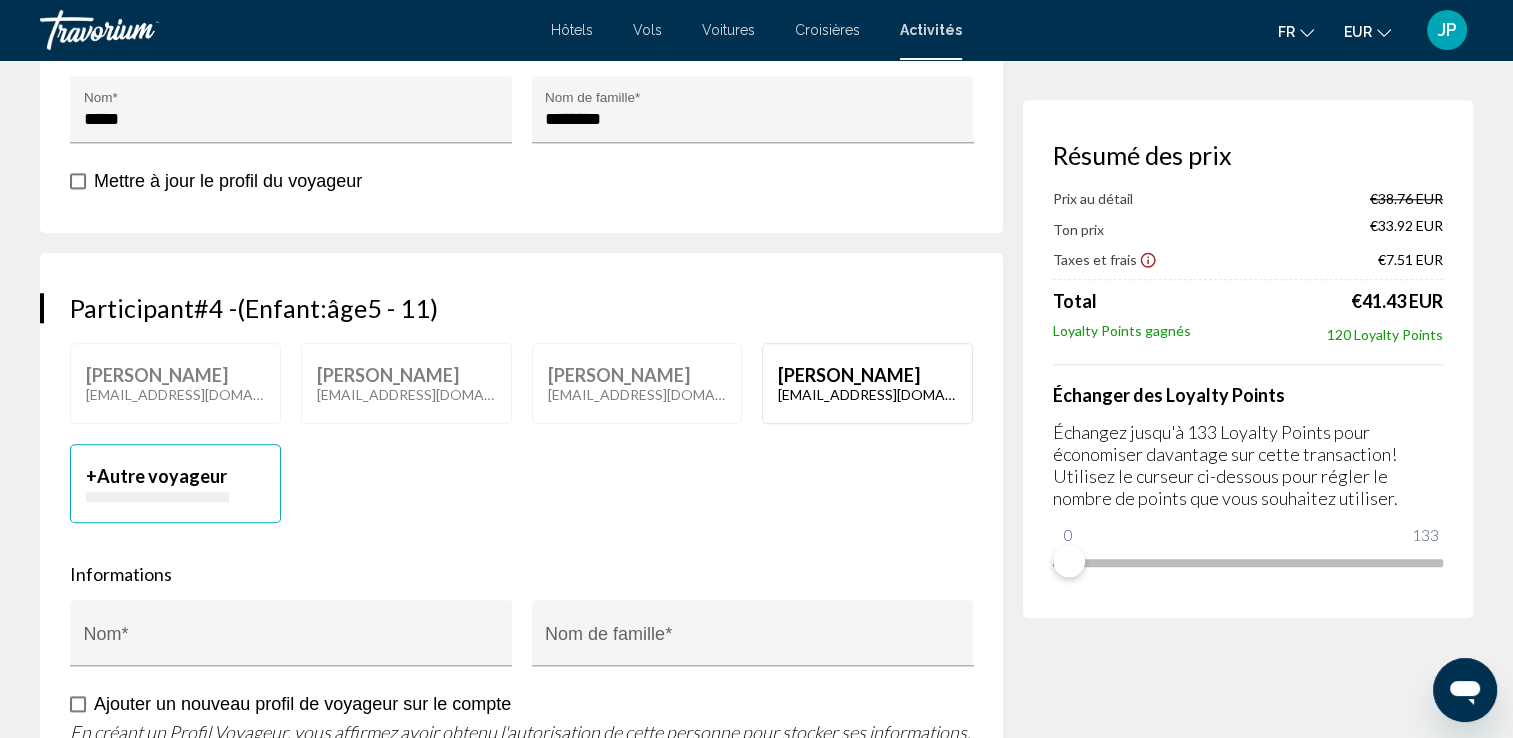 scroll, scrollTop: 1903, scrollLeft: 0, axis: vertical 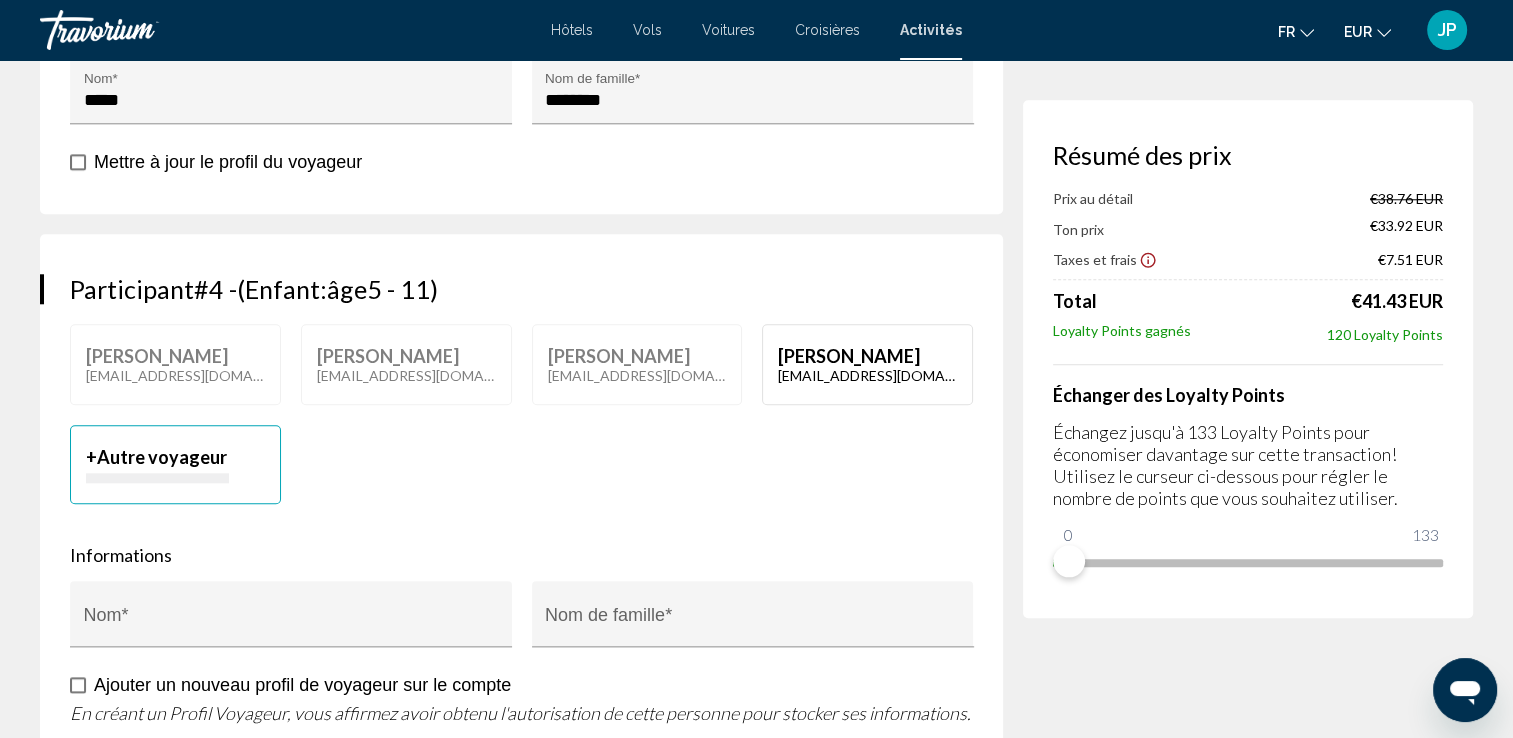 click on "[PERSON_NAME]" at bounding box center (867, -1238) 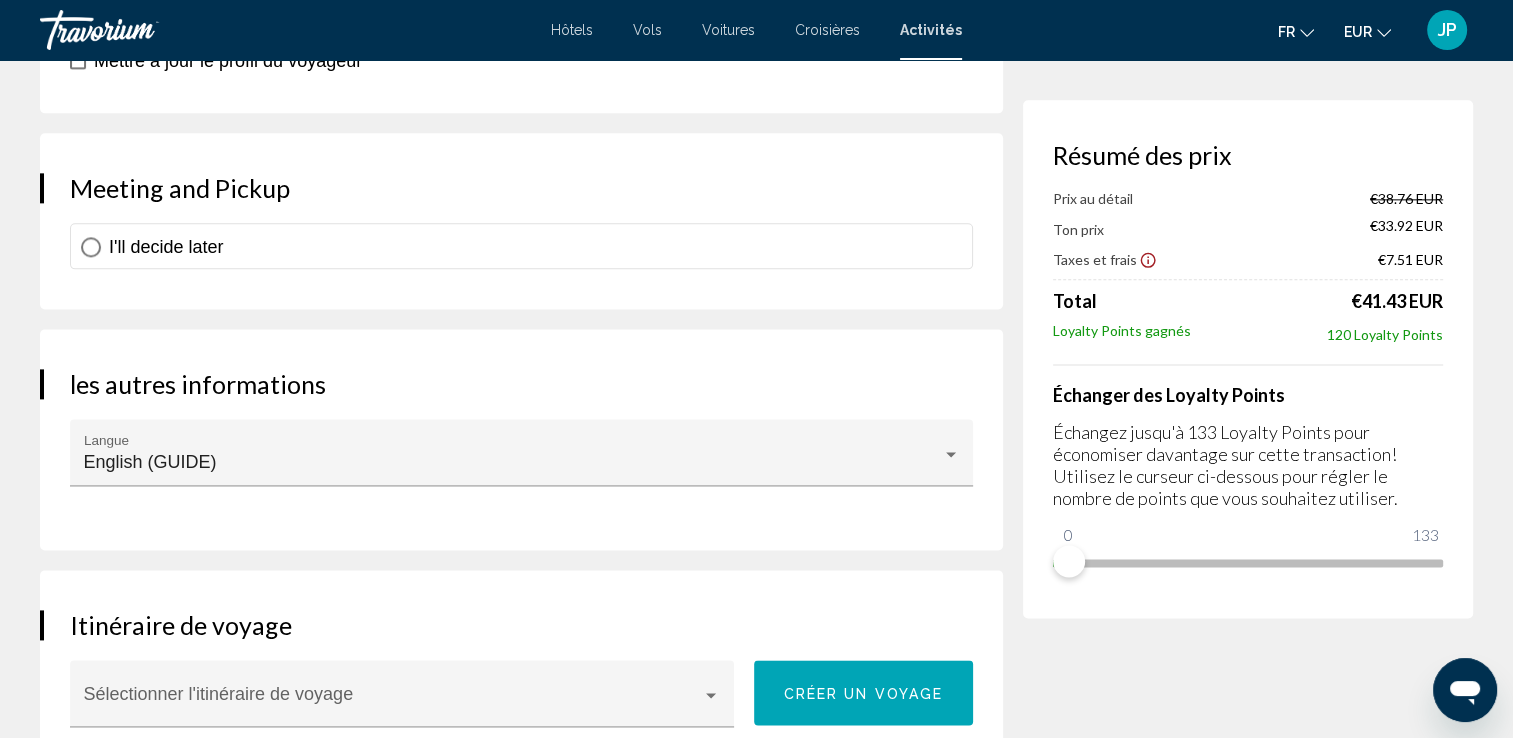scroll, scrollTop: 2540, scrollLeft: 0, axis: vertical 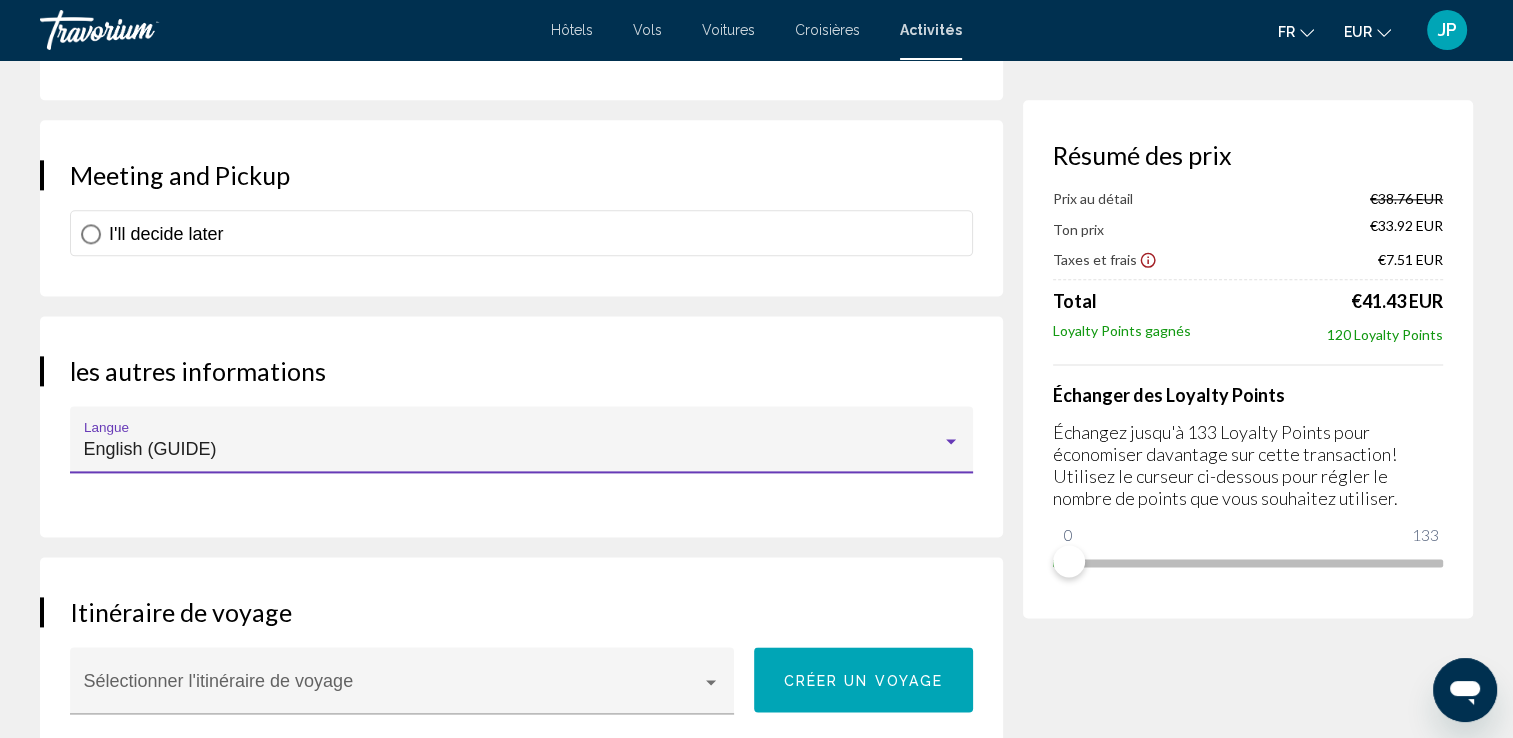 click on "English (GUIDE)" at bounding box center [513, 449] 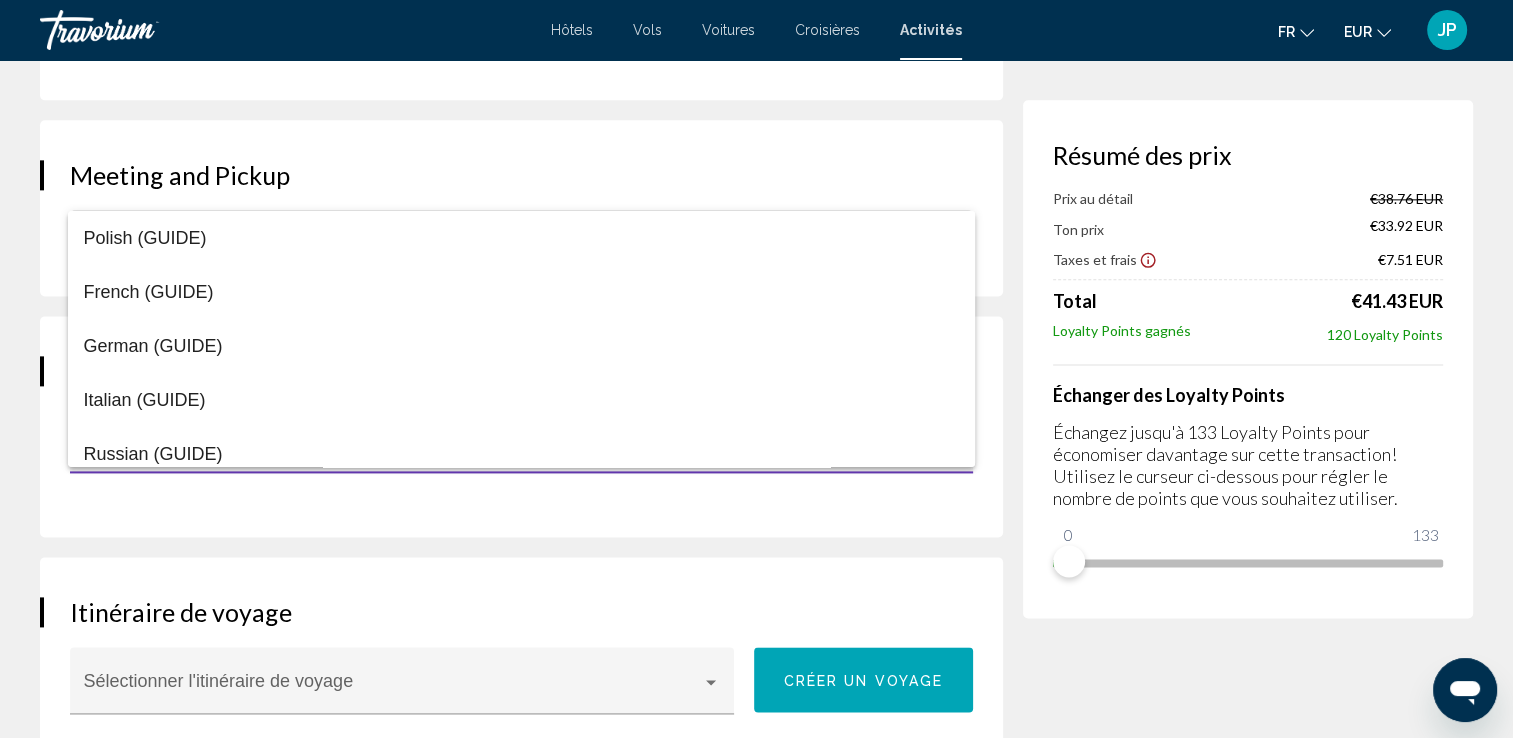 scroll, scrollTop: 176, scrollLeft: 0, axis: vertical 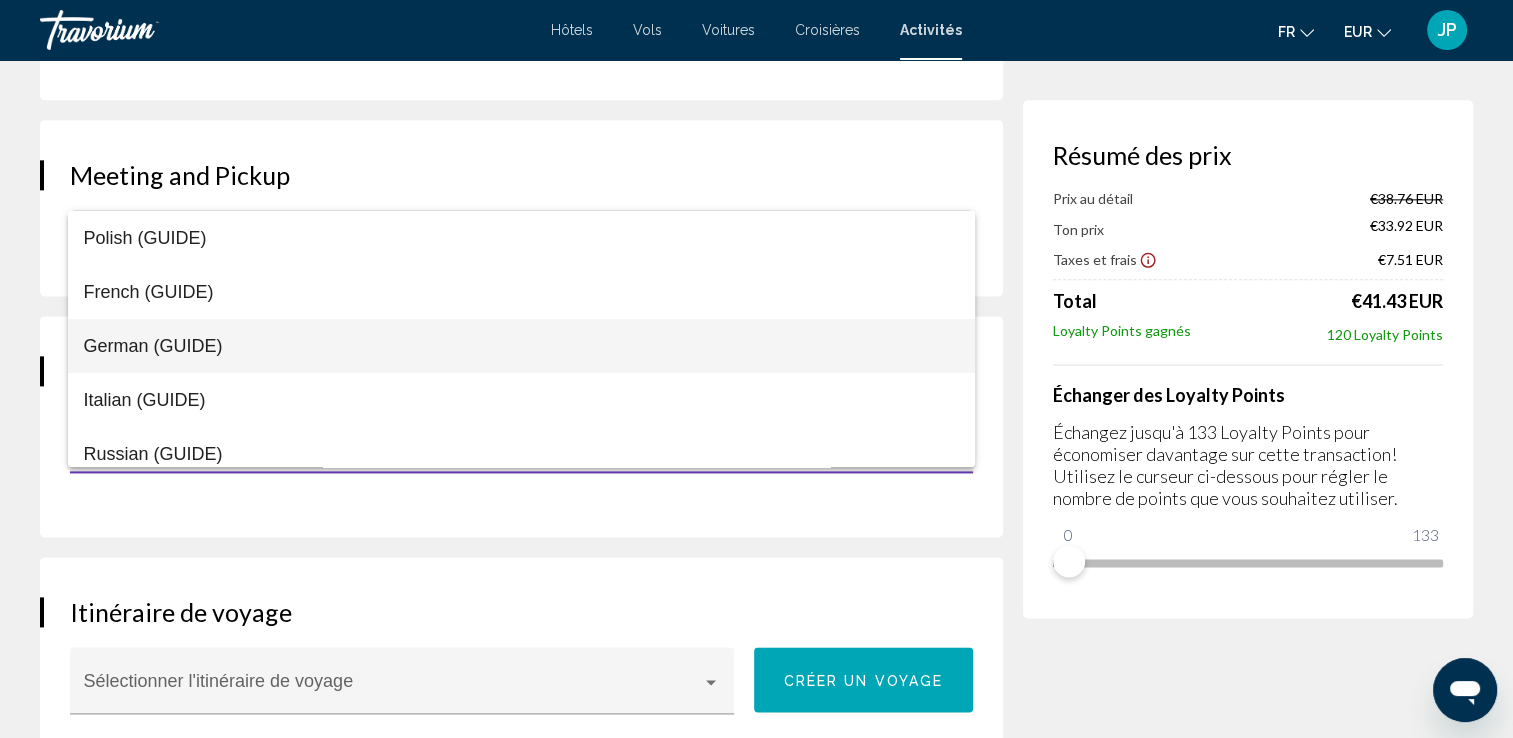 click on "German (GUIDE)" at bounding box center [522, 346] 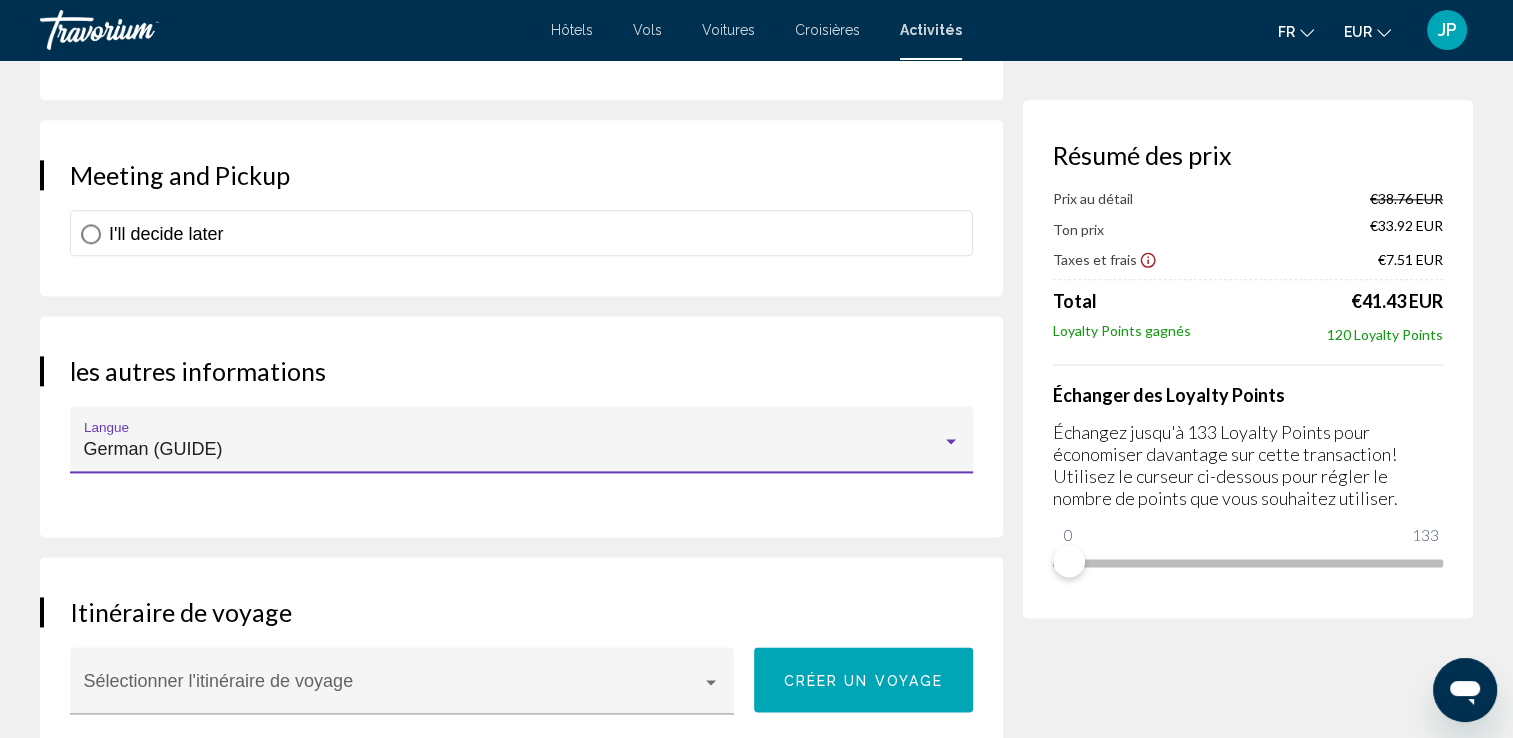 click on "German (GUIDE) Langue" at bounding box center (522, 445) 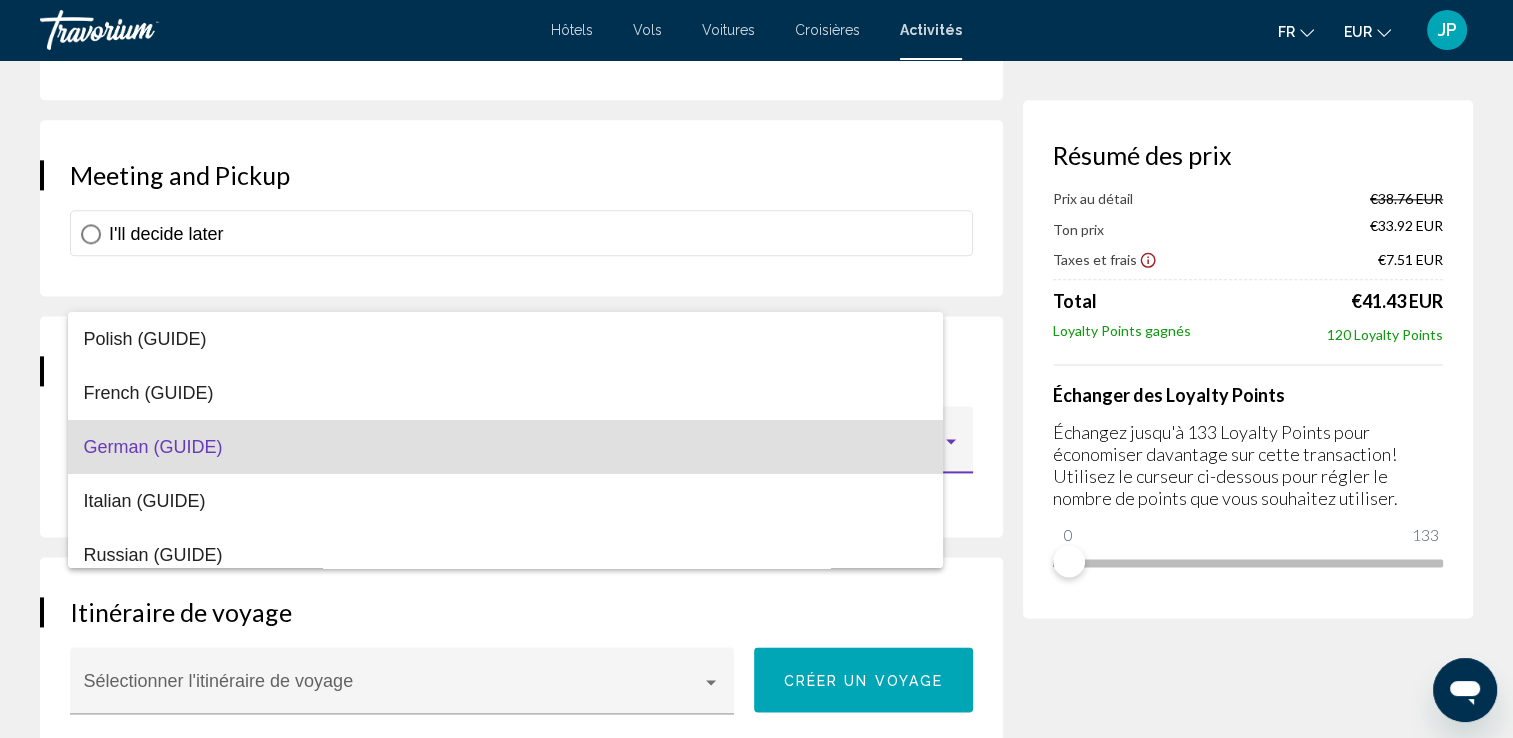 scroll, scrollTop: 7, scrollLeft: 0, axis: vertical 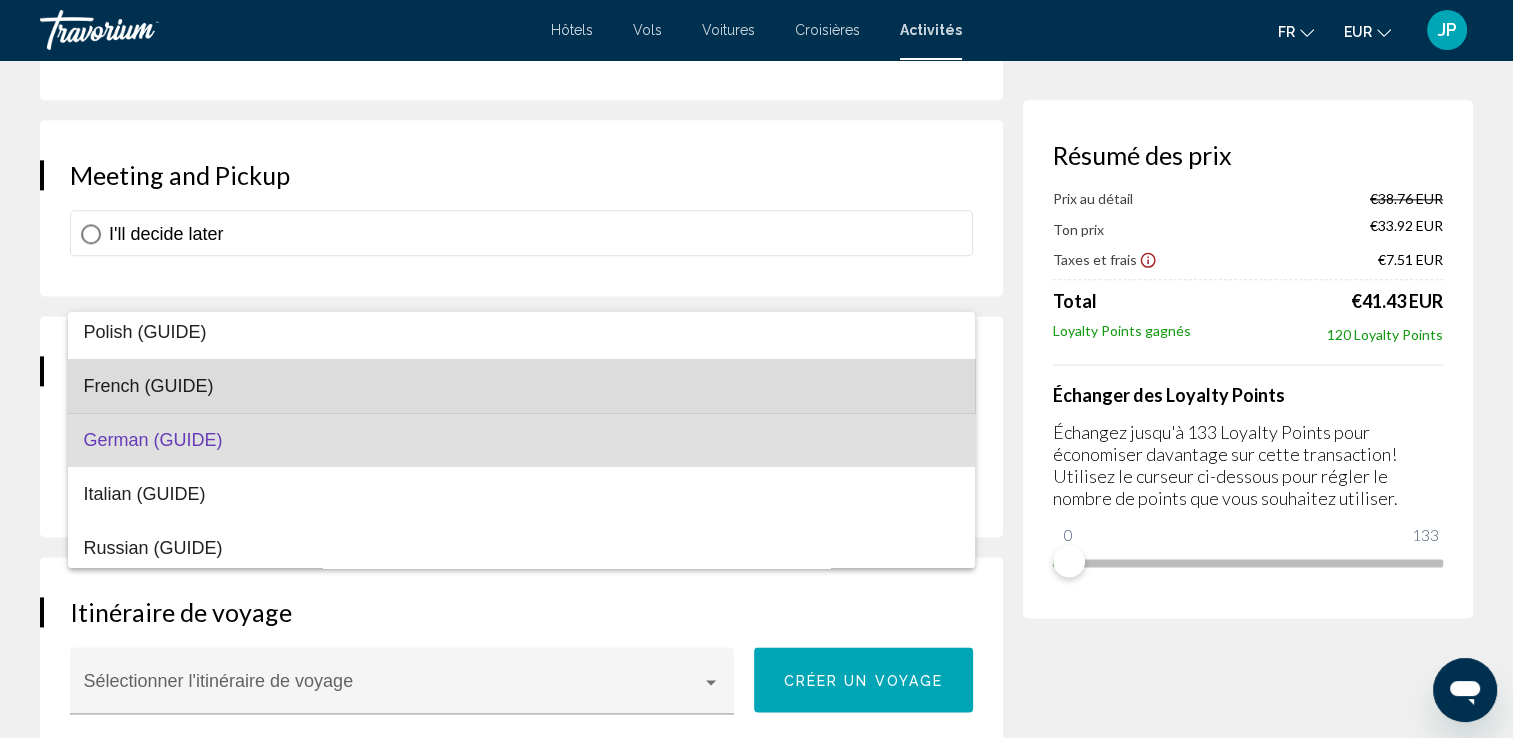click on "French (GUIDE)" at bounding box center (522, 386) 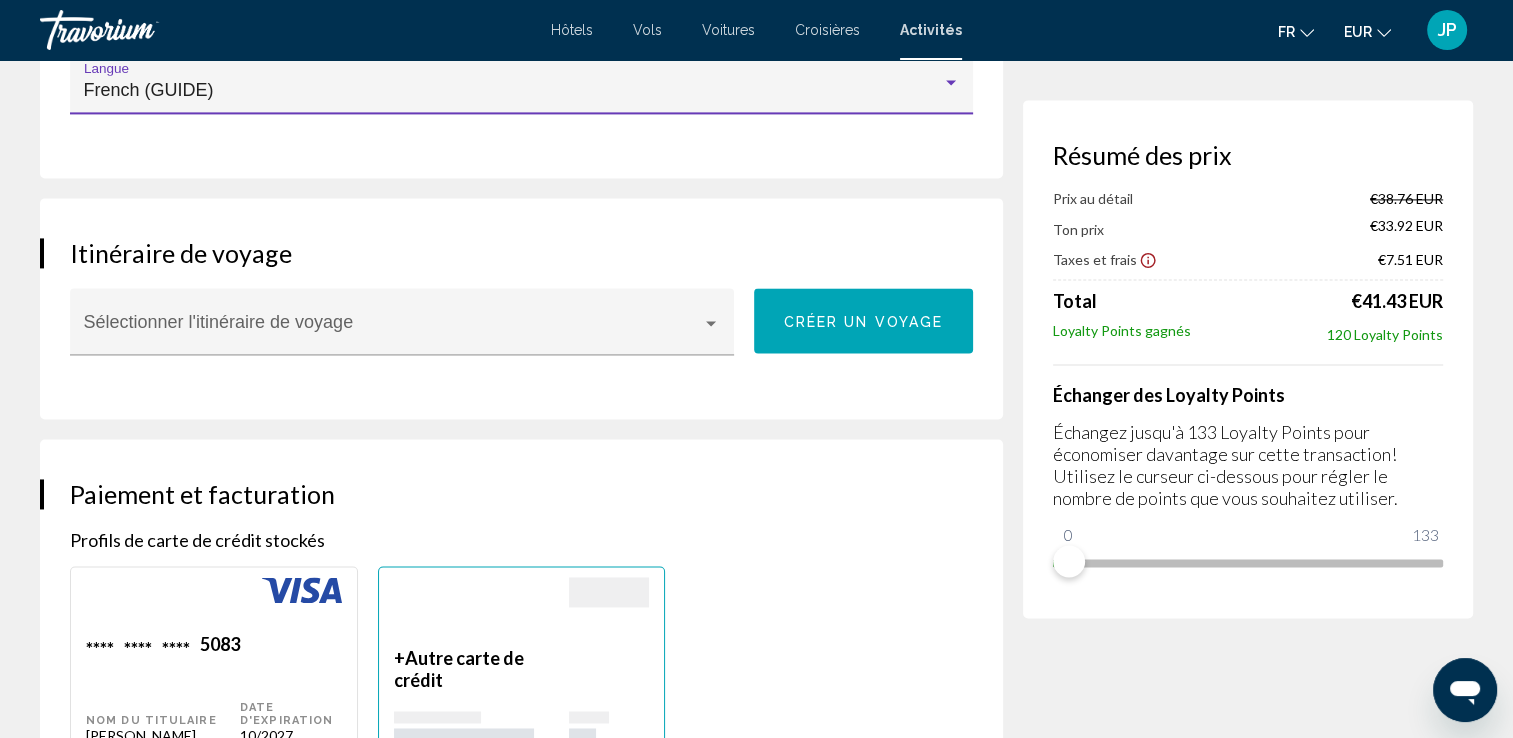 scroll, scrollTop: 2912, scrollLeft: 0, axis: vertical 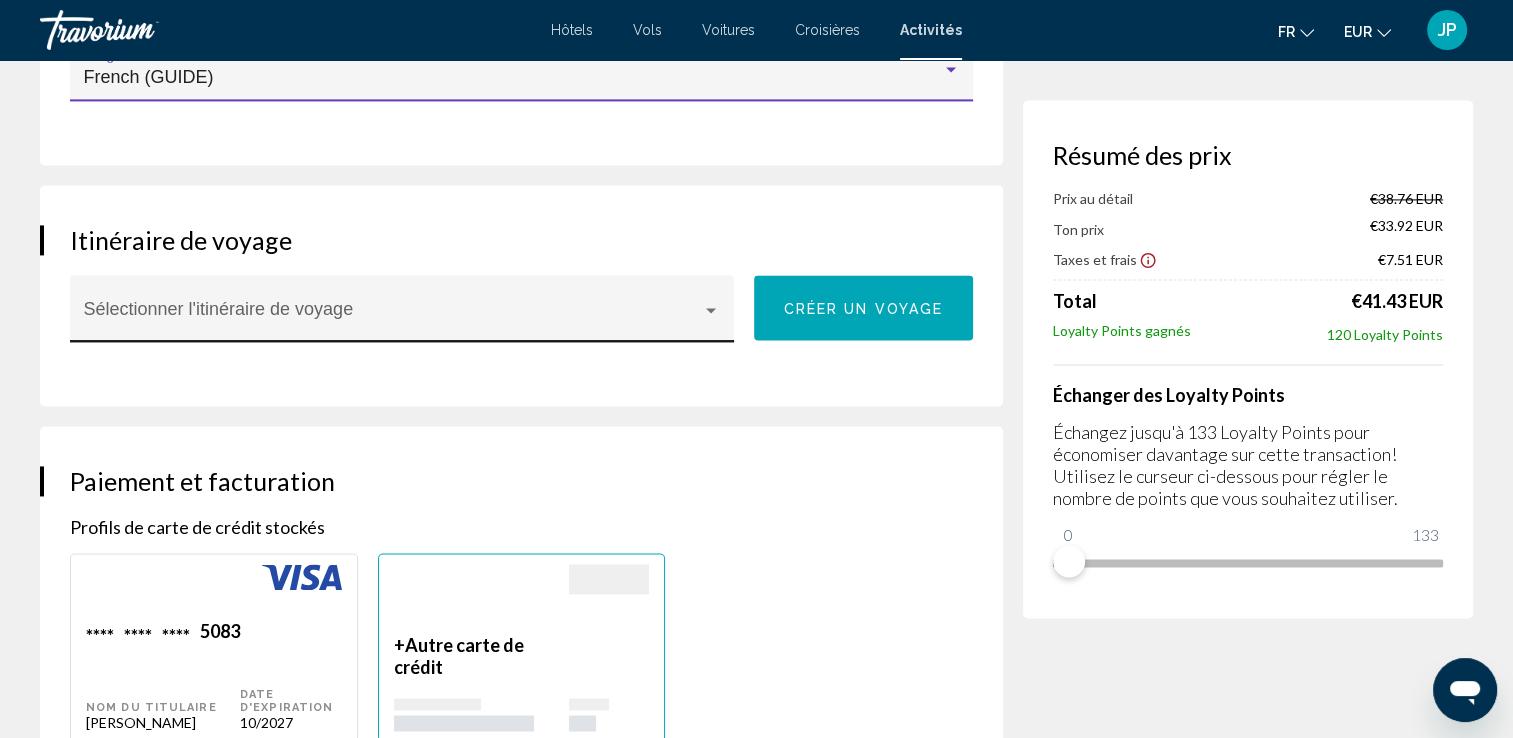 click at bounding box center (393, 318) 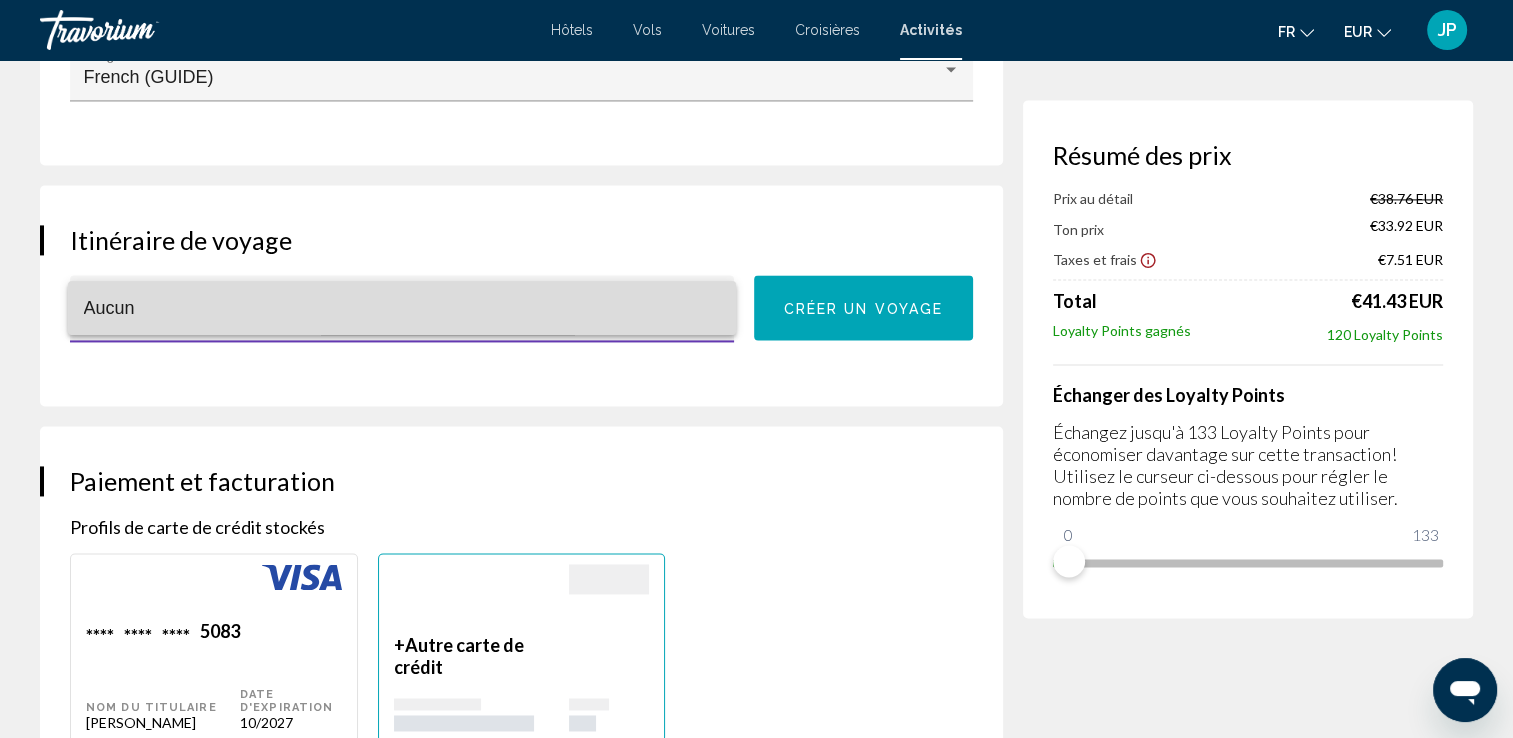 click on "Aucun" at bounding box center [402, 308] 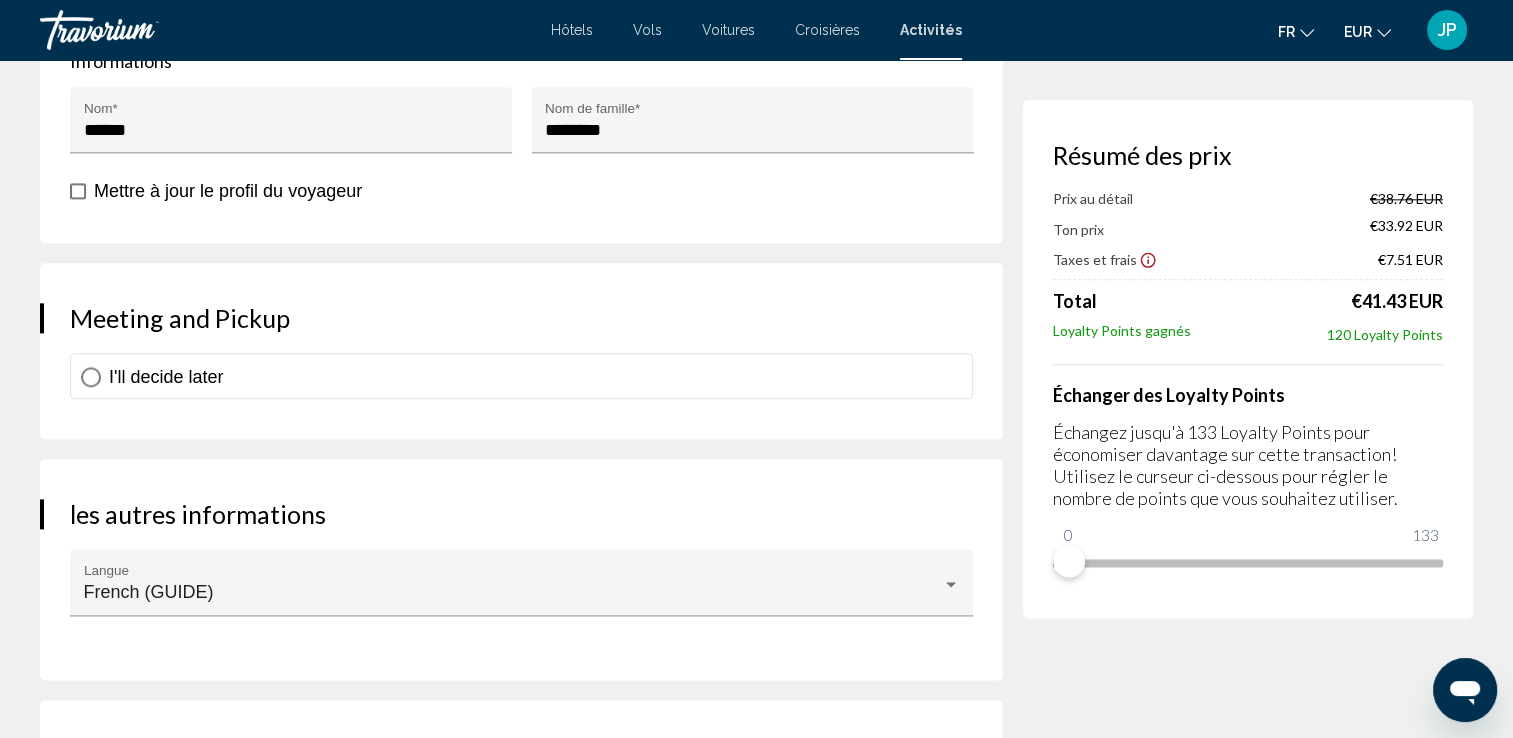 scroll, scrollTop: 2410, scrollLeft: 0, axis: vertical 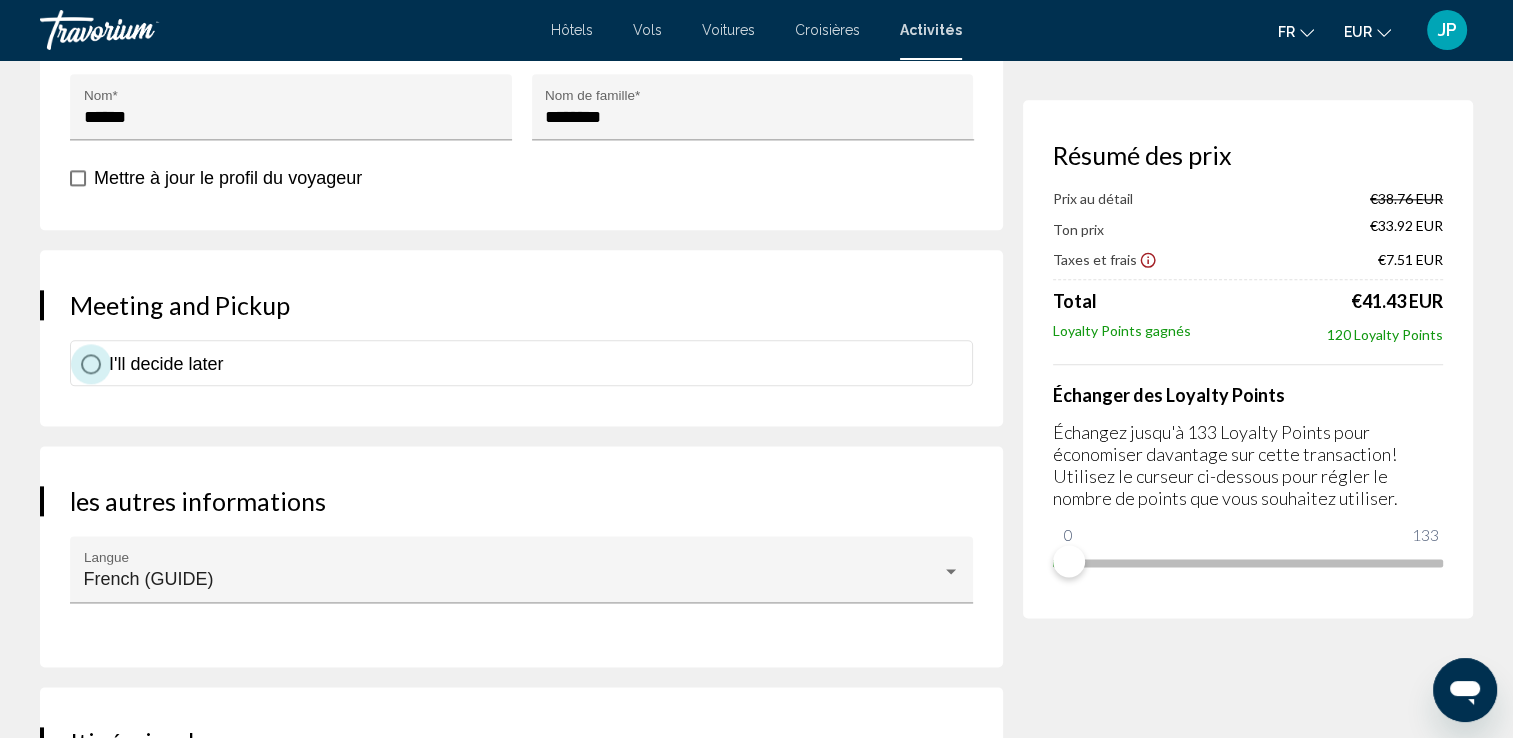 click at bounding box center (91, 364) 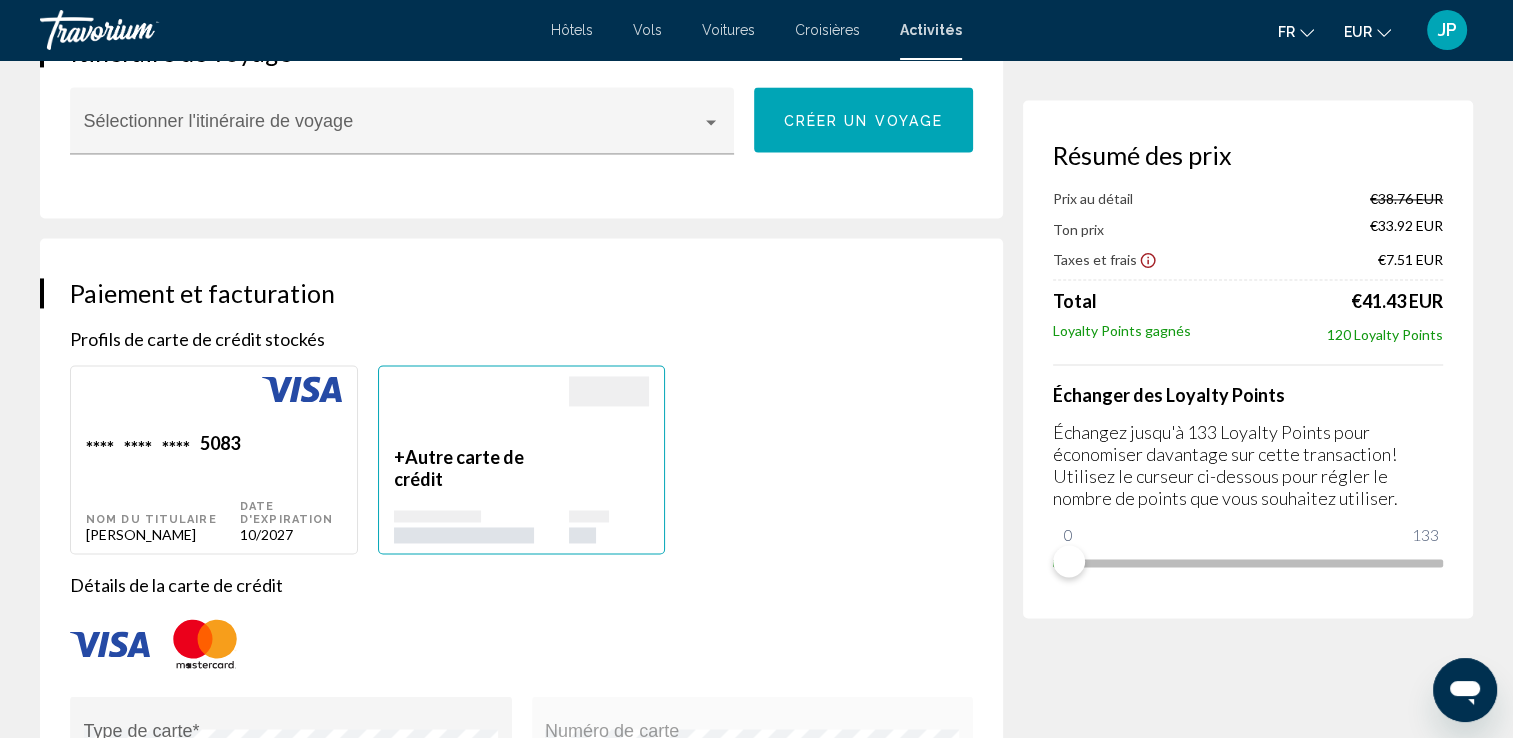 scroll, scrollTop: 3055, scrollLeft: 0, axis: vertical 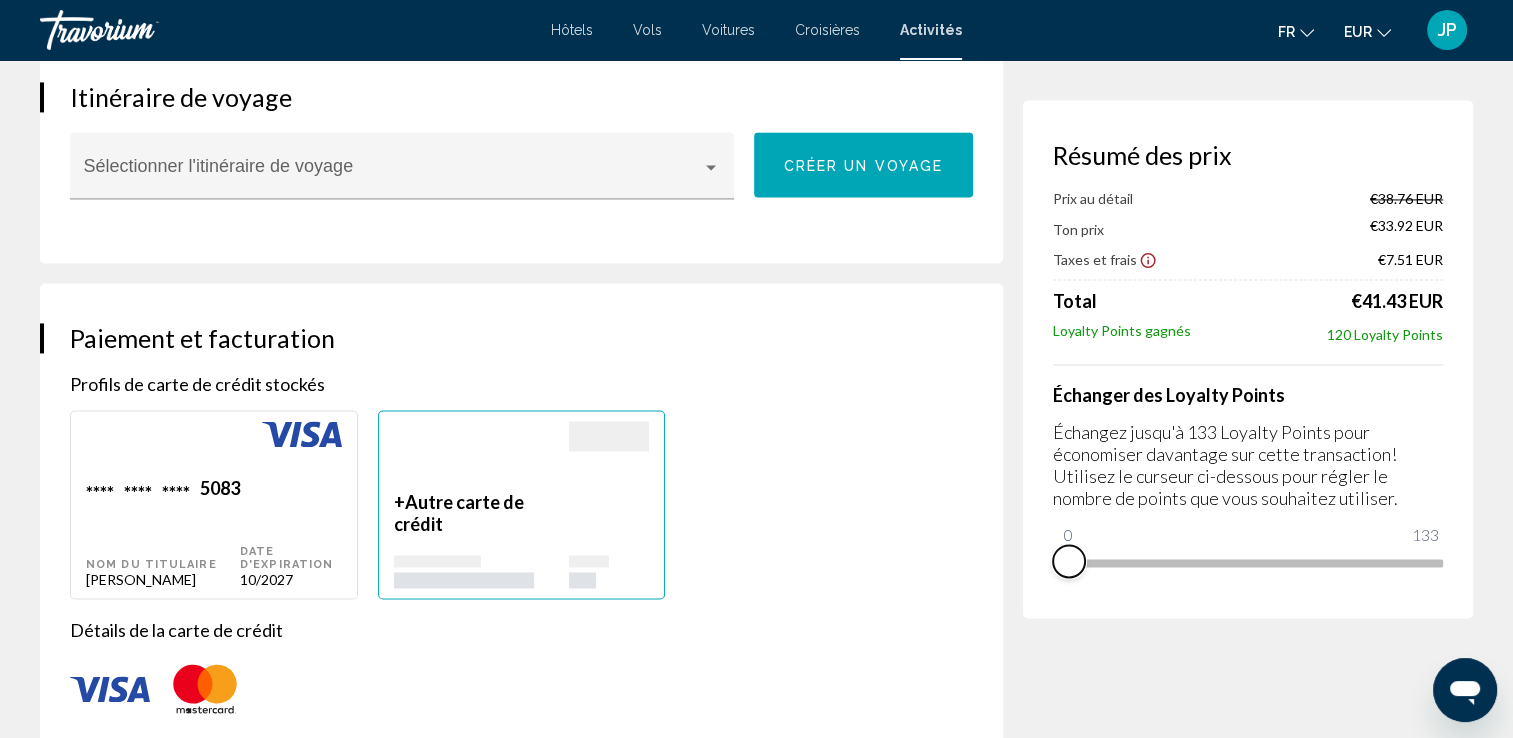 drag, startPoint x: 1068, startPoint y: 568, endPoint x: 1003, endPoint y: 618, distance: 82.006096 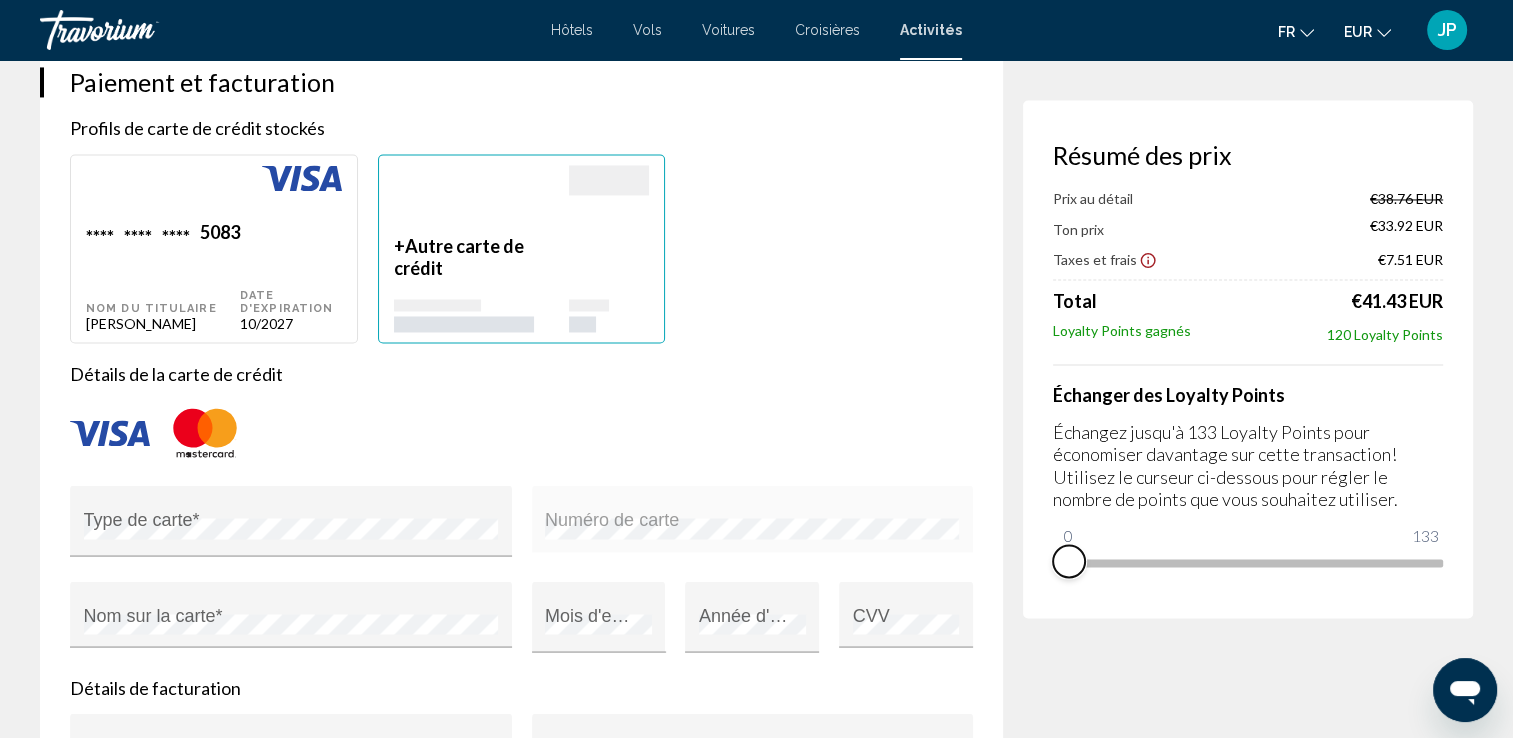scroll, scrollTop: 3317, scrollLeft: 0, axis: vertical 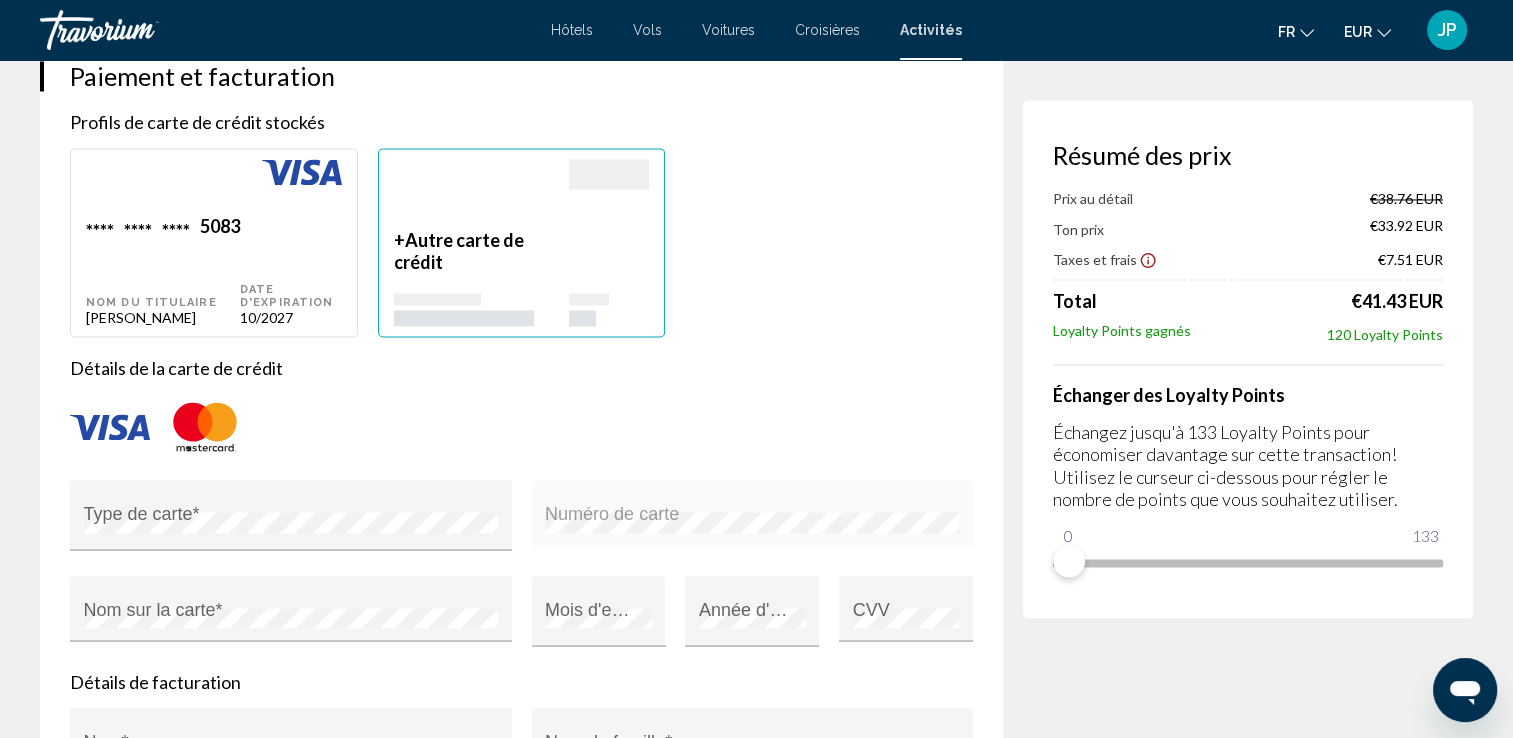 click on "Date d'expiration 10/2027" at bounding box center (291, 270) 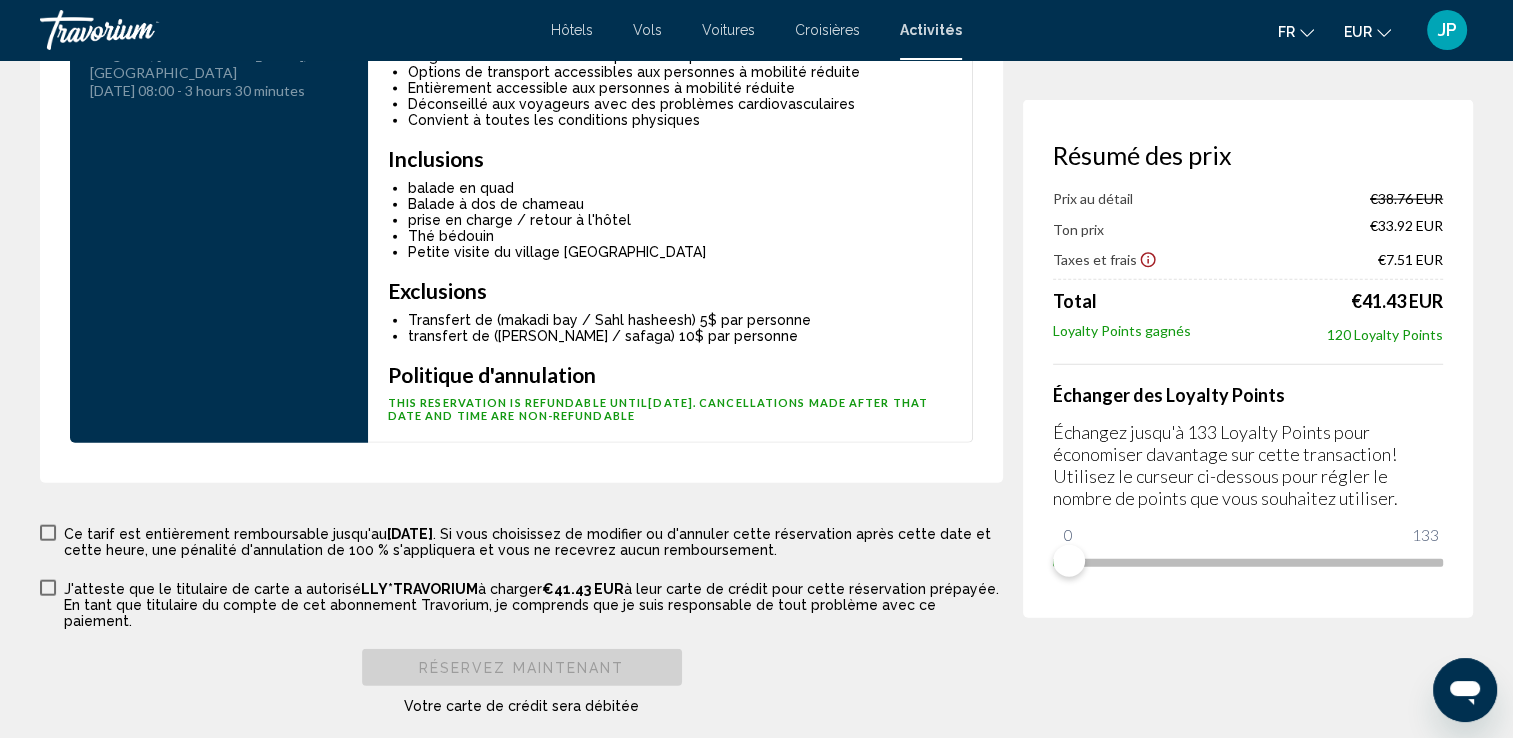 scroll, scrollTop: 4630, scrollLeft: 0, axis: vertical 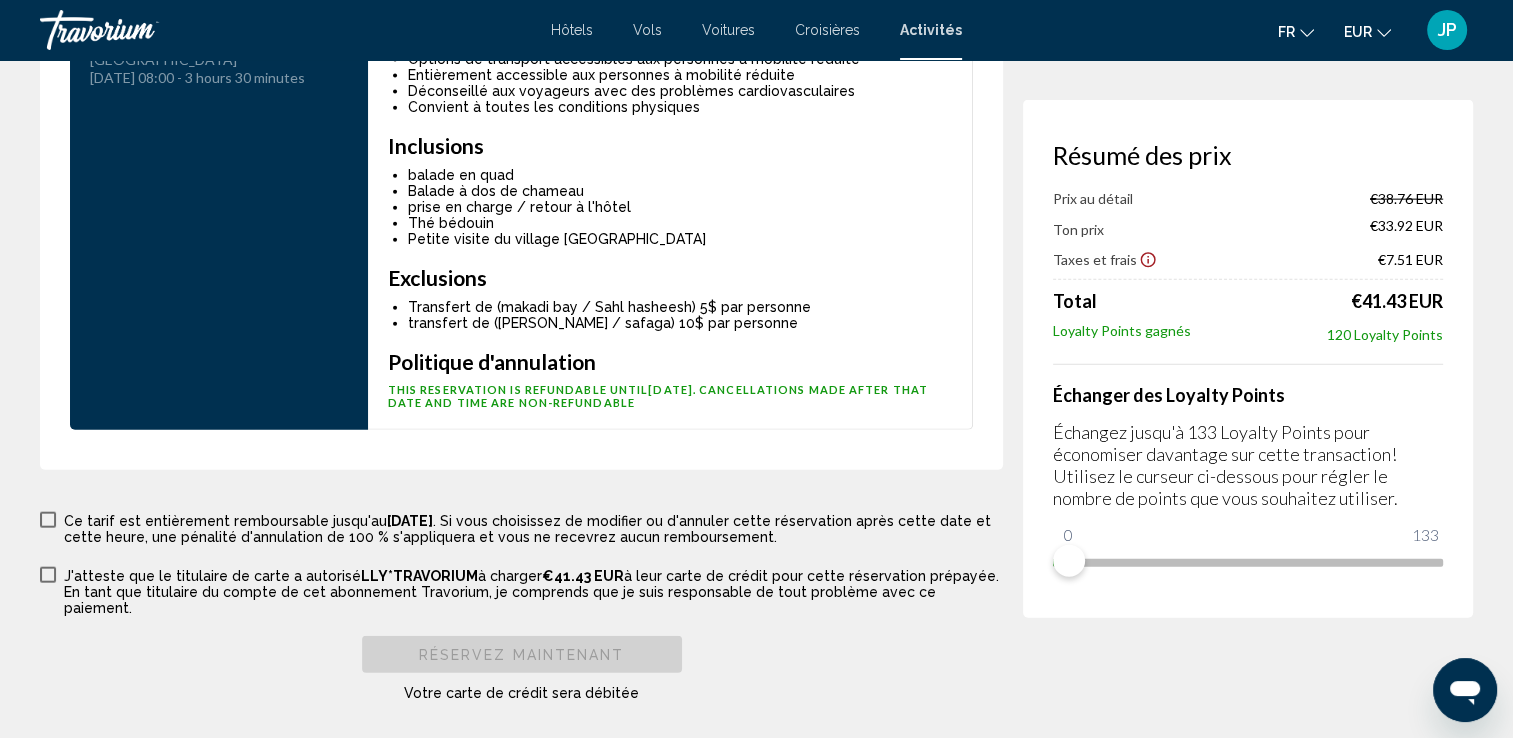 click on "Cette réservation est définitive et non remboursable. L'annulation de cette activité entraînera des frais d'annulation de 100 % et aucun remboursement ne sera accordé. Aucune modification ne peut être apportée à cette réservation une fois qu'elle a été réservée. Ce tarif est entièrement remboursable jusqu'au  [DATE] . Si vous choisissez de modifier ou d'annuler cette réservation après cette date et cette heure, une pénalité d'annulation de 100 % s'appliquera et vous ne recevrez aucun remboursement." at bounding box center [521, 527] 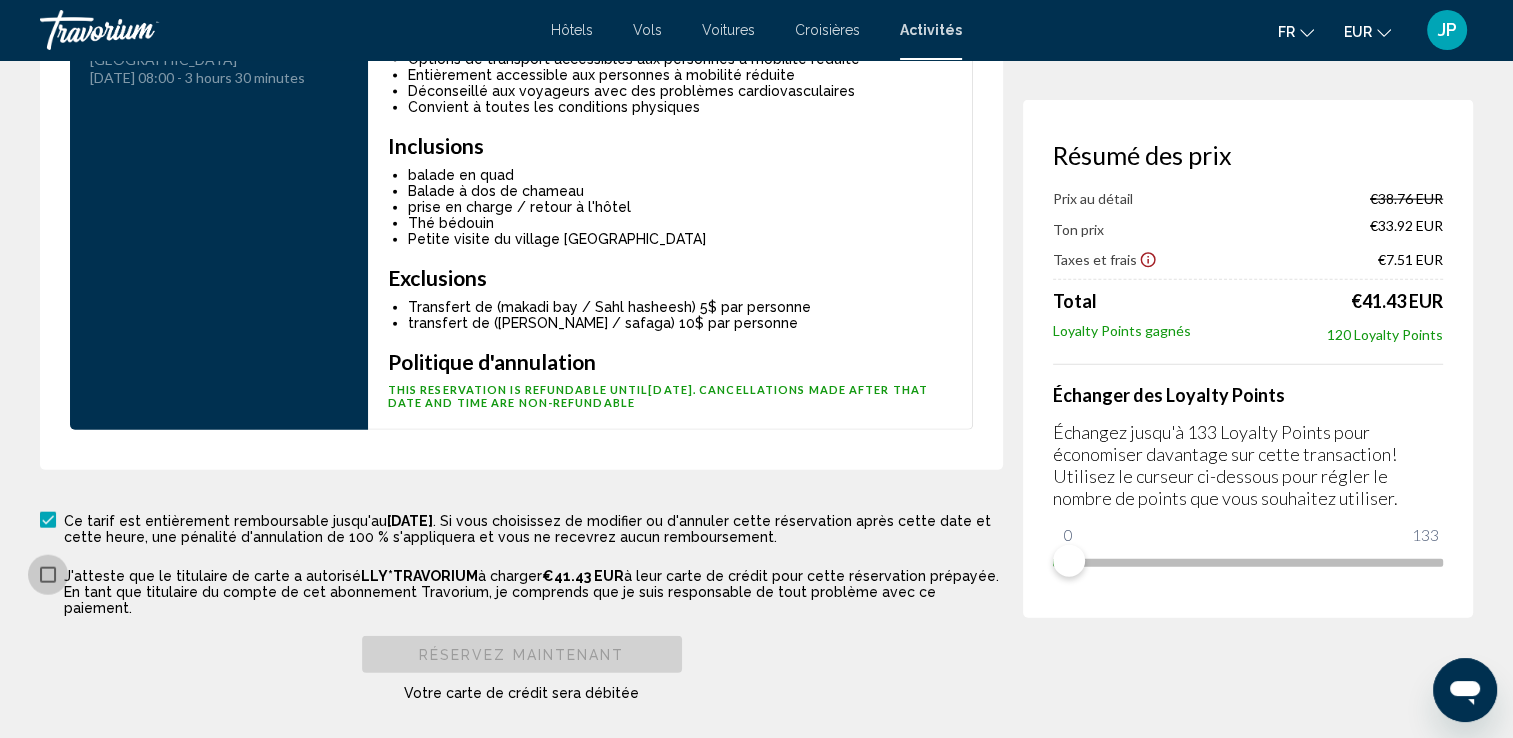 click at bounding box center (48, 575) 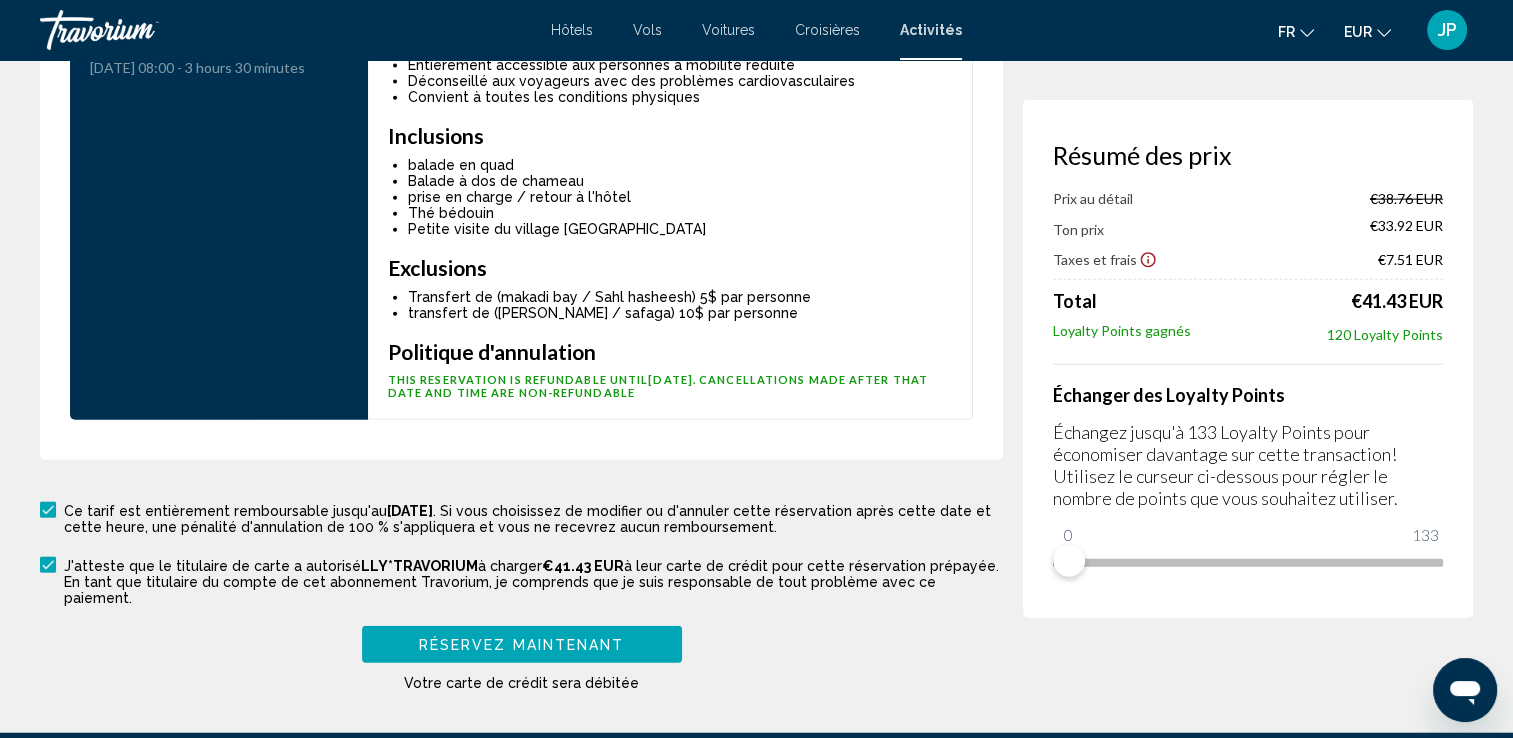 scroll, scrollTop: 4660, scrollLeft: 0, axis: vertical 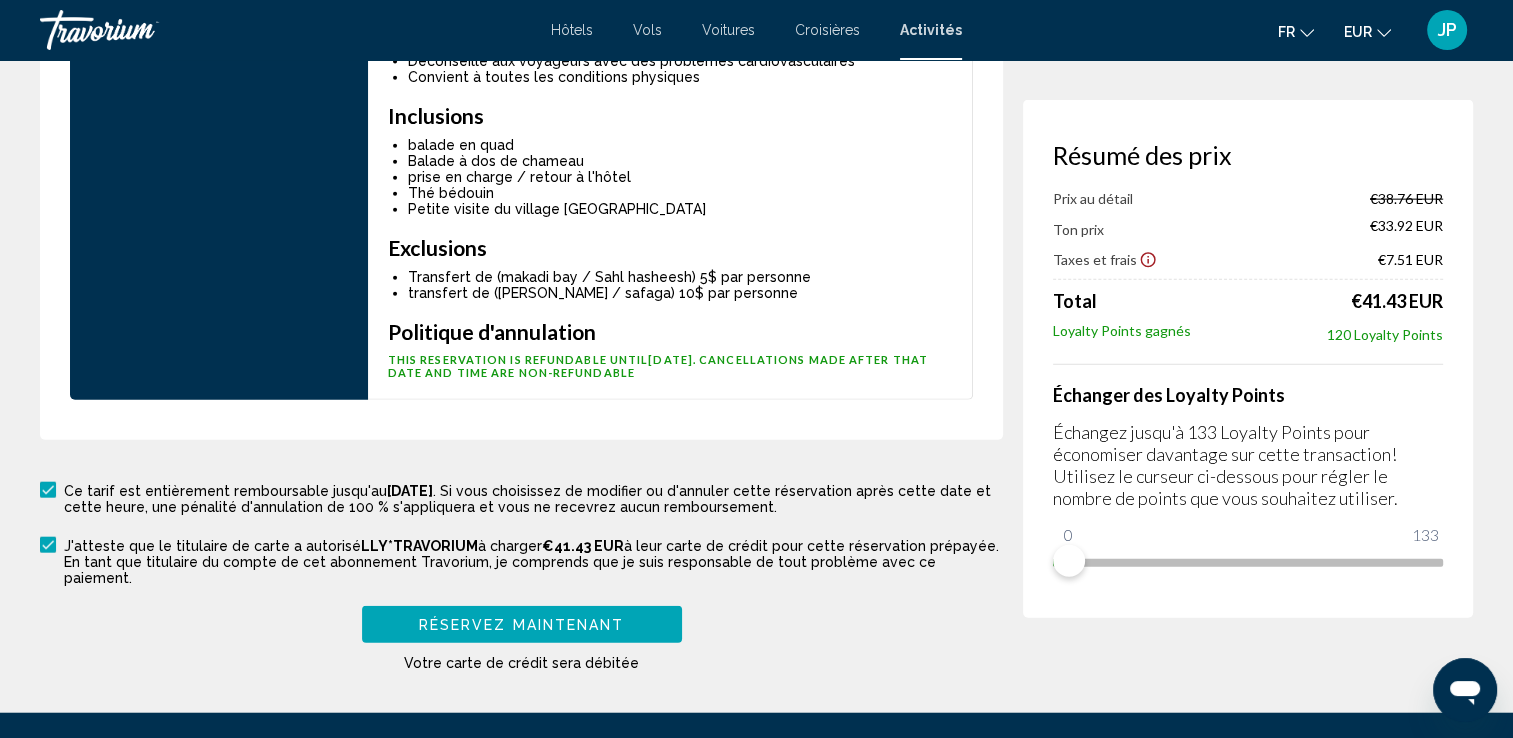 click on "Réservez maintenant" at bounding box center [522, 625] 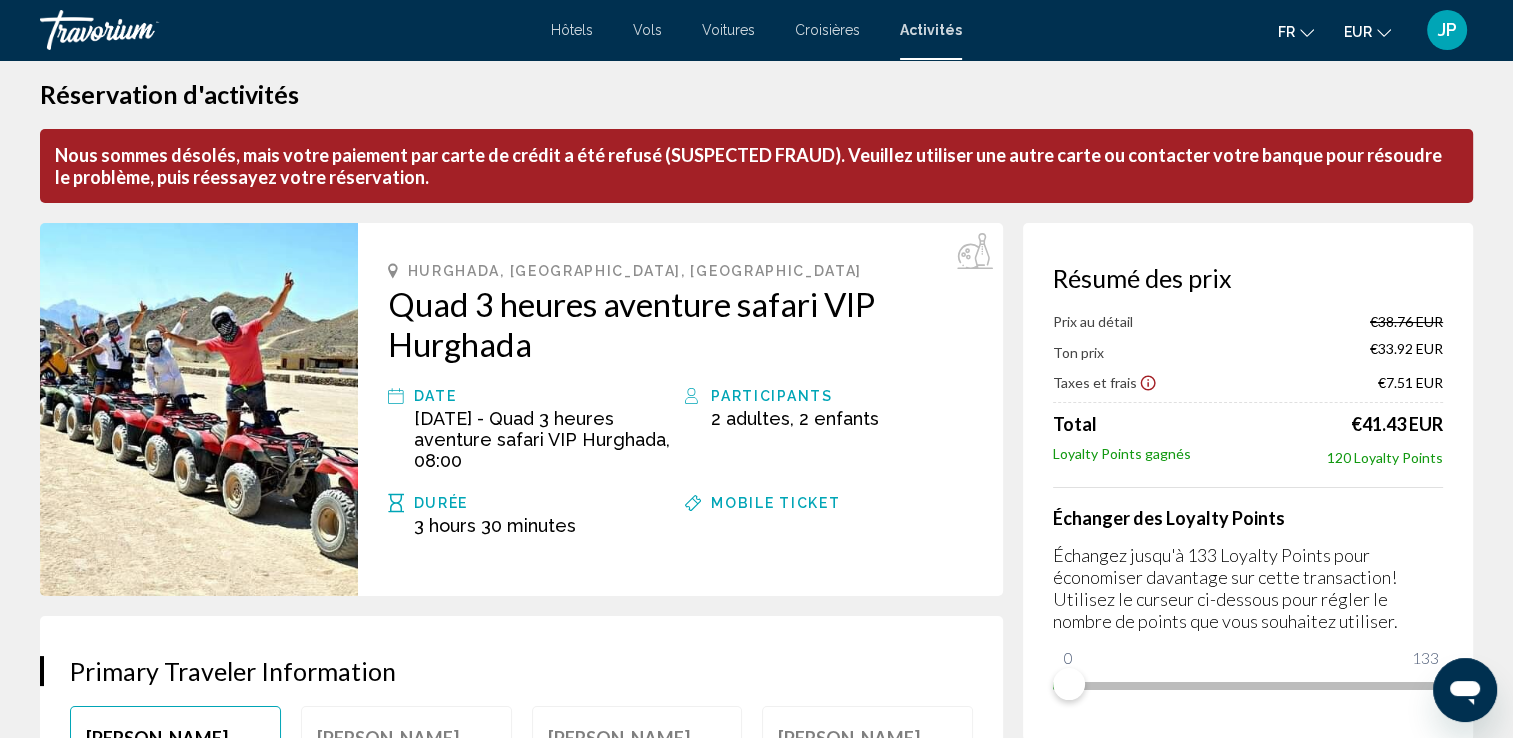 scroll, scrollTop: 0, scrollLeft: 0, axis: both 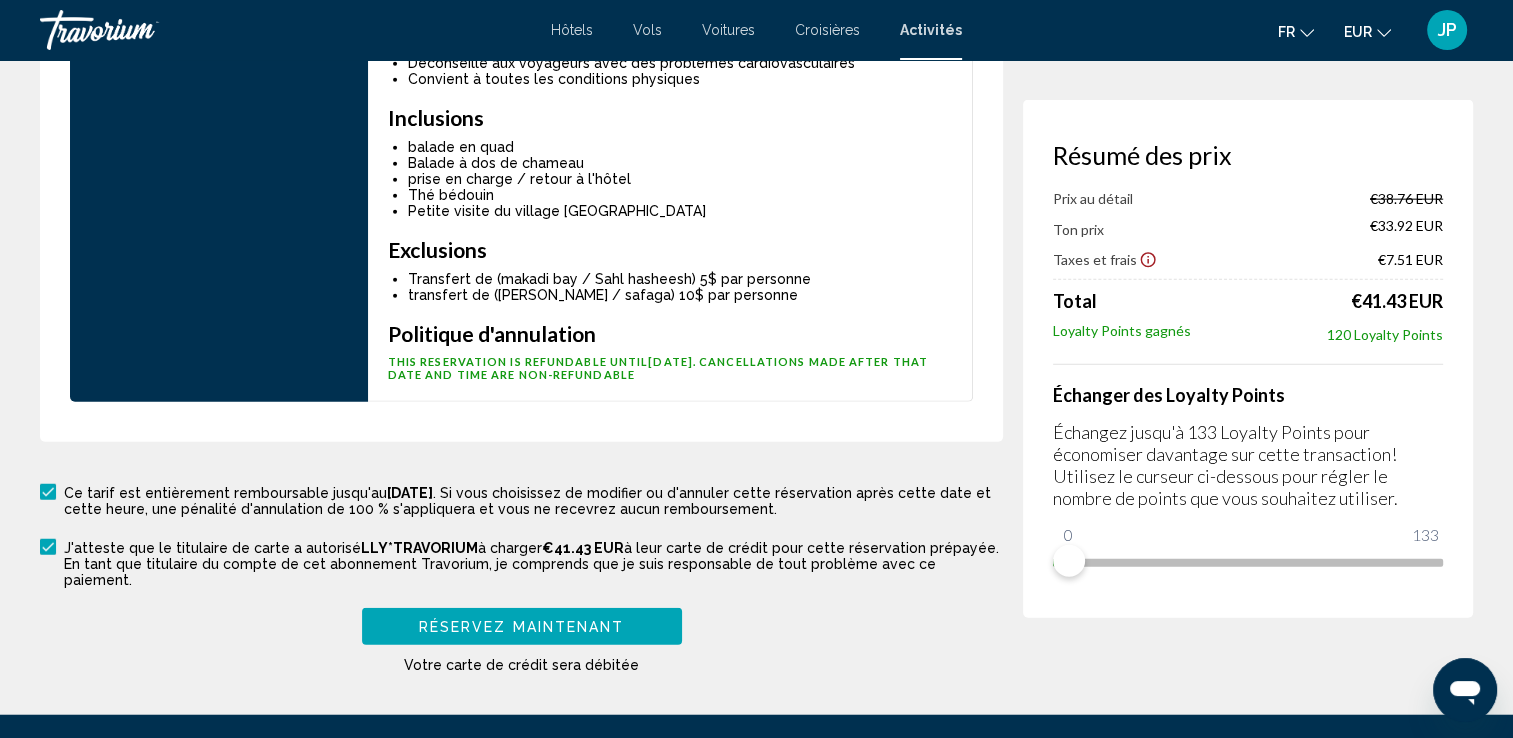 click on "Réservez maintenant" at bounding box center [522, 626] 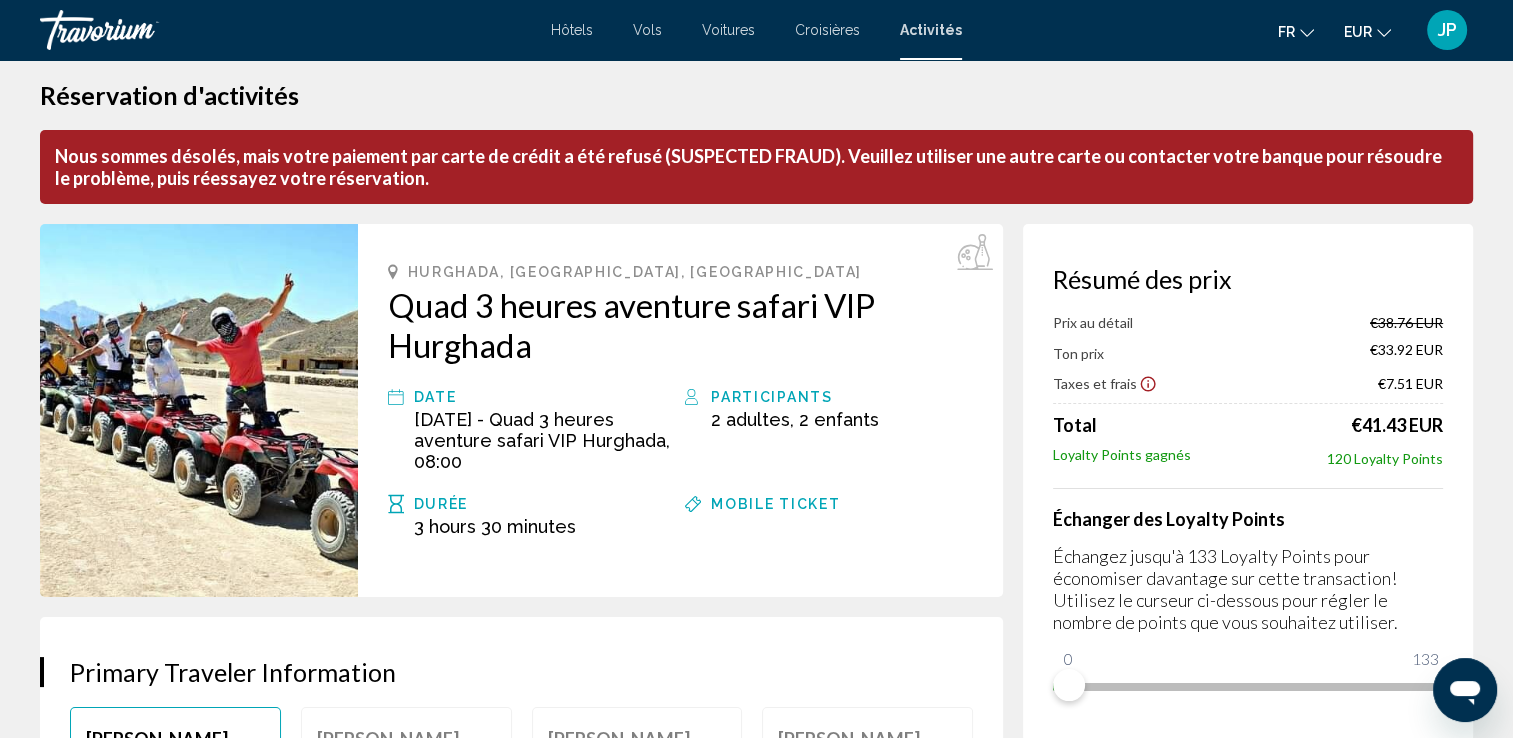scroll, scrollTop: 0, scrollLeft: 0, axis: both 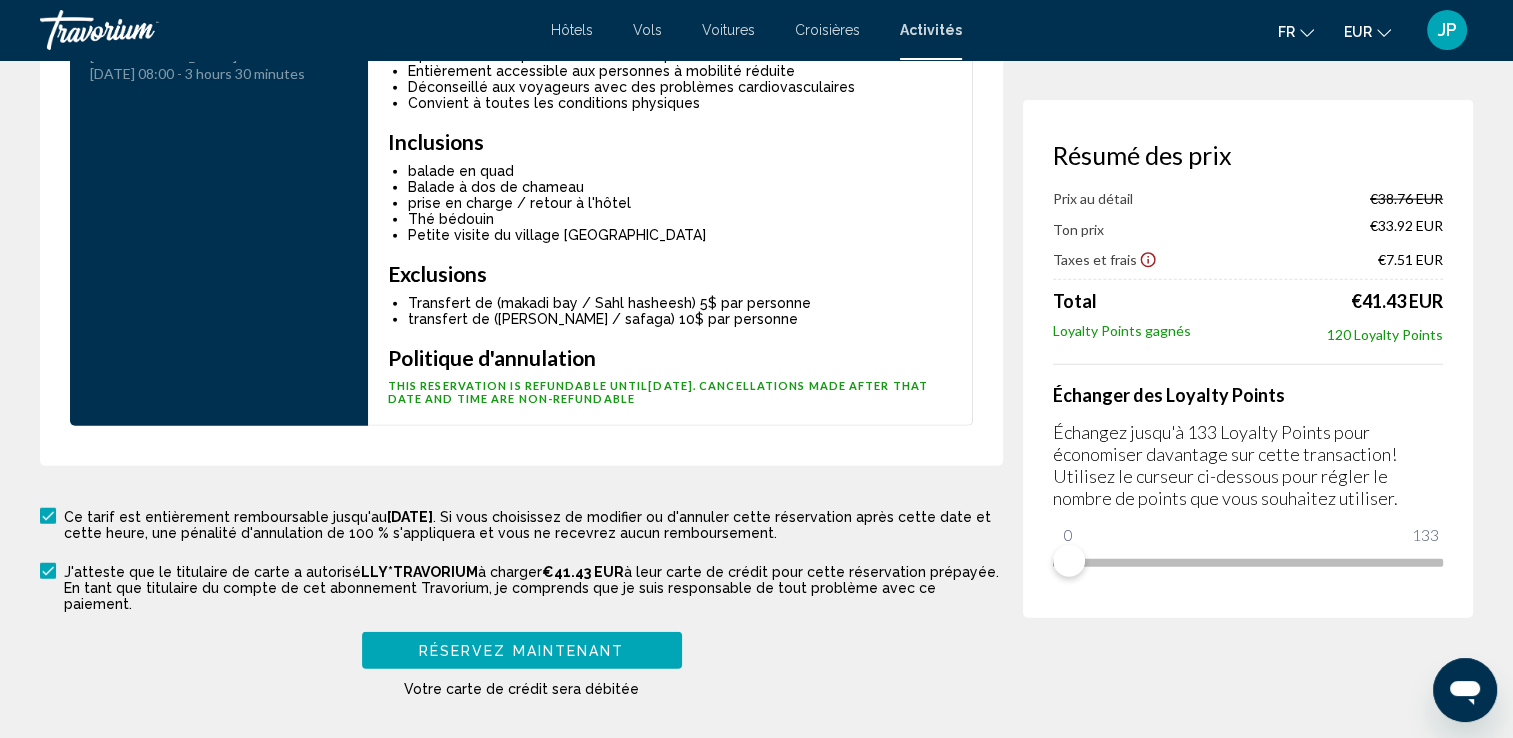 click on "EUR
USD ($) MXN (Mex$) CAD (Can$) GBP (£) EUR (€) AUD (A$) NZD (NZ$) CNY (CN¥)" 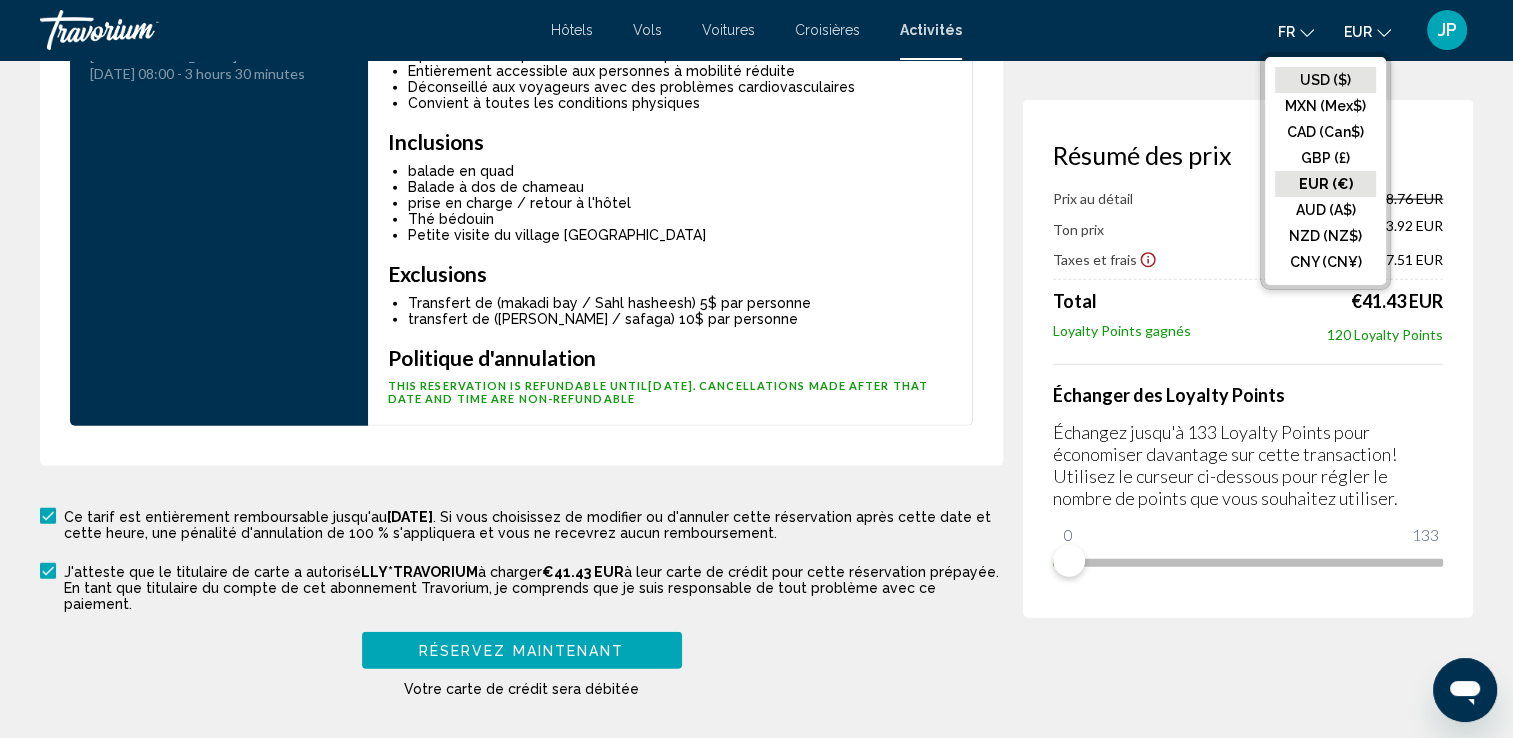click on "USD ($)" 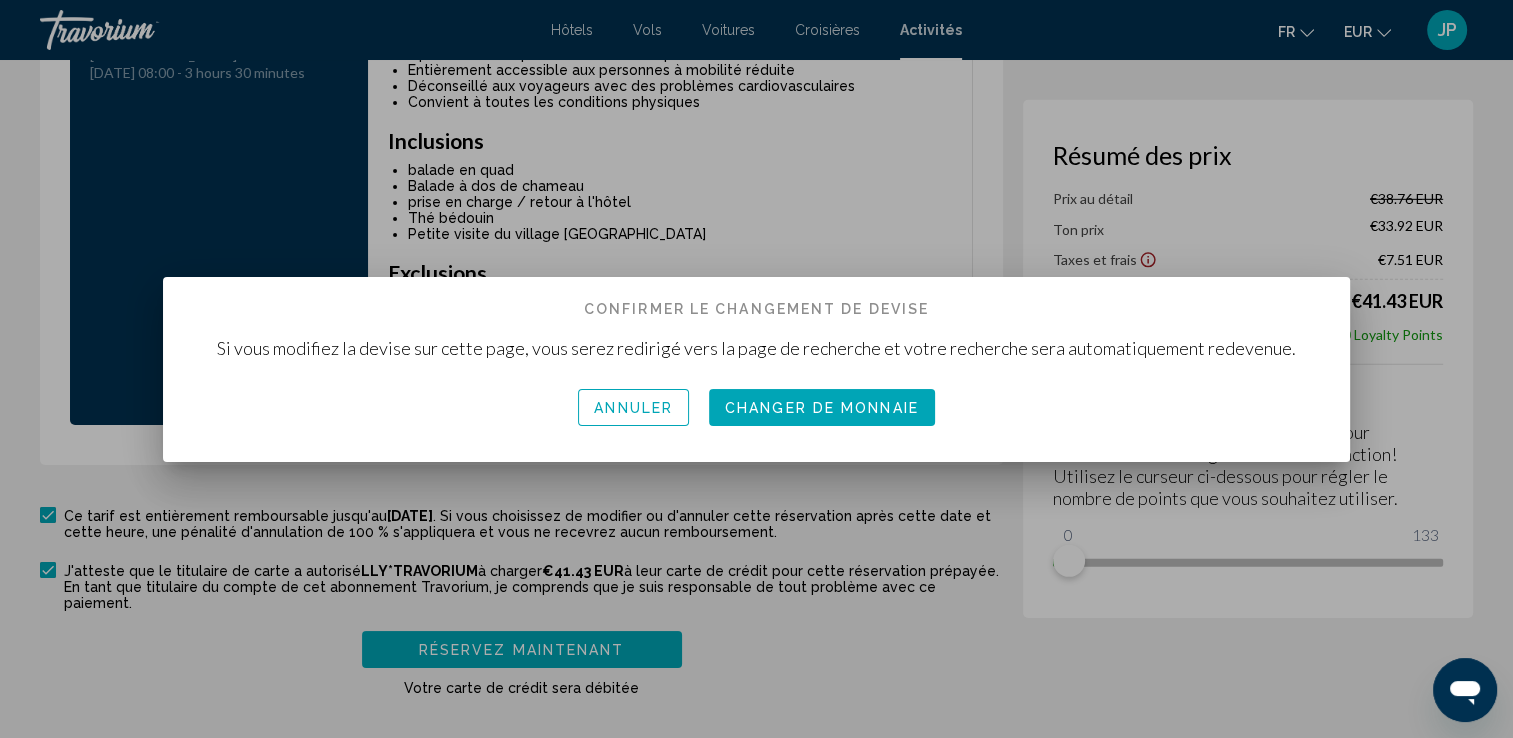 scroll, scrollTop: 0, scrollLeft: 0, axis: both 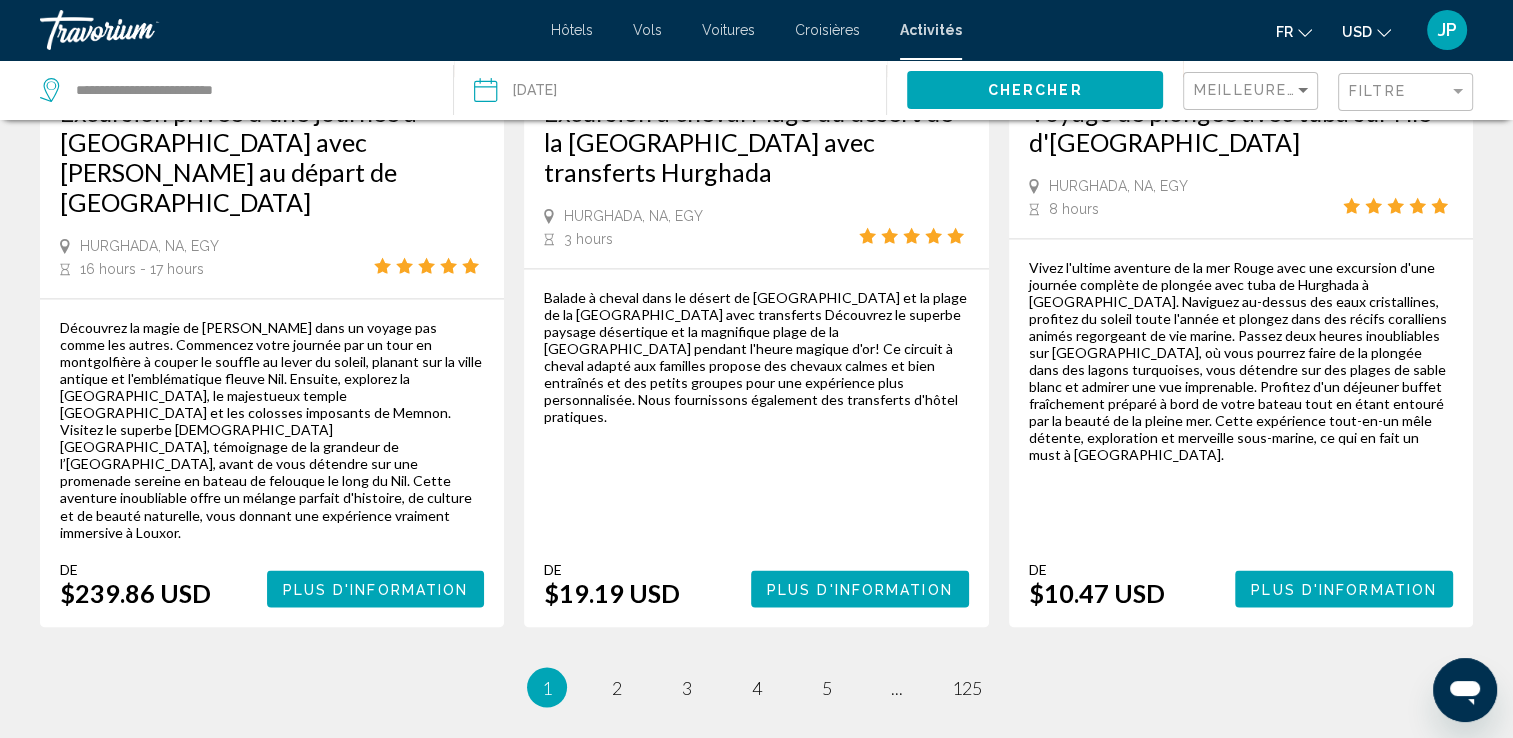click on "1 / 125  You're on page  1 page  2 page  3 page  4 page  5 page  ... page  125" at bounding box center (756, 687) 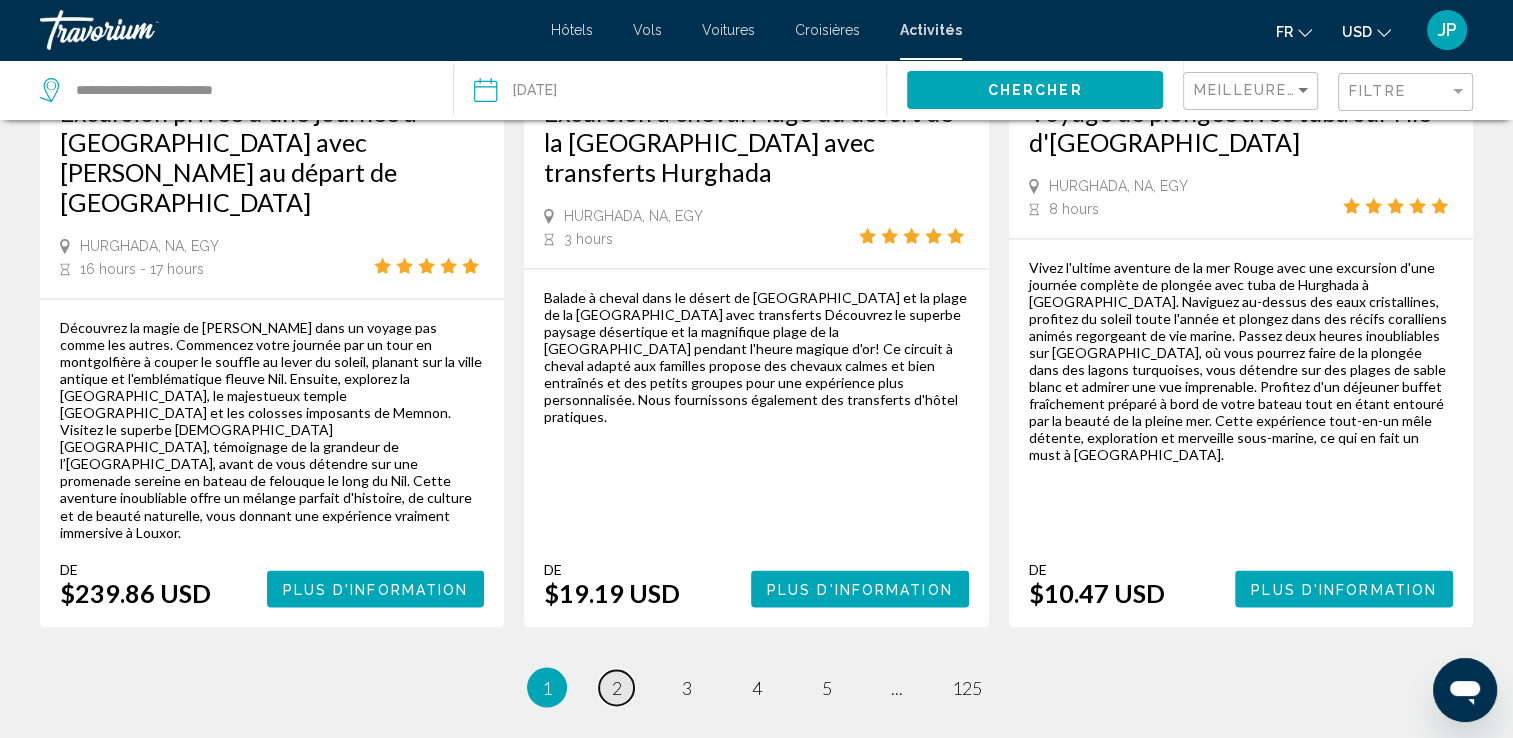 click on "2" at bounding box center [617, 687] 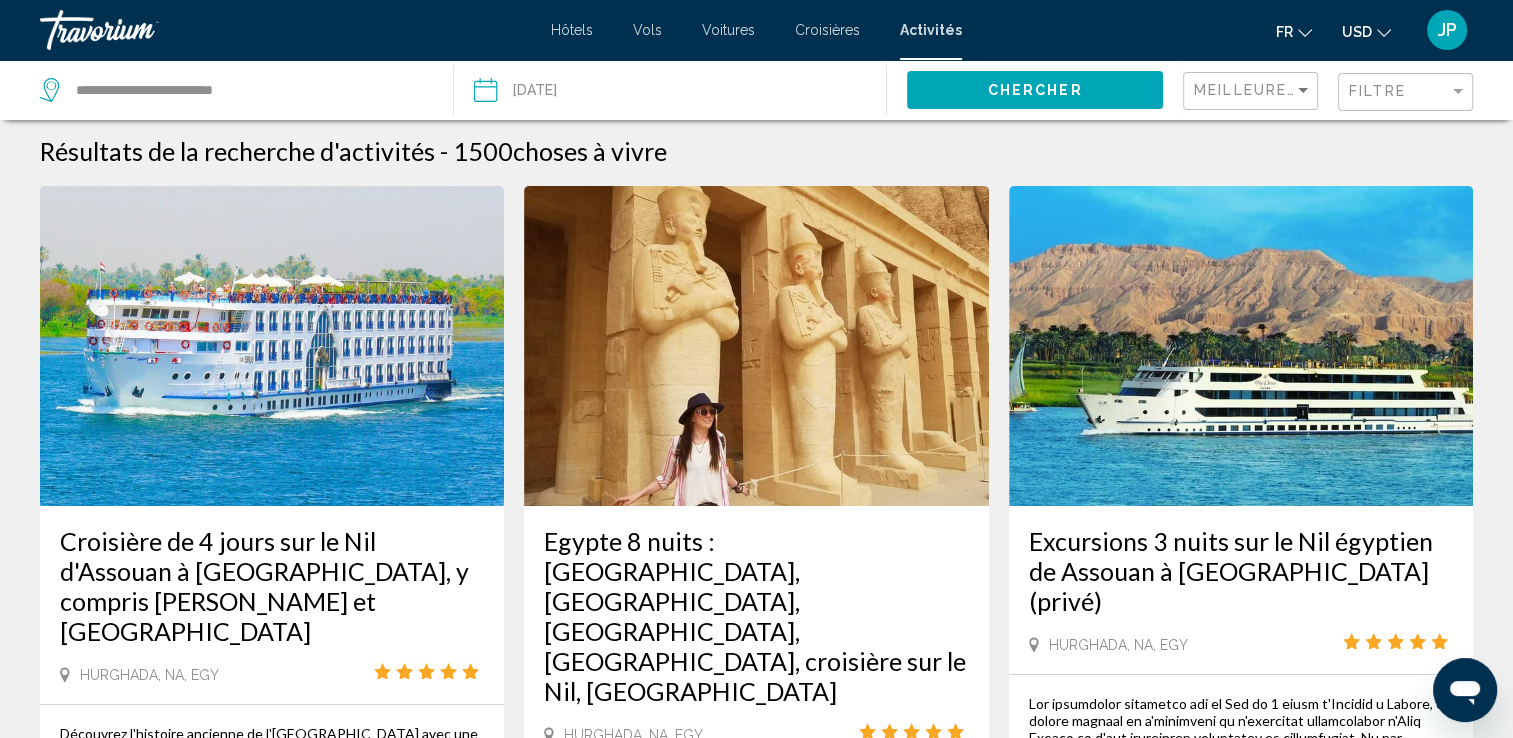 scroll, scrollTop: 0, scrollLeft: 0, axis: both 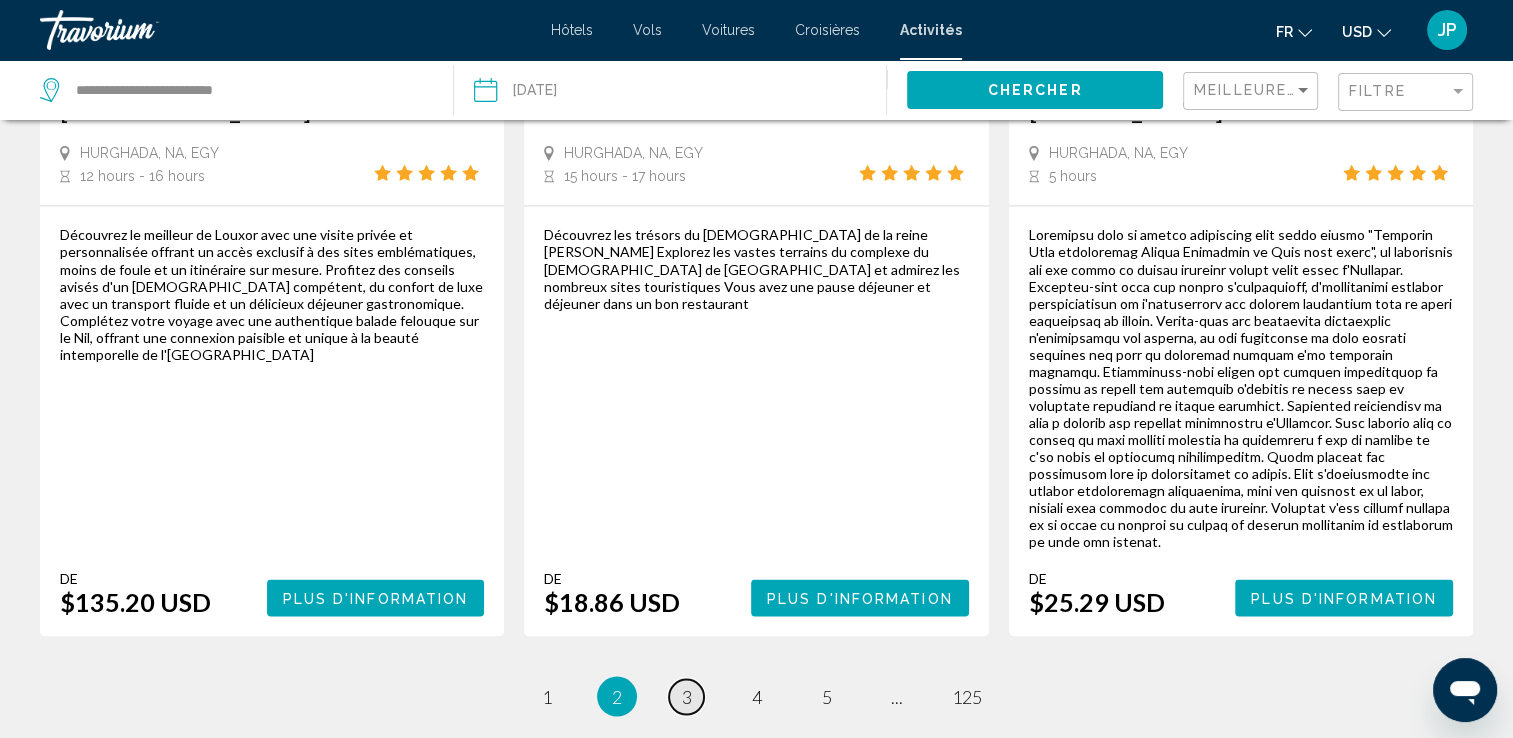 click on "page  3" at bounding box center (686, 696) 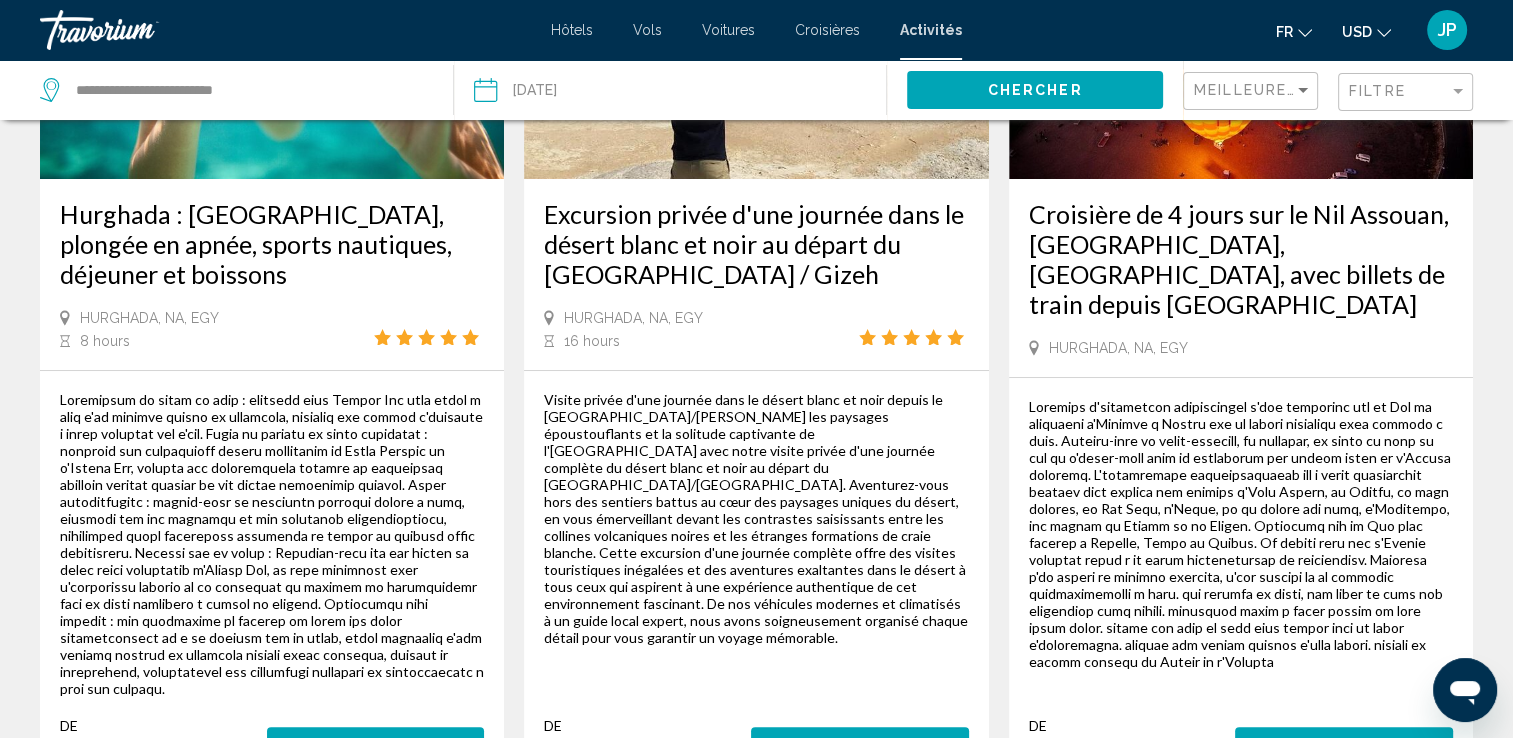 scroll, scrollTop: 0, scrollLeft: 0, axis: both 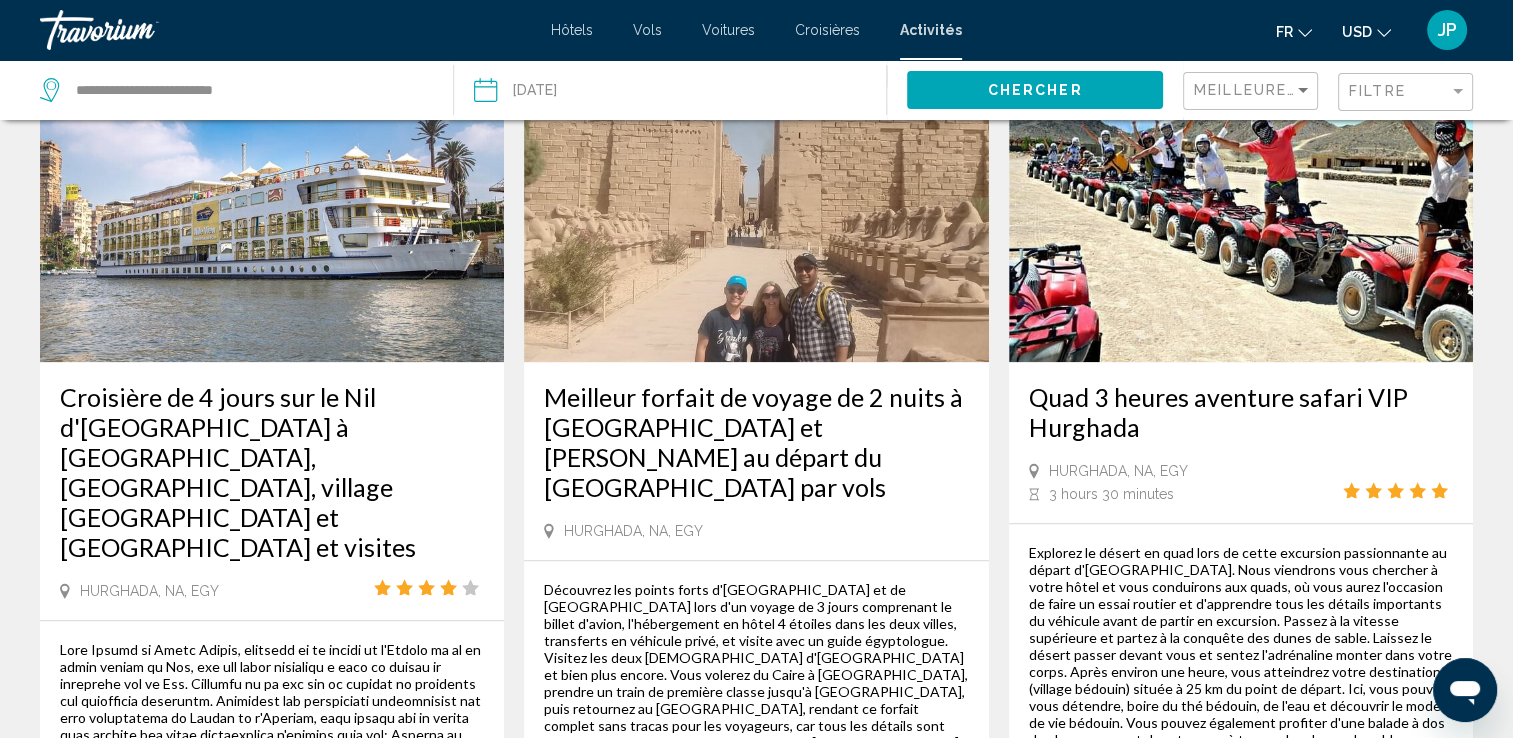 click on "Explorez le désert en quad lors de cette excursion passionnante au départ d'[GEOGRAPHIC_DATA]. Nous viendrons vous chercher à votre hôtel et vous conduirons aux quads, où vous aurez l'occasion de faire un essai routier et d'apprendre tous les détails importants du véhicule avant de partir en excursion.
Passez à la vitesse supérieure et partez à la conquête des dunes de sable. Laissez le désert passer devant vous et sentez l'adrénaline monter dans votre corps. Après environ une heure, vous atteindrez votre destination (village bédouin) située à 25 km du point de départ.
Ici, vous pouvez vous détendre, boire du thé bédouin, de l'eau et découvrir le mode de vie bédouin. Vous pouvez également profiter d'une balade à dos de chameau avant de retourner à travers les dunes de sable jusqu'au point de départ. Tombé la vraie vie bédouine en peu de temps." at bounding box center (1241, 663) 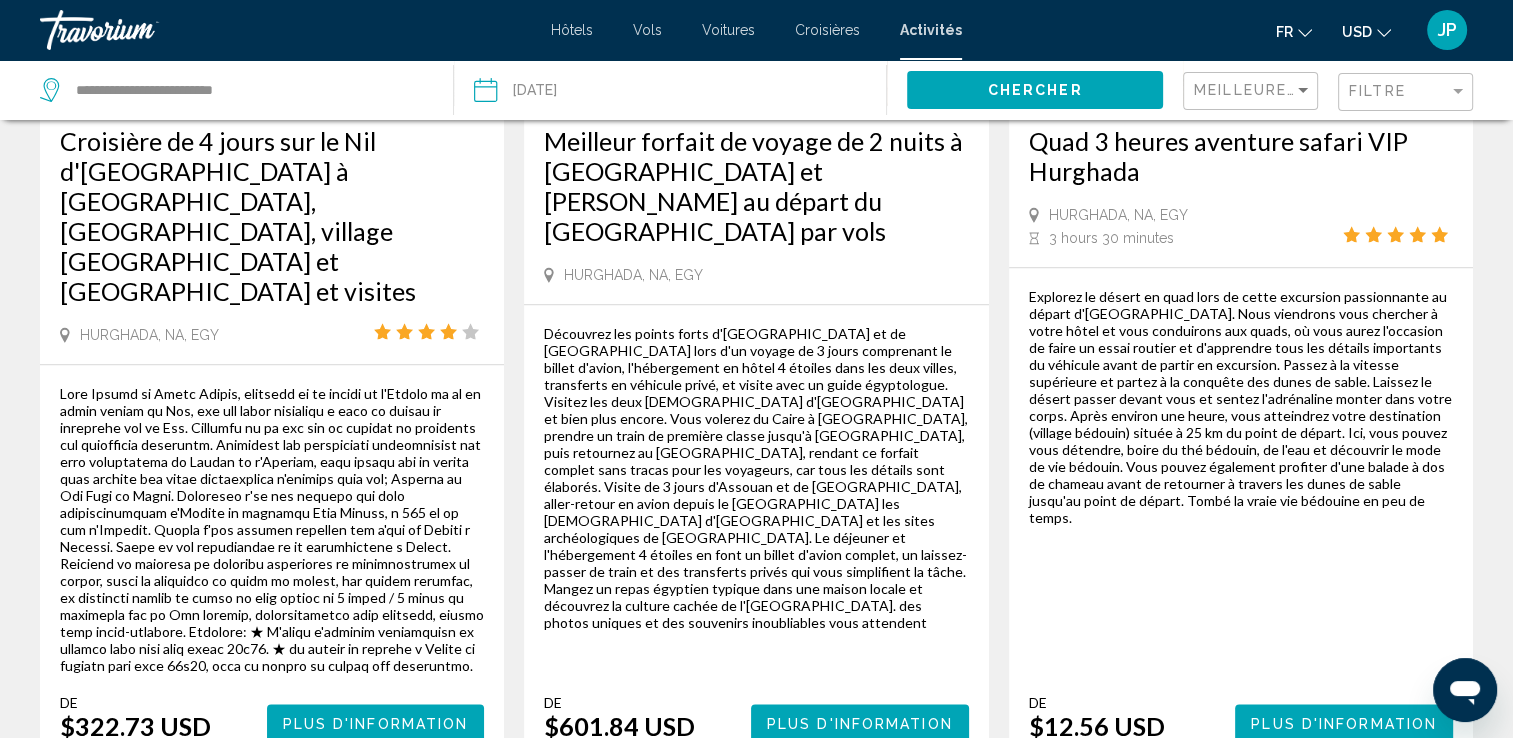 scroll, scrollTop: 2346, scrollLeft: 0, axis: vertical 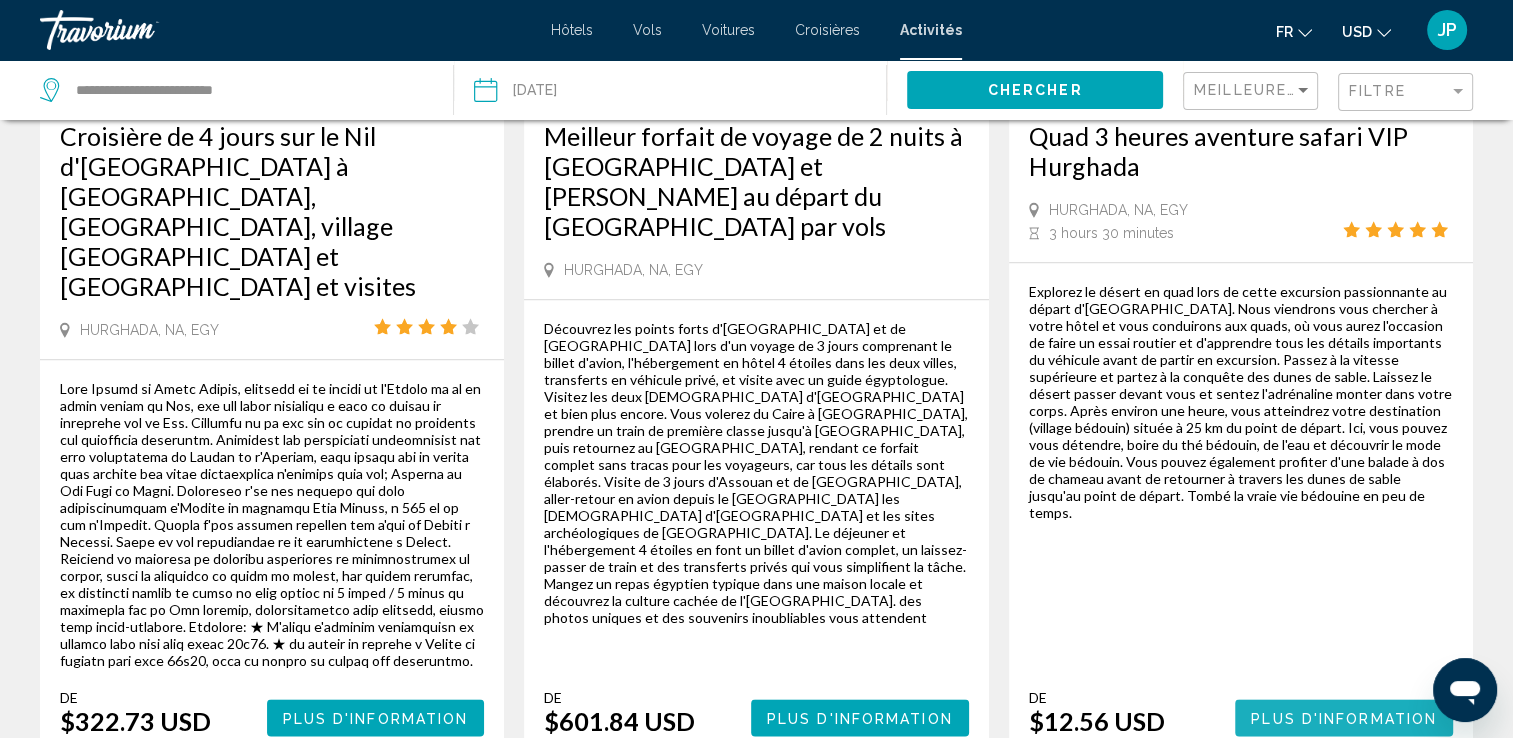 click on "Plus d'information" at bounding box center (1344, 718) 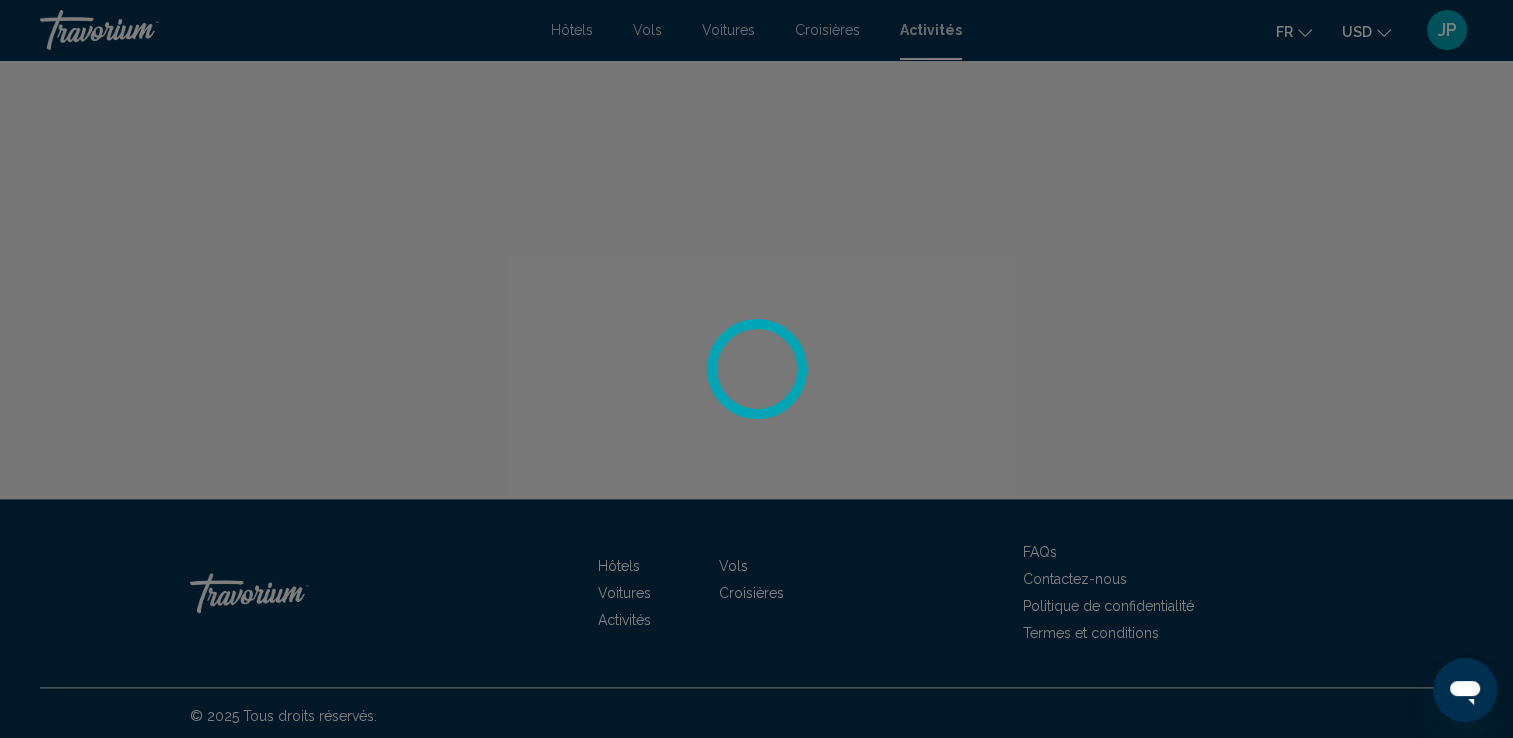 scroll, scrollTop: 0, scrollLeft: 0, axis: both 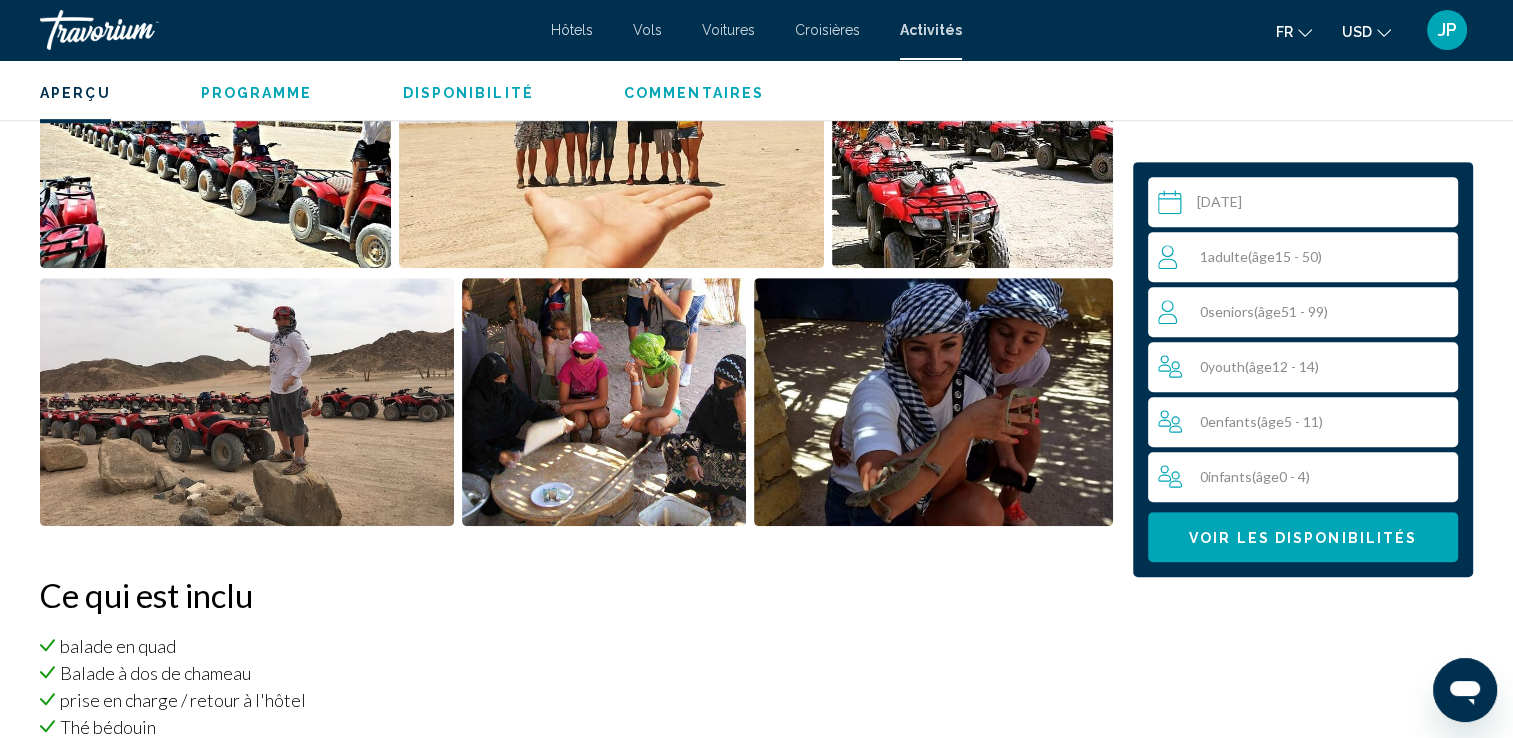 click on "1  Adulte Adultes  ( âge  15 - 50)" at bounding box center [1308, 257] 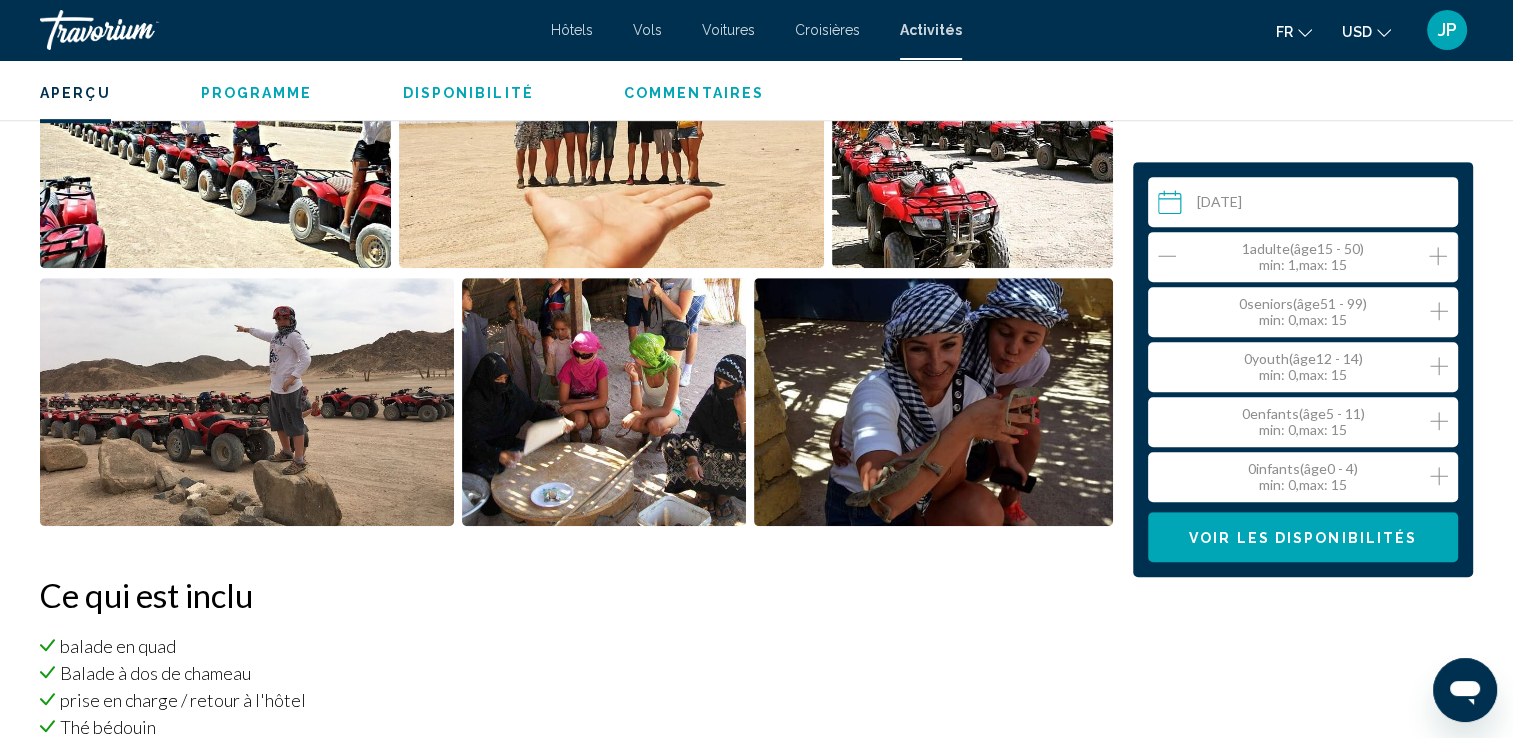 click on "1  Adulte Adultes  ( âge  15 - 50) min : 1,  max : 15" at bounding box center [1307, 257] 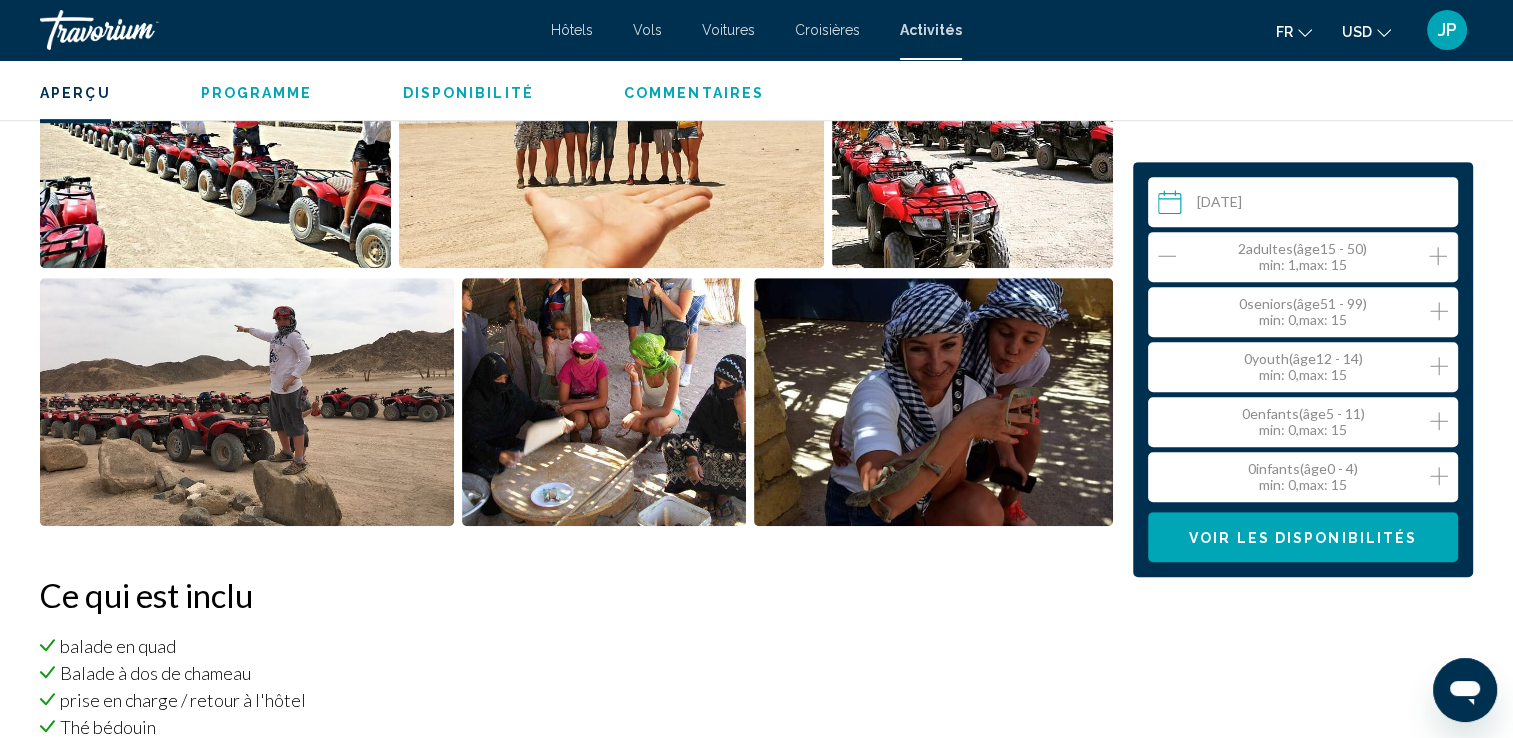 click 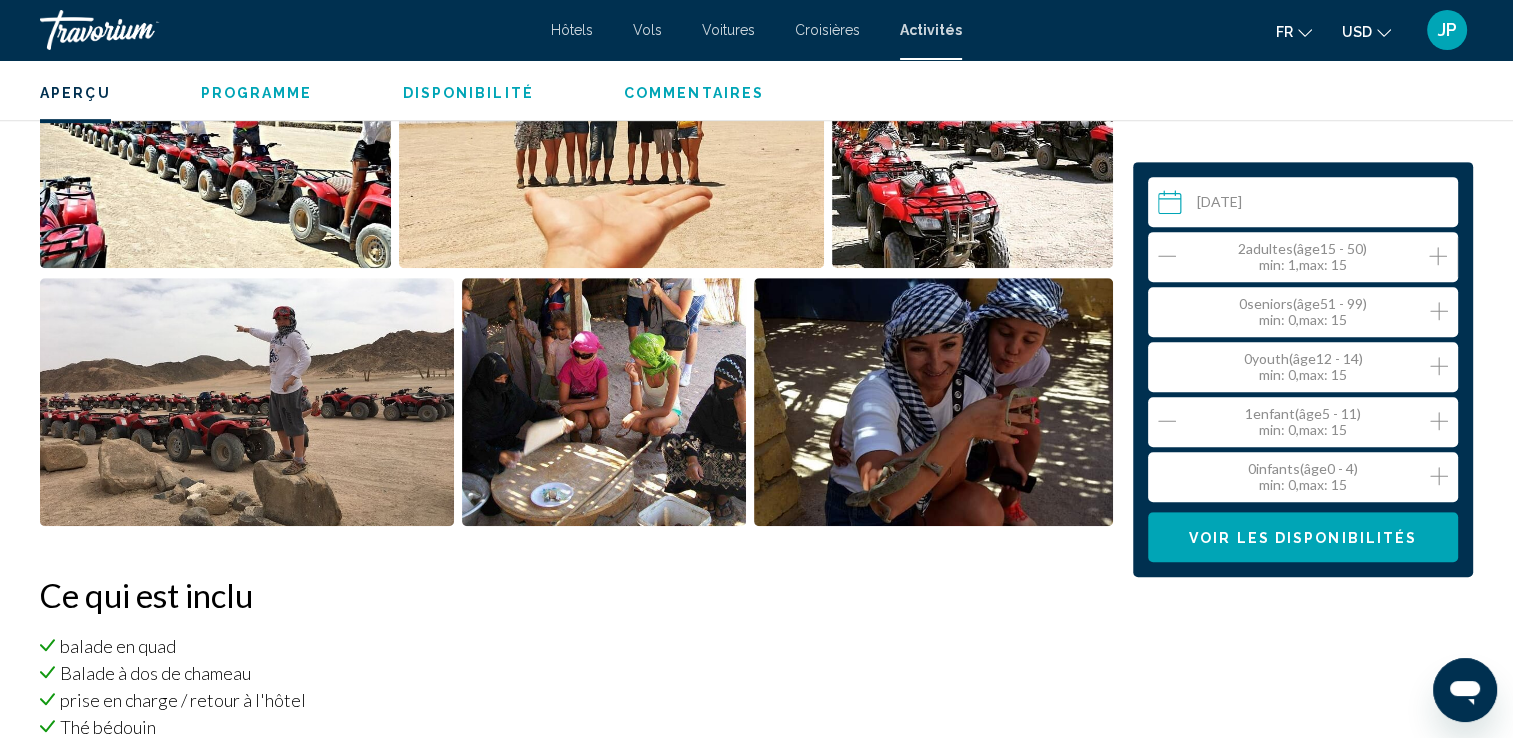 click 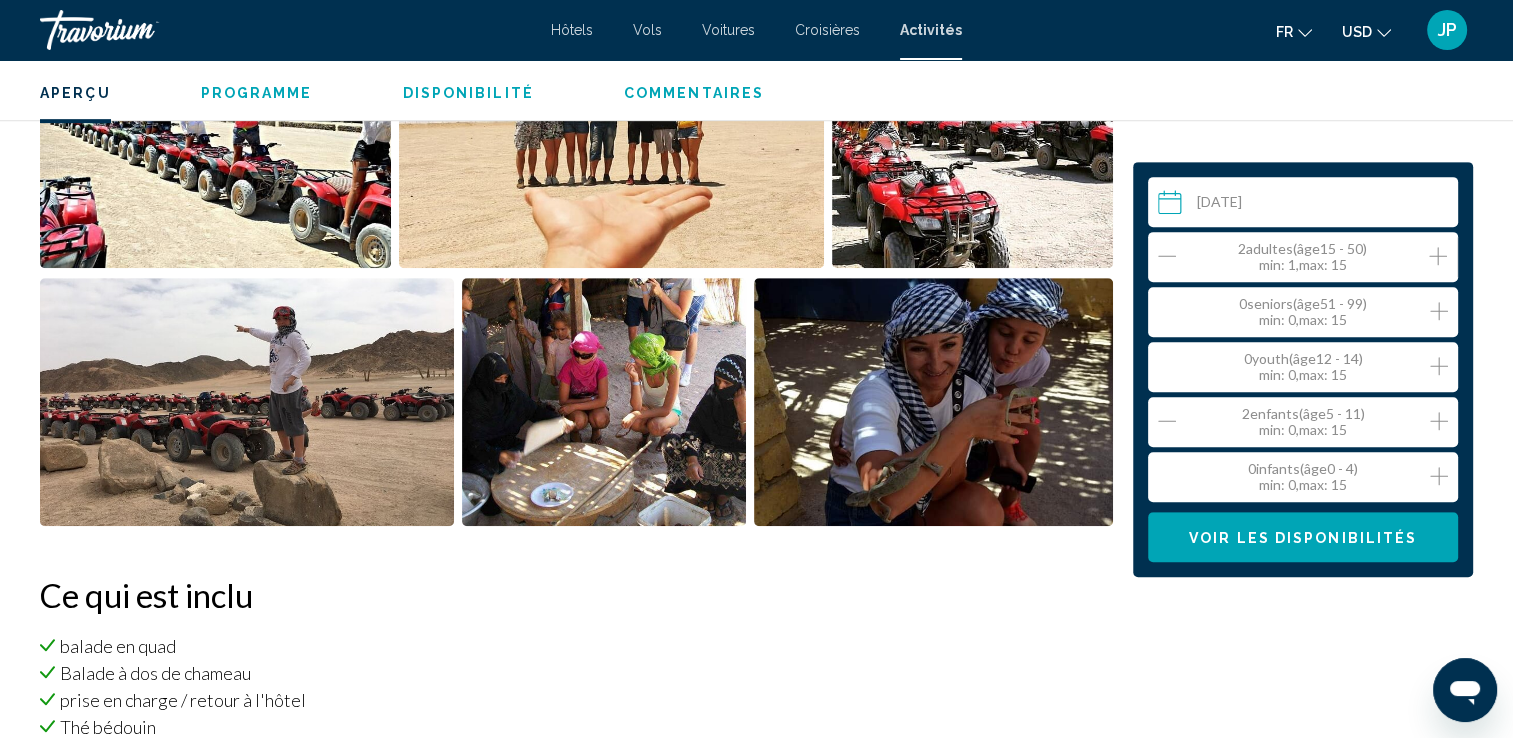 click on "Voir les disponibilités" at bounding box center (1303, 537) 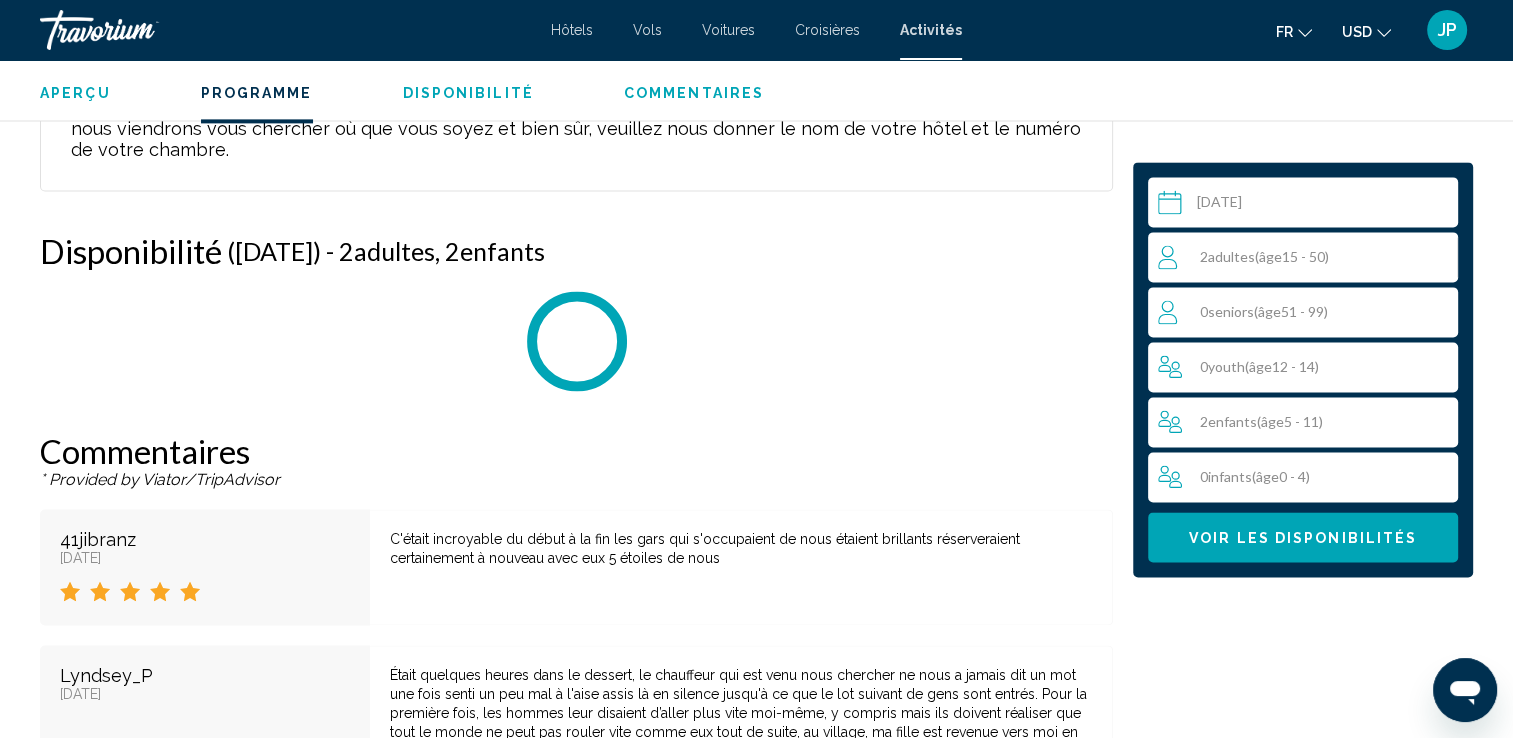 scroll, scrollTop: 2916, scrollLeft: 0, axis: vertical 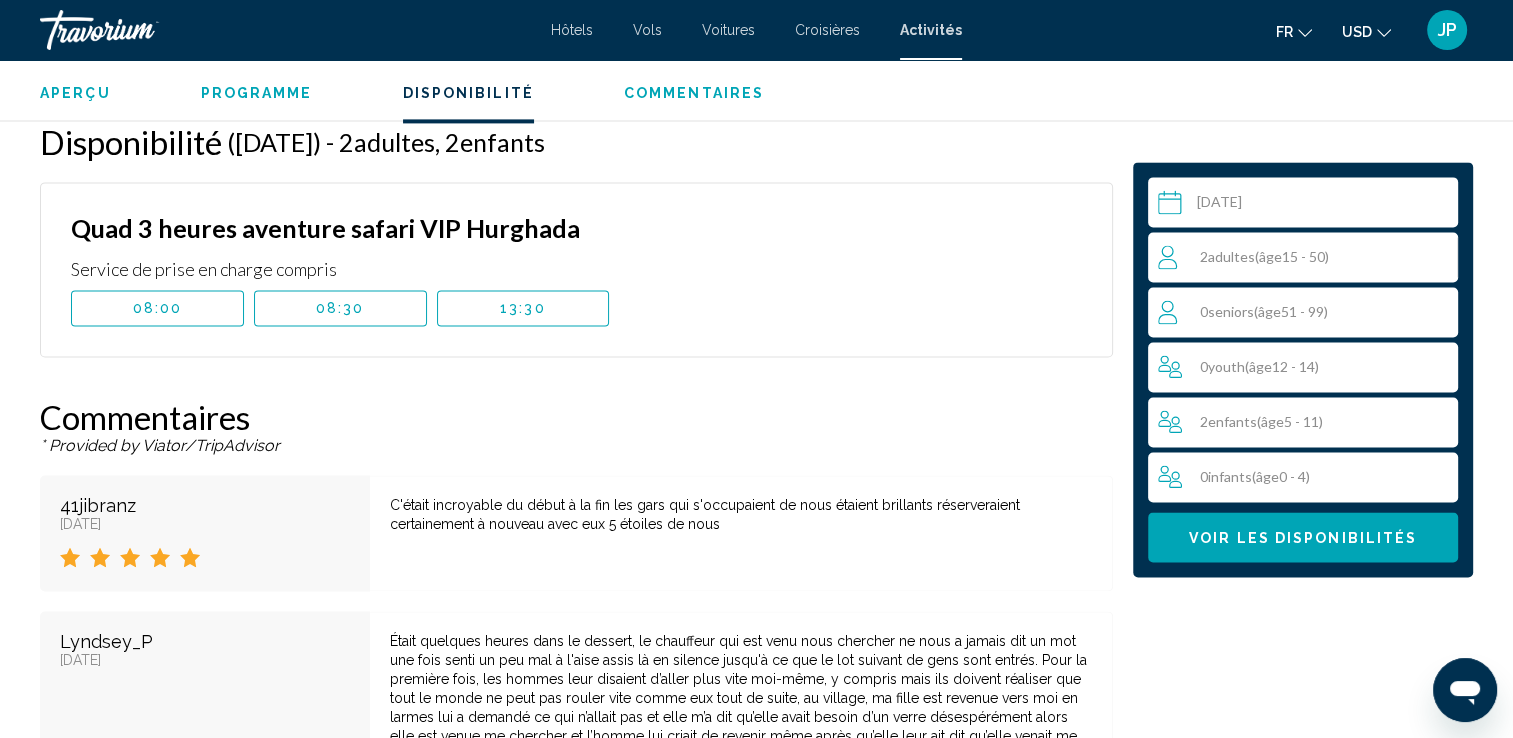 click on "08:00" at bounding box center (157, 308) 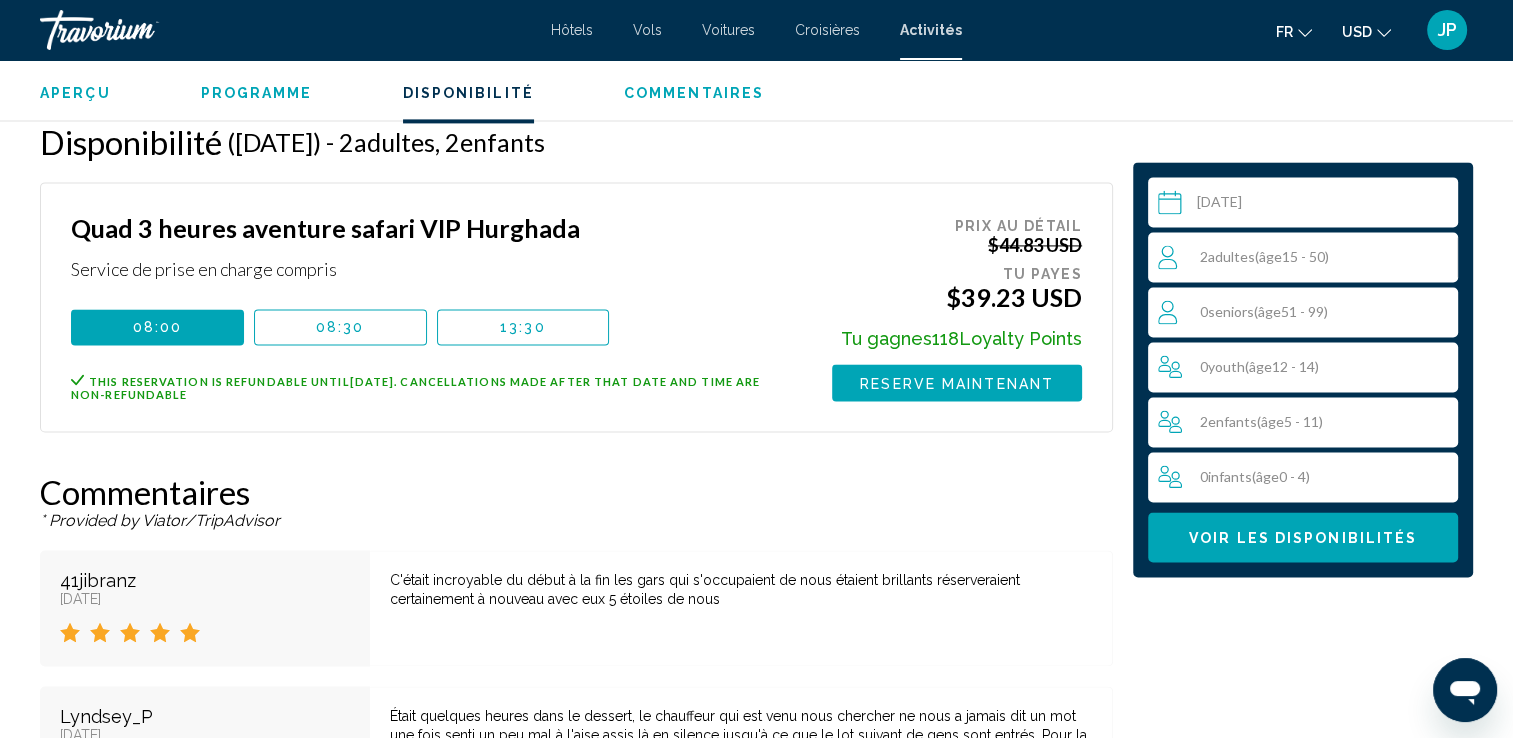 click on "Reserve maintenant" at bounding box center (957, 382) 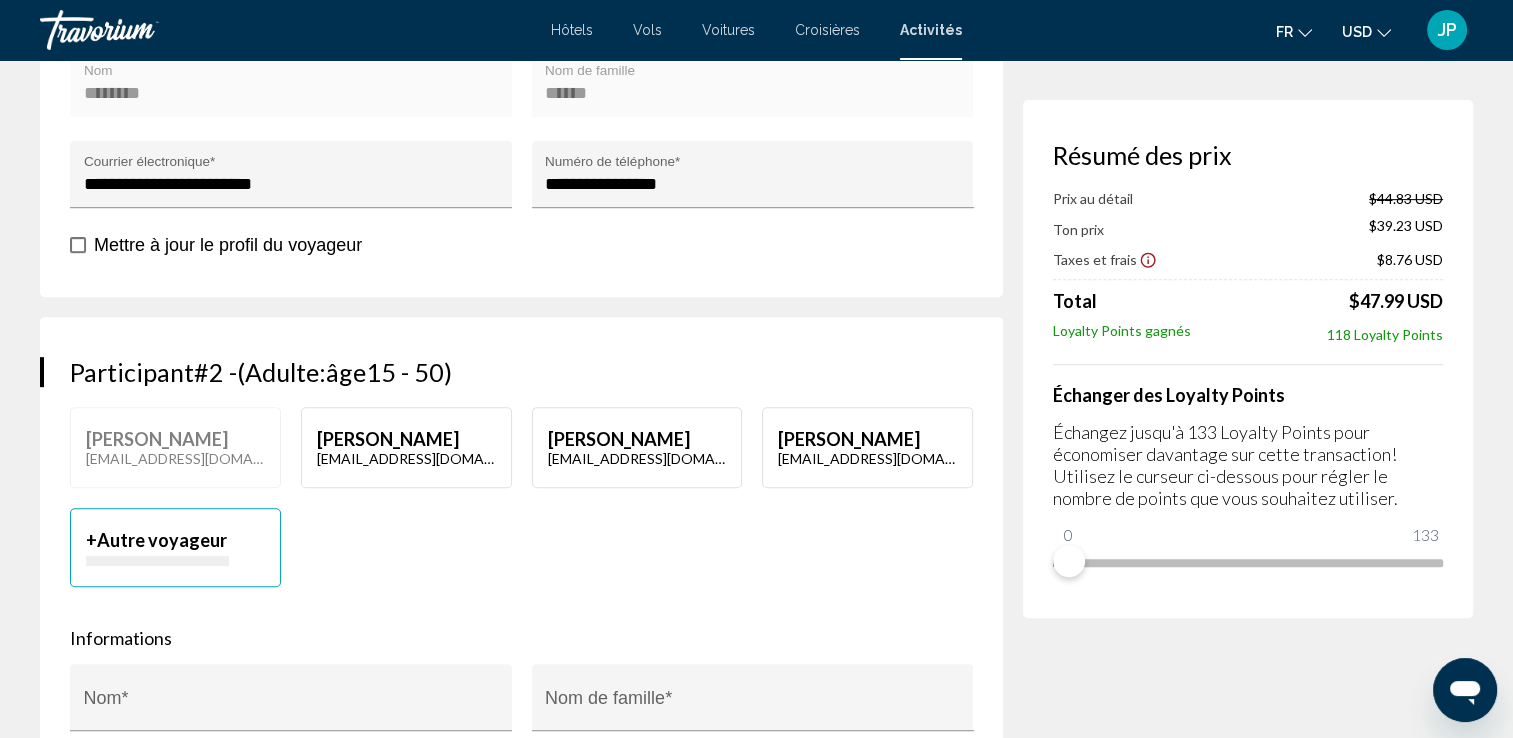 scroll, scrollTop: 700, scrollLeft: 0, axis: vertical 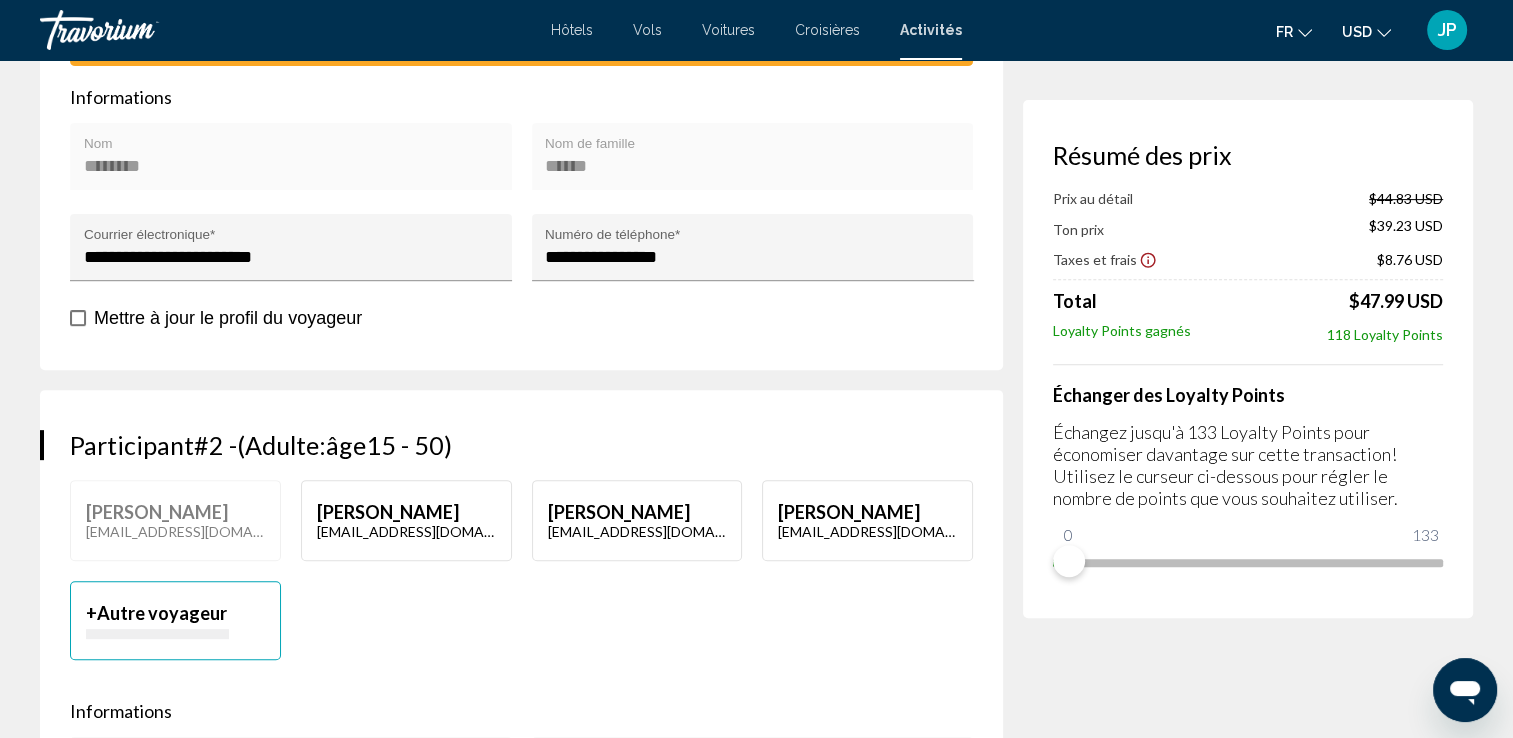click on "[PERSON_NAME]  [EMAIL_ADDRESS][DOMAIN_NAME]" at bounding box center [406, -27] 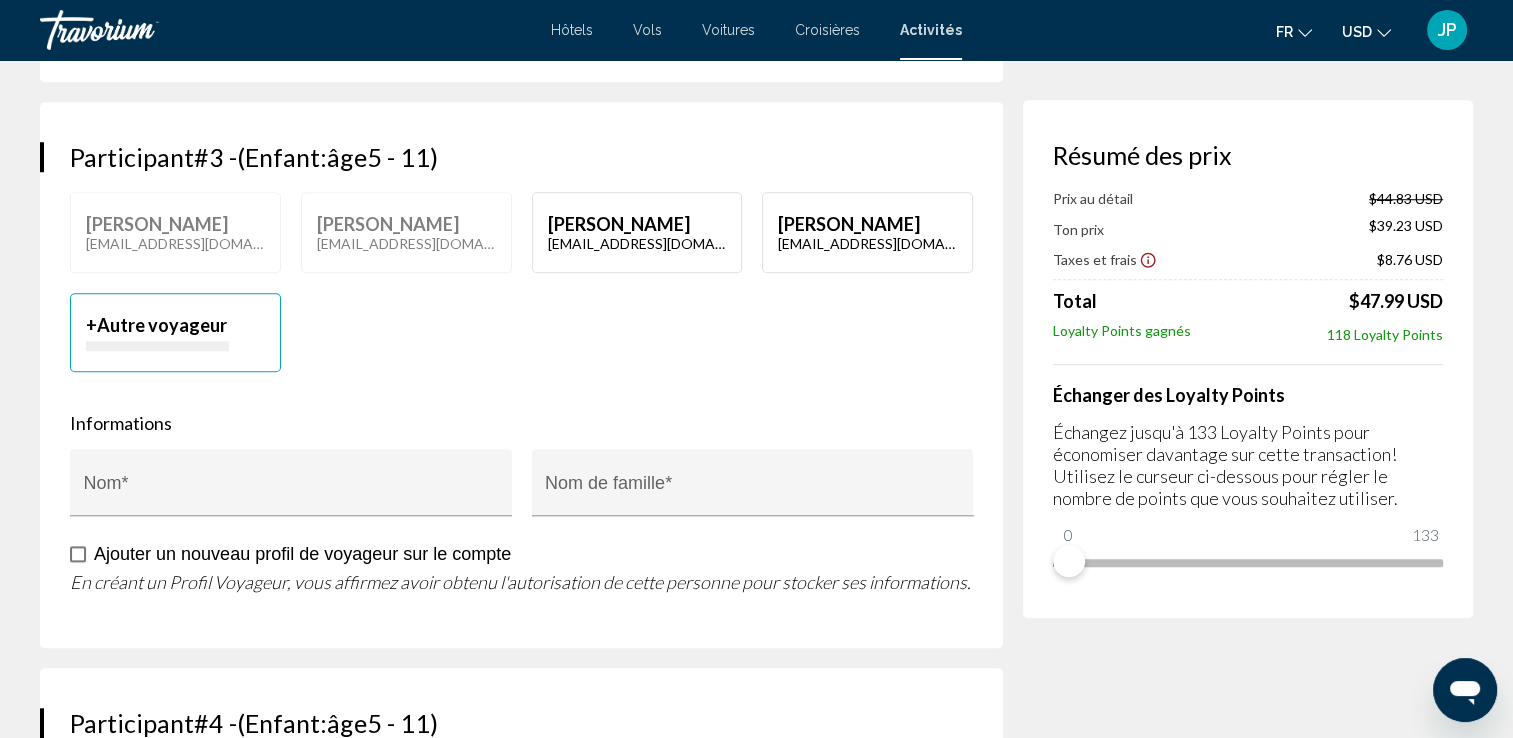 scroll, scrollTop: 1524, scrollLeft: 0, axis: vertical 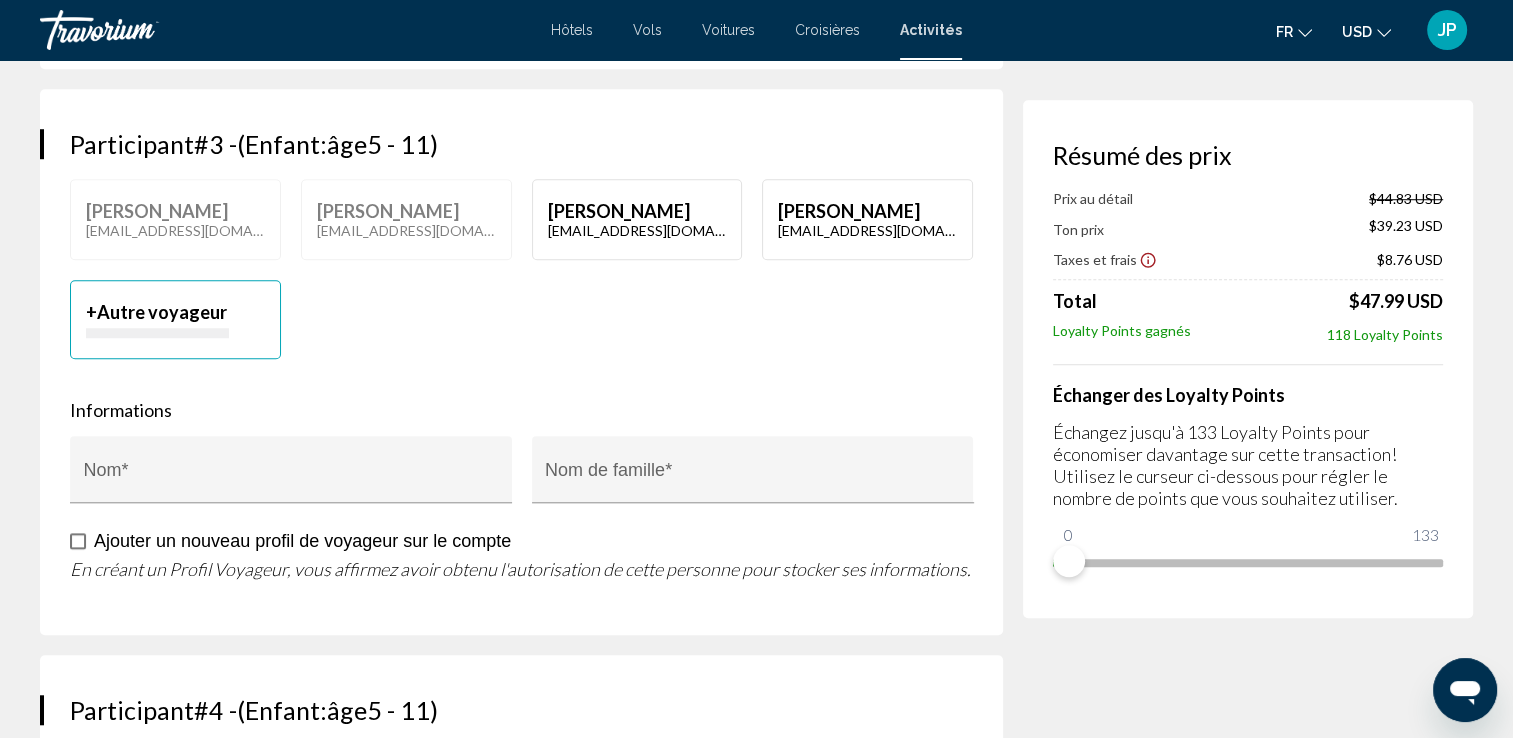click on "[PERSON_NAME]" at bounding box center (637, -859) 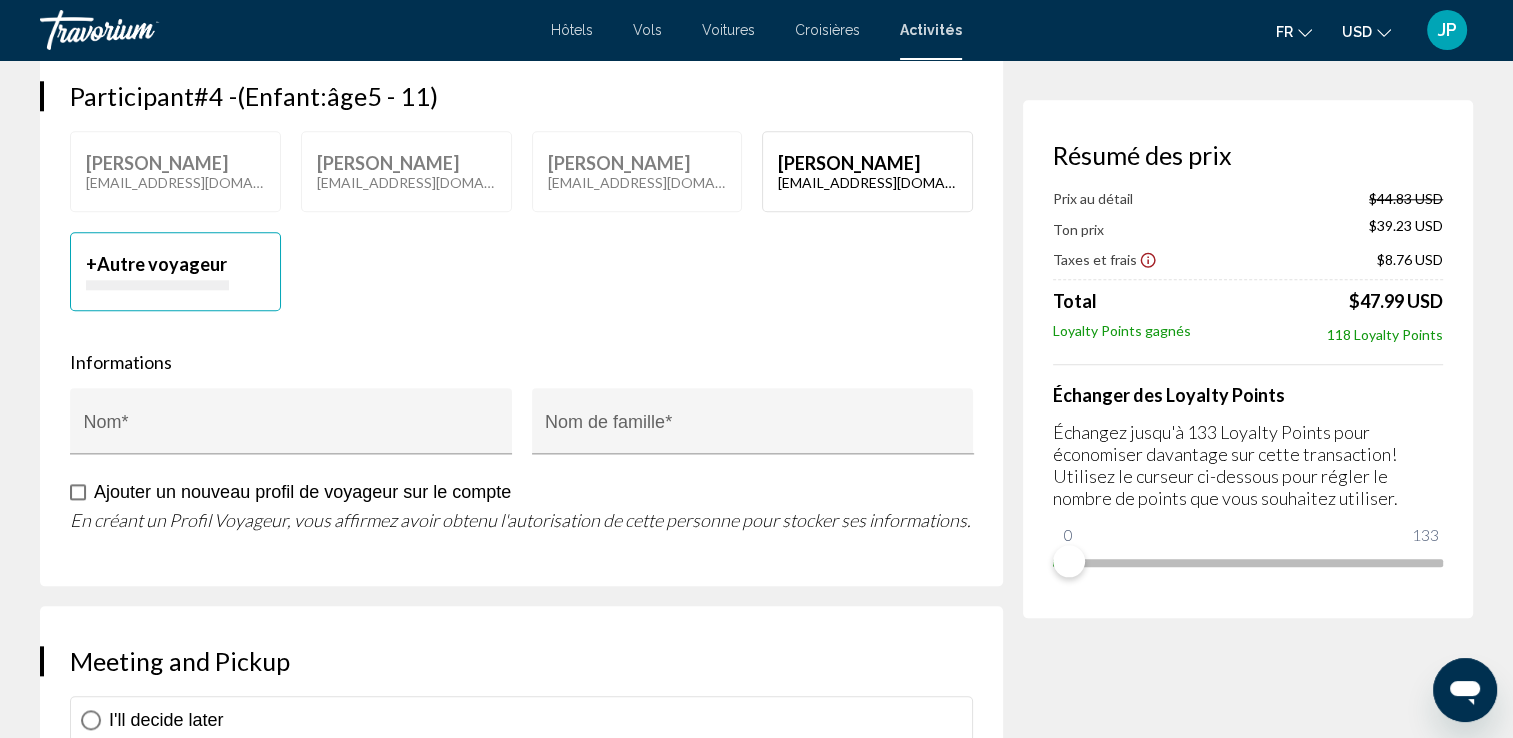 scroll, scrollTop: 2064, scrollLeft: 0, axis: vertical 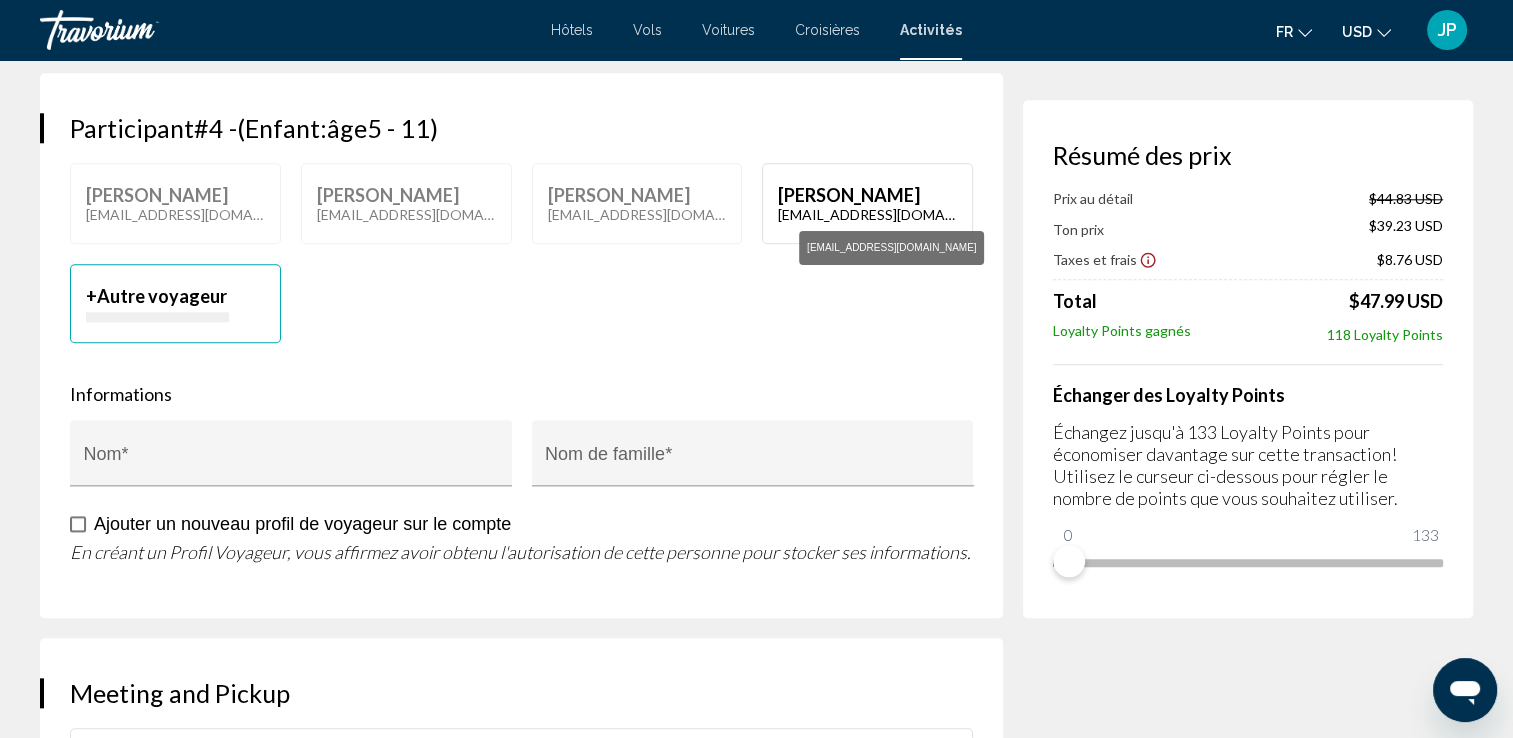 click on "[EMAIL_ADDRESS][DOMAIN_NAME]" at bounding box center [867, -1380] 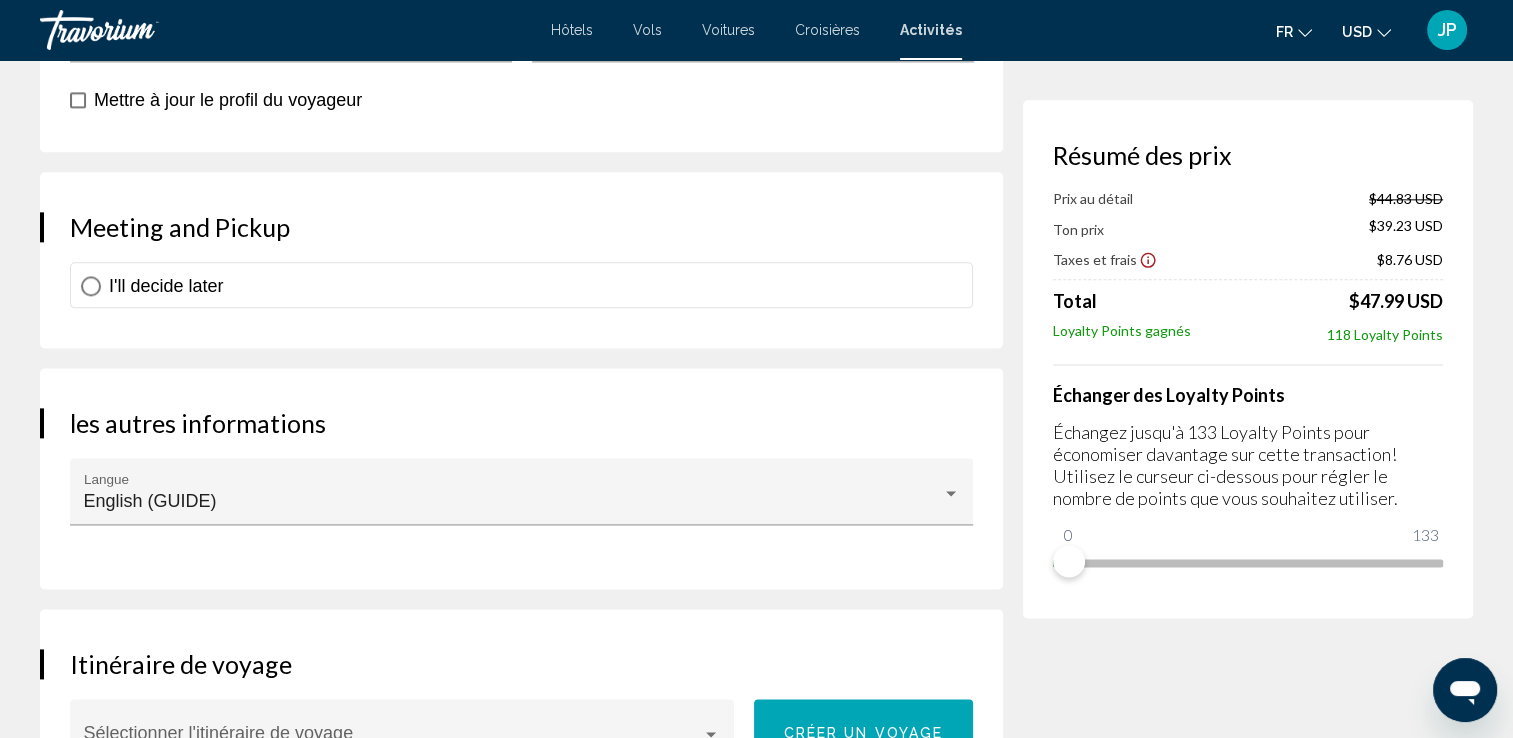 scroll, scrollTop: 2508, scrollLeft: 0, axis: vertical 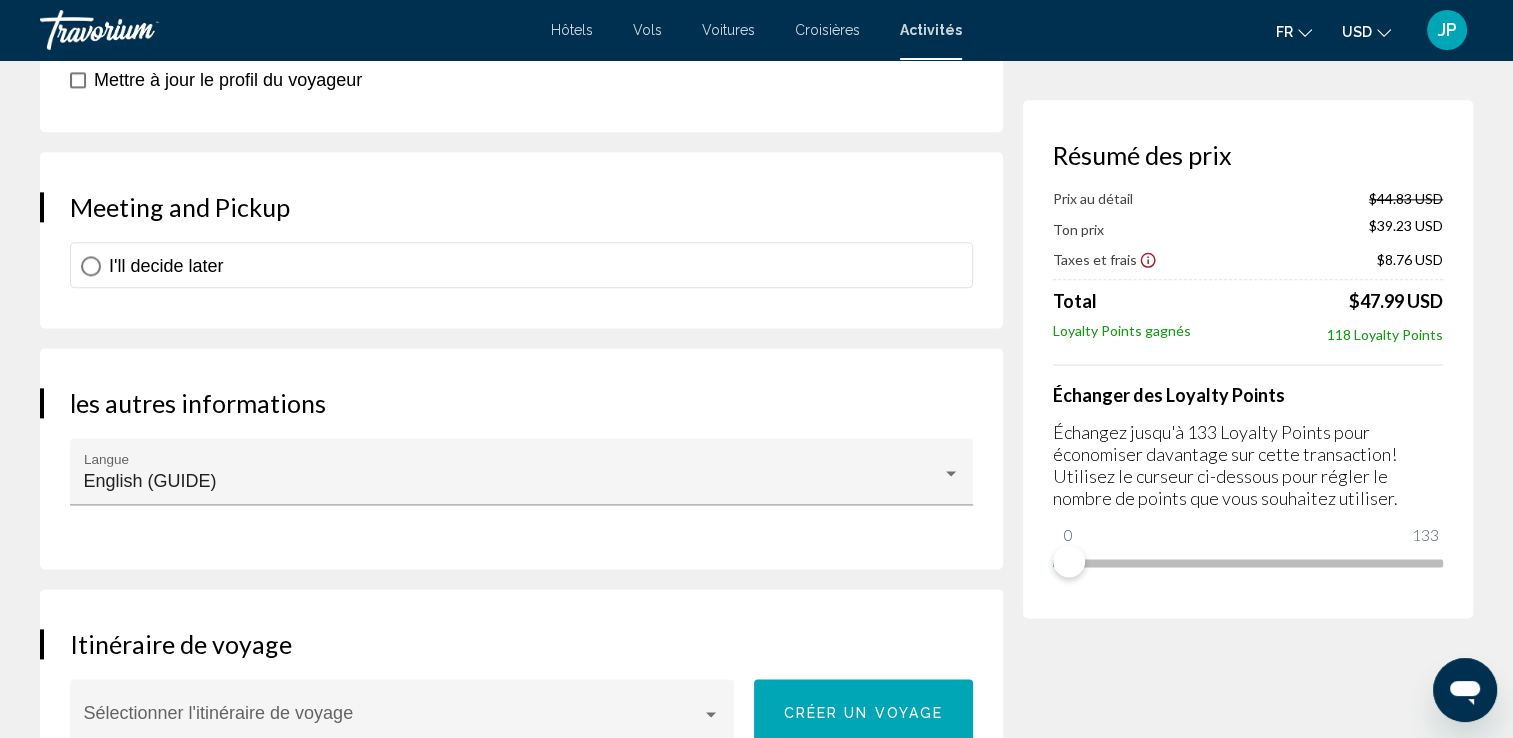 click at bounding box center (91, 266) 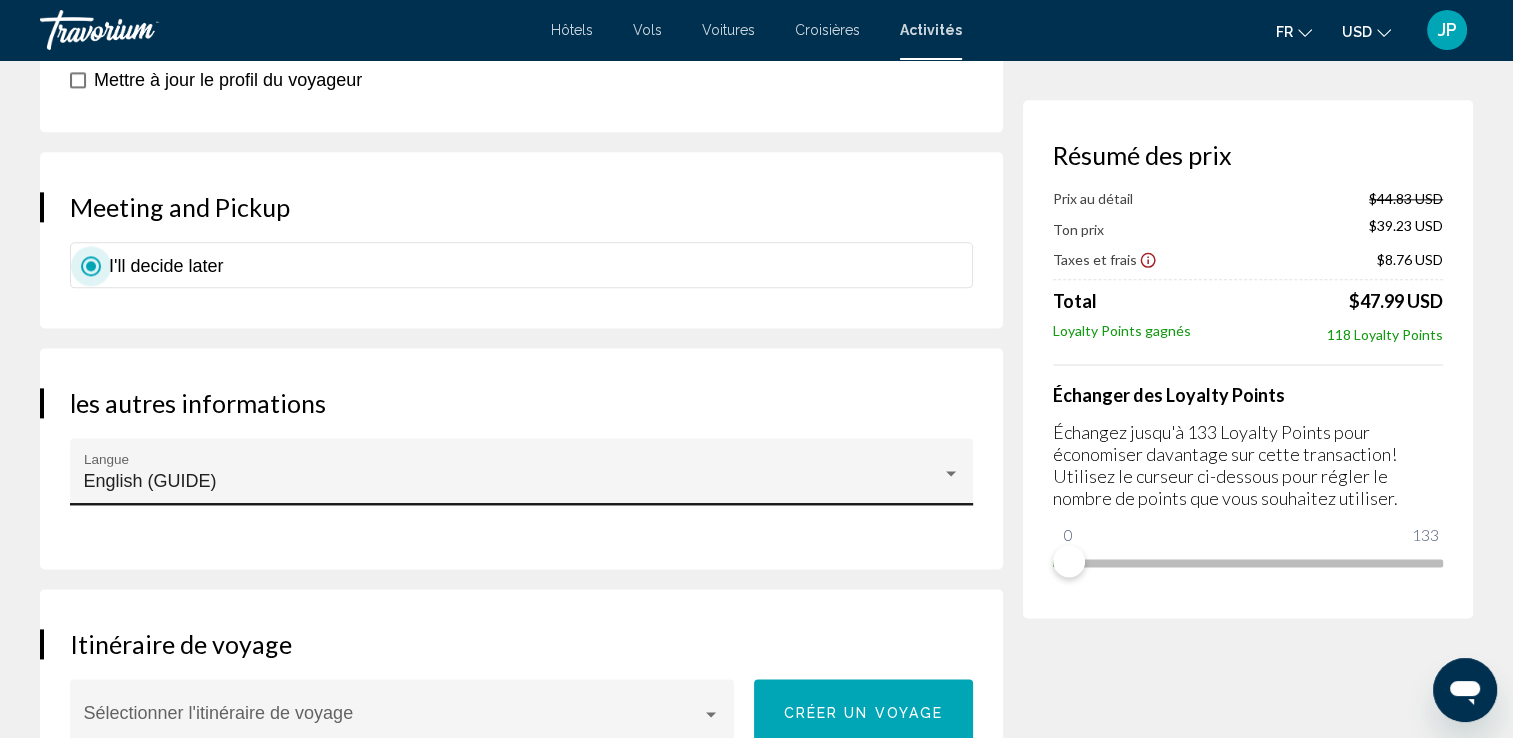 click on "English (GUIDE)" at bounding box center [513, 481] 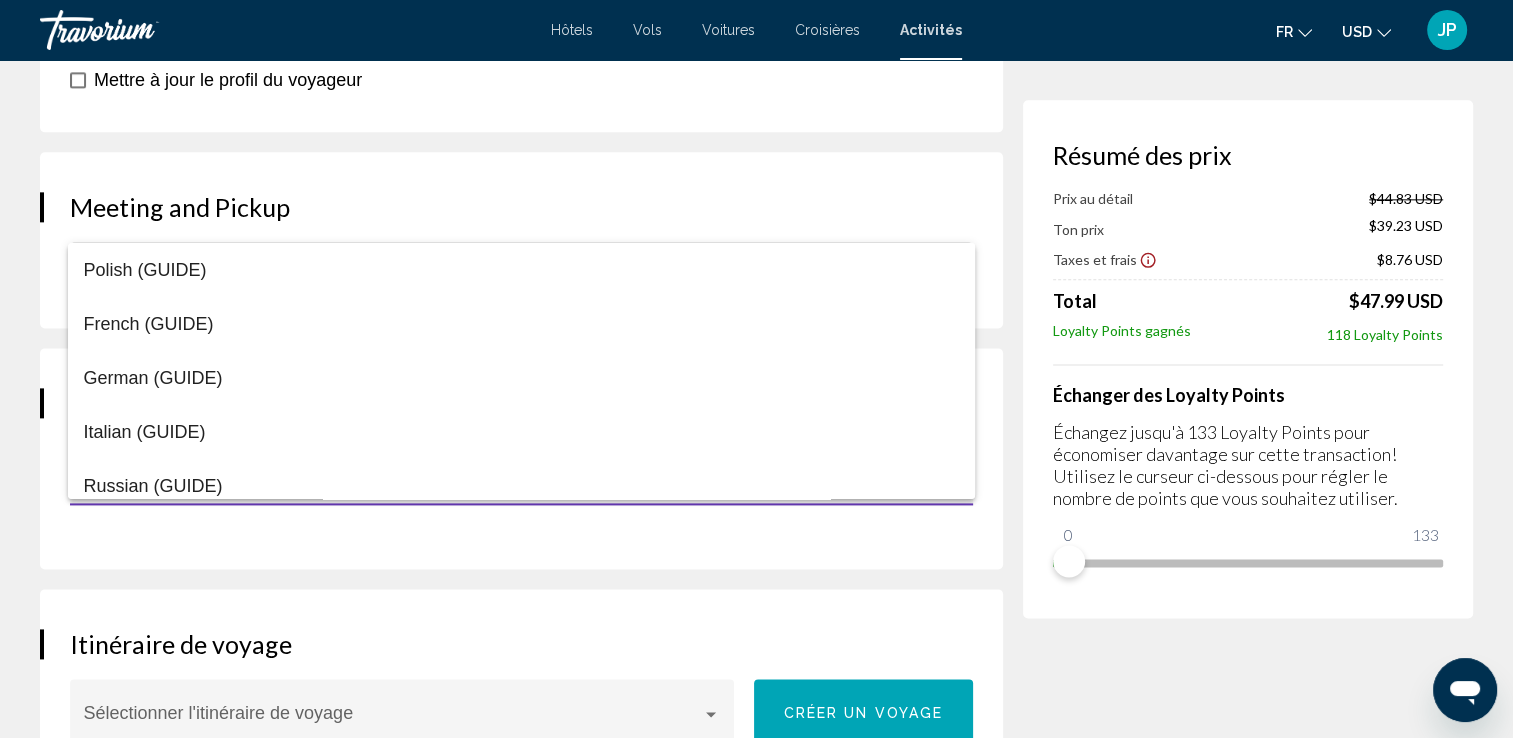 scroll, scrollTop: 176, scrollLeft: 0, axis: vertical 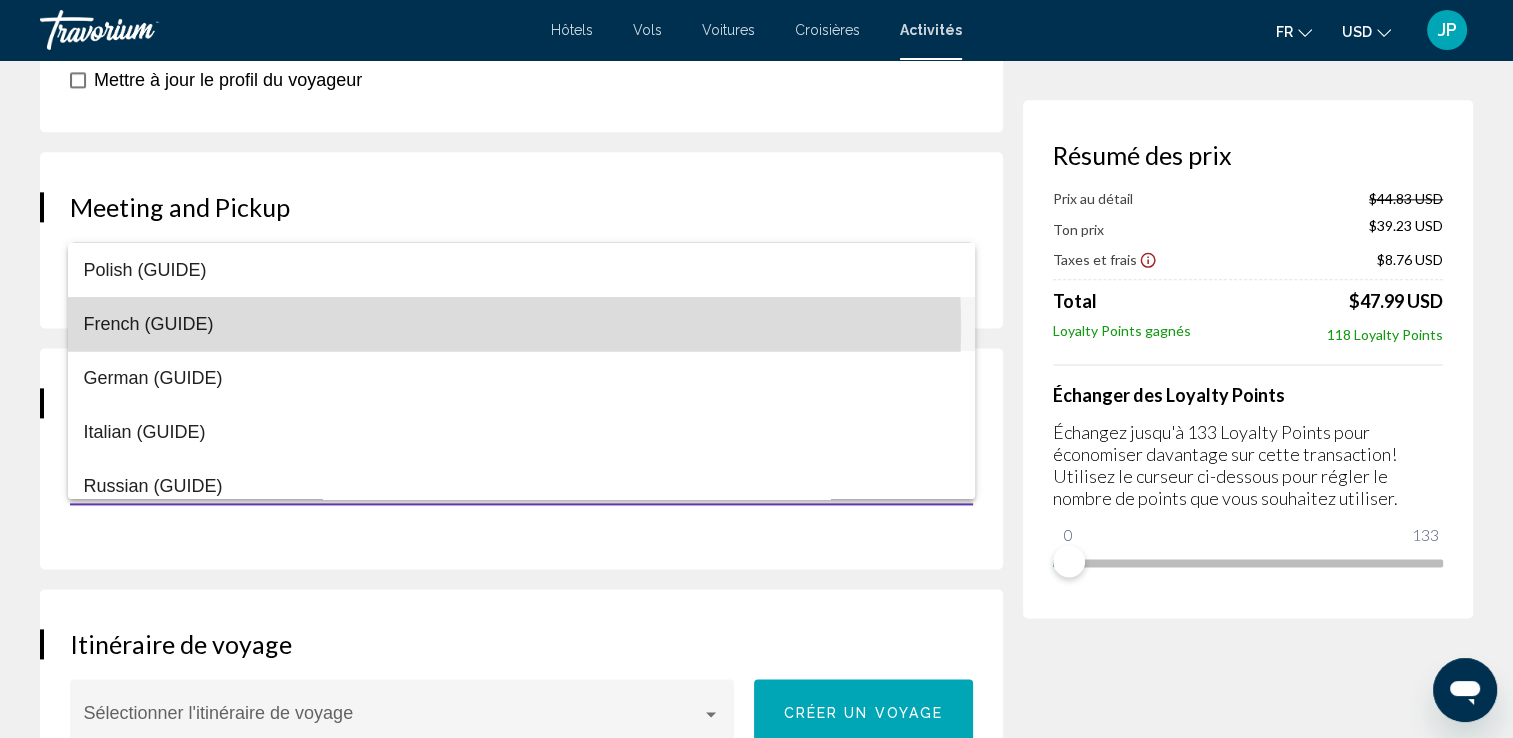 click on "French (GUIDE)" at bounding box center (522, 324) 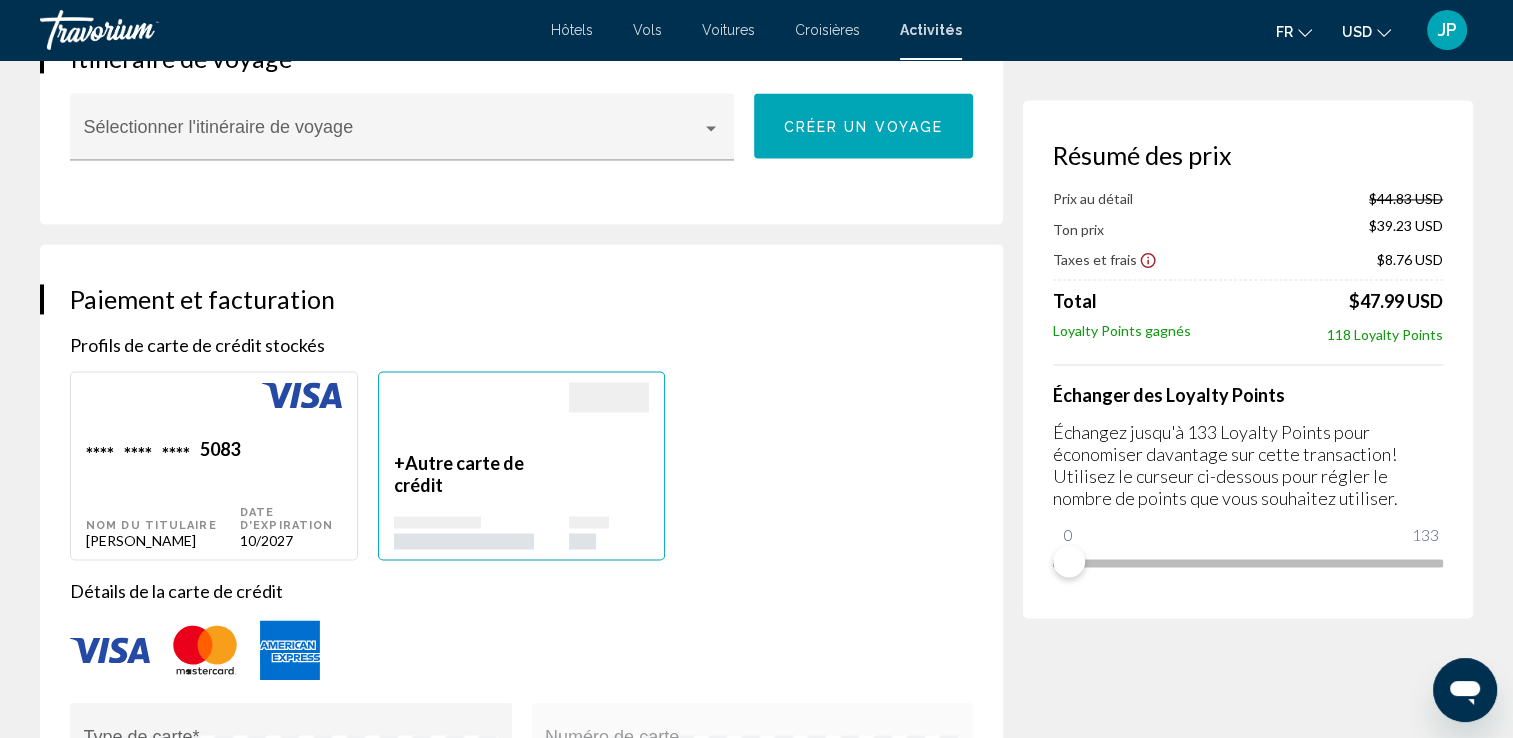 scroll, scrollTop: 3100, scrollLeft: 0, axis: vertical 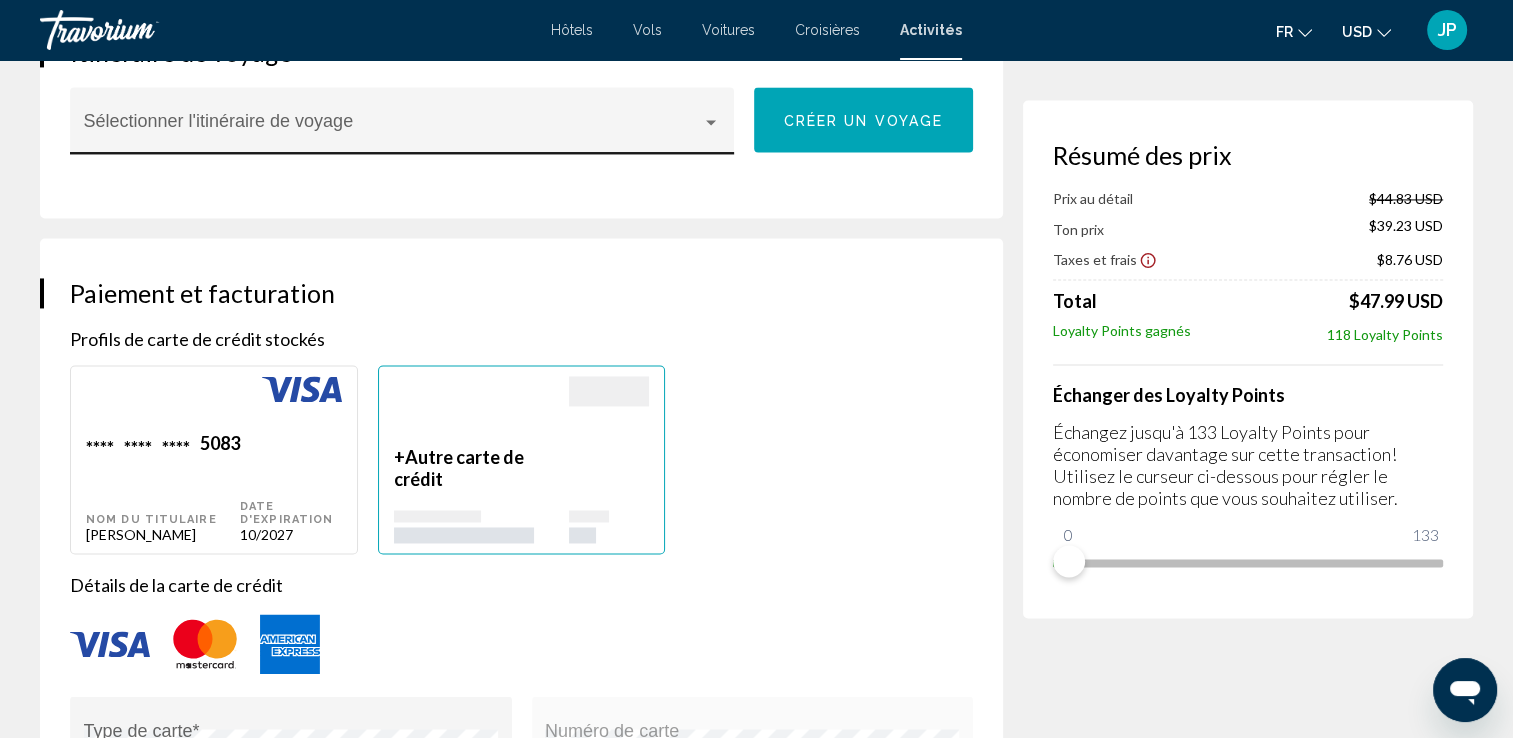 click at bounding box center (711, 122) 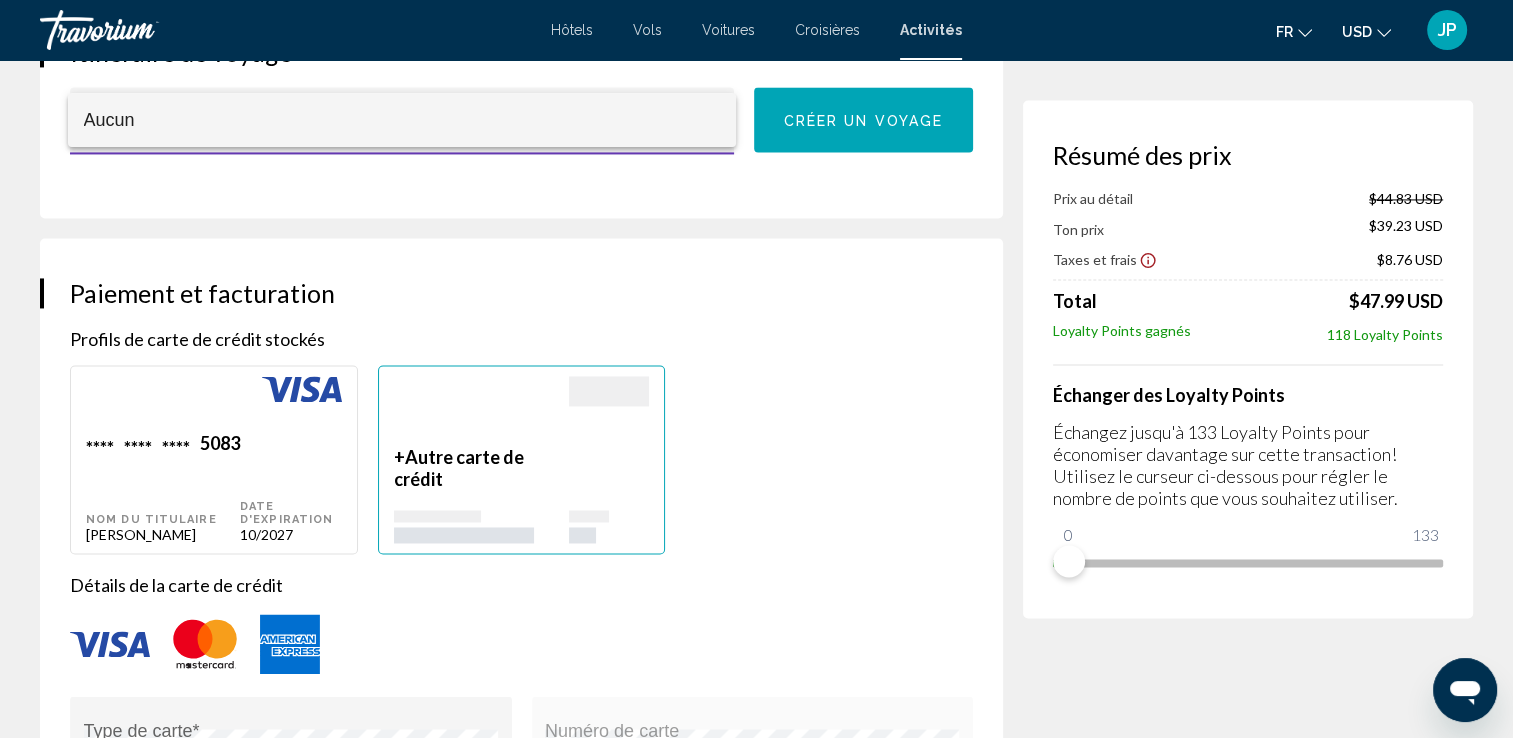 click on "Aucun" at bounding box center [402, 120] 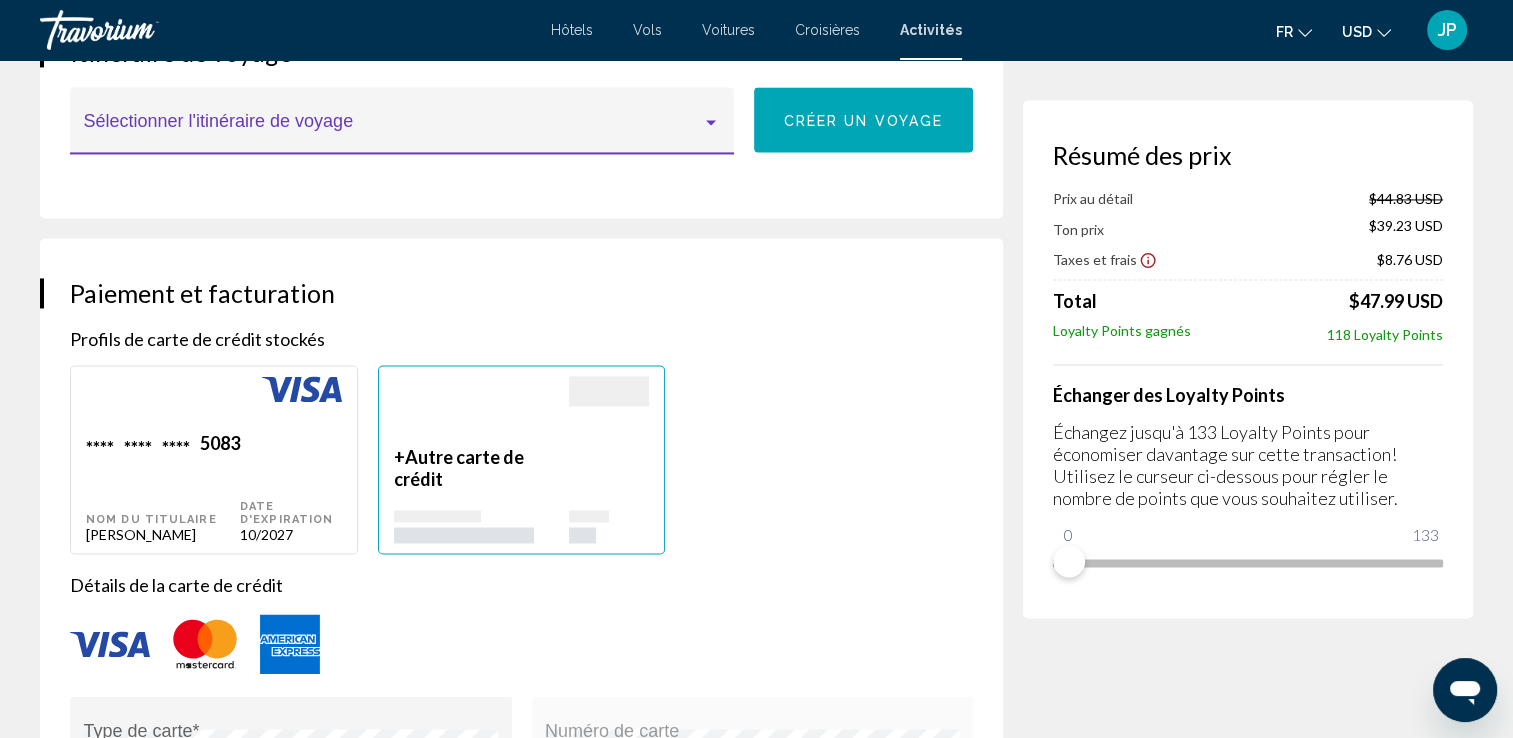 click on "**** **** **** 5083 Nom du titulaire [PERSON_NAME]" at bounding box center [163, 487] 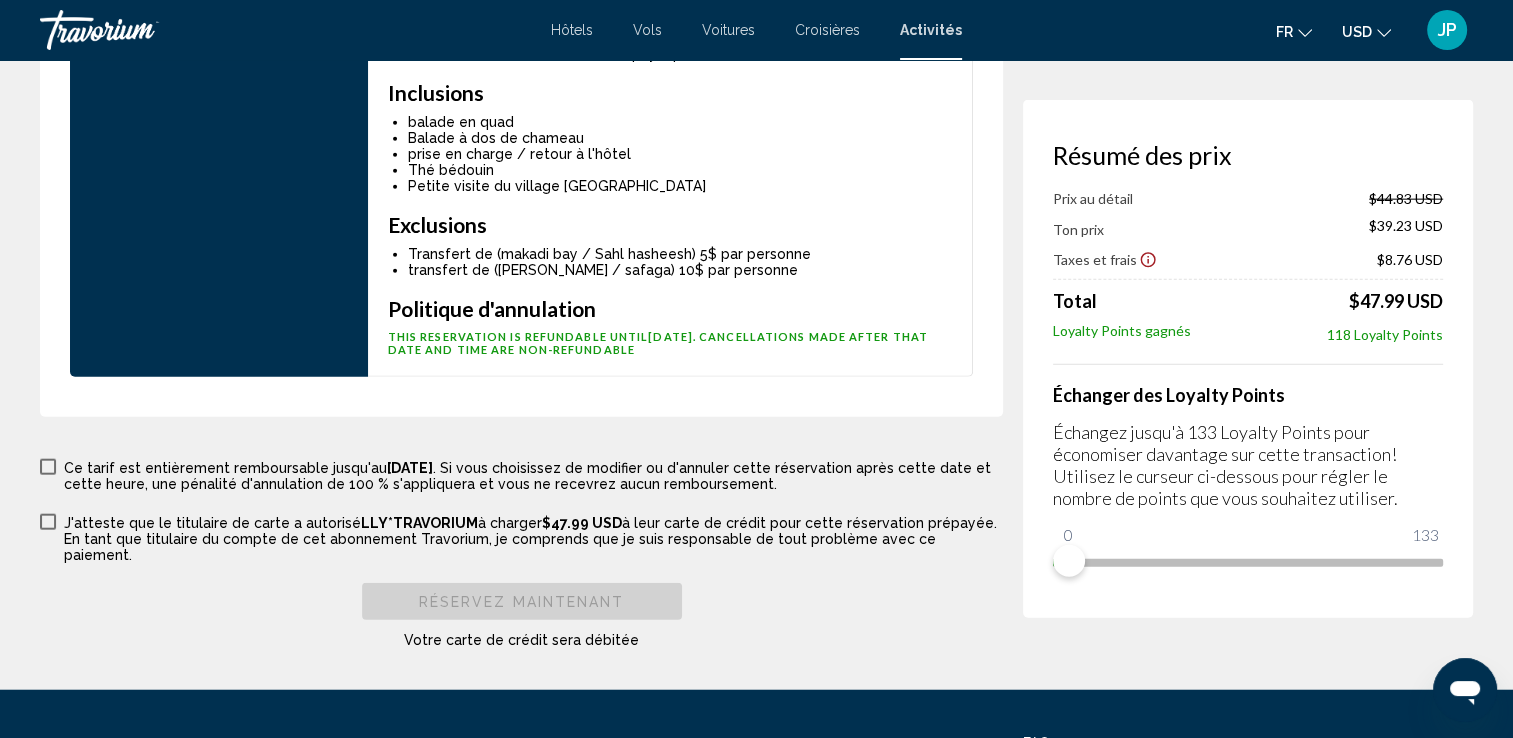 scroll, scrollTop: 4702, scrollLeft: 0, axis: vertical 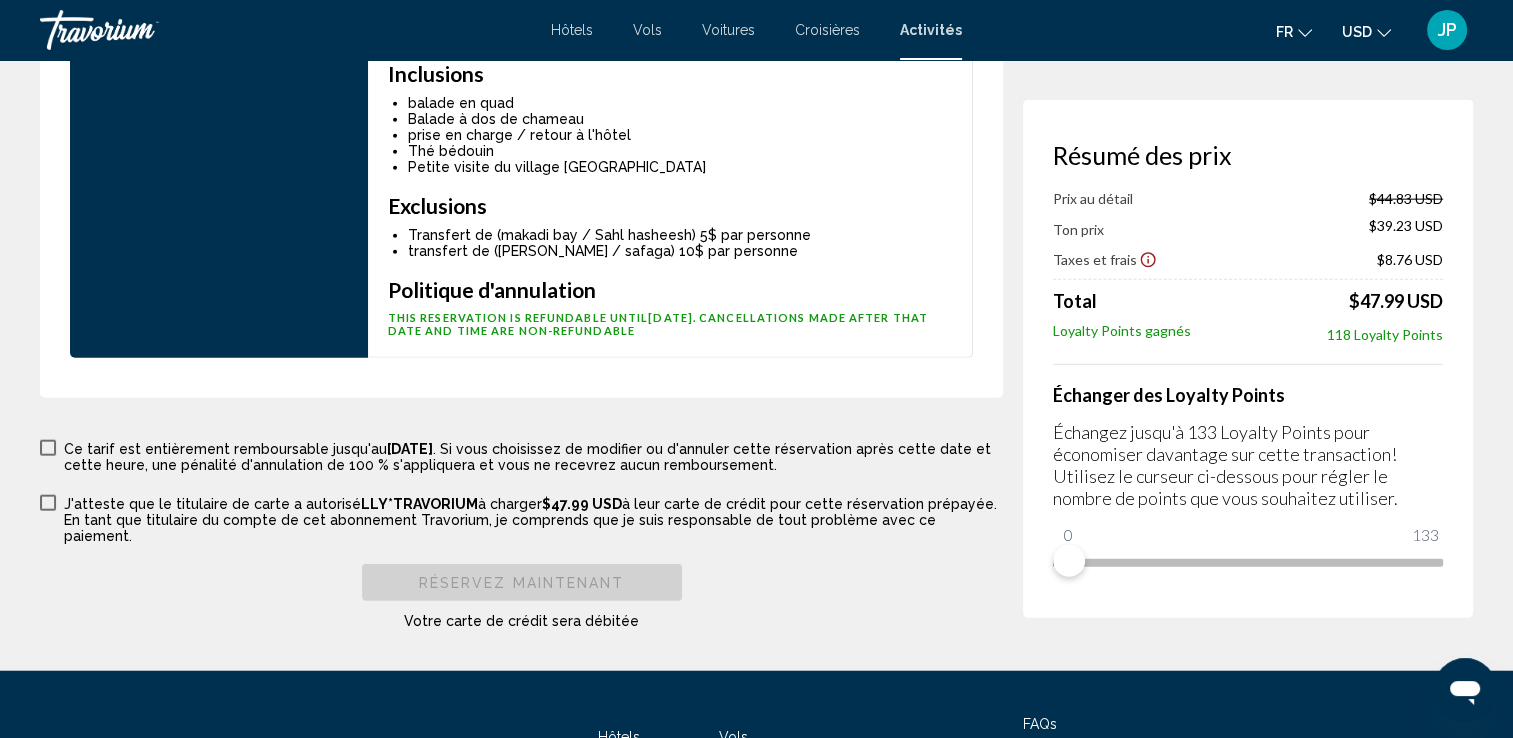 click on "Cette réservation est définitive et non remboursable. L'annulation de cette activité entraînera des frais d'annulation de 100 % et aucun remboursement ne sera accordé. Aucune modification ne peut être apportée à cette réservation une fois qu'elle a été réservée. Ce tarif est entièrement remboursable jusqu'au  [DATE] . Si vous choisissez de modifier ou d'annuler cette réservation après cette date et cette heure, une pénalité d'annulation de 100 % s'appliquera et vous ne recevrez aucun remboursement." at bounding box center (521, 455) 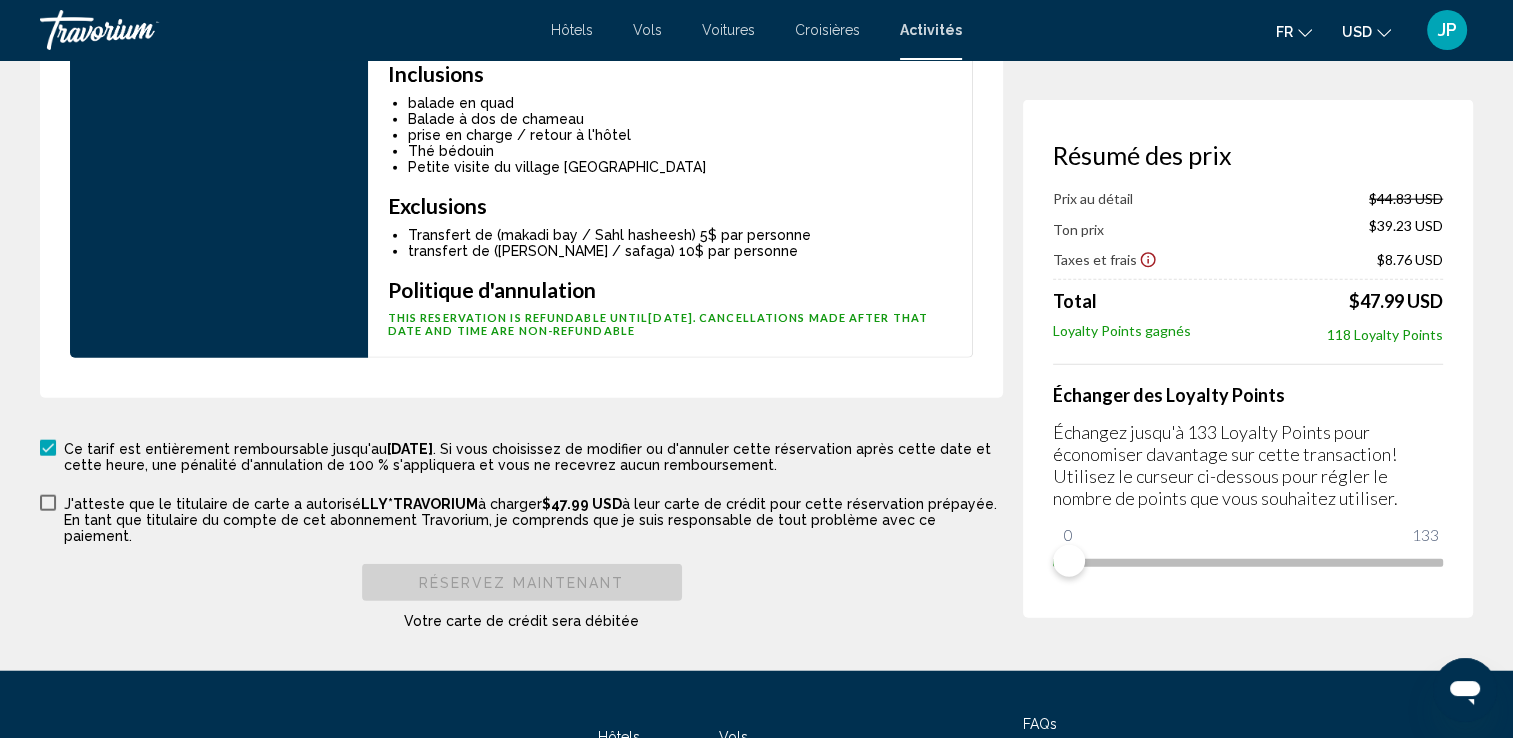 click at bounding box center [48, 503] 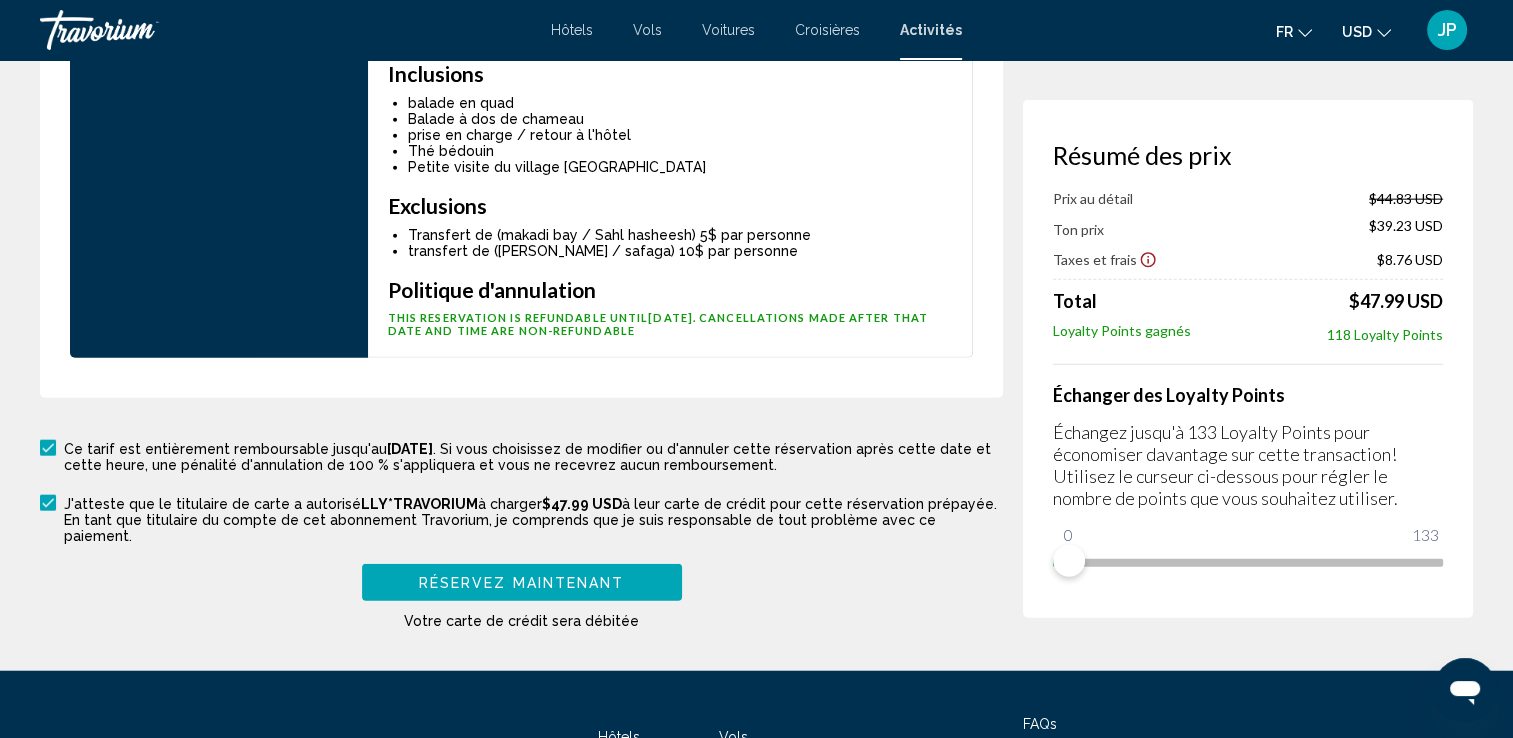 click on "Réservez maintenant" at bounding box center [522, 582] 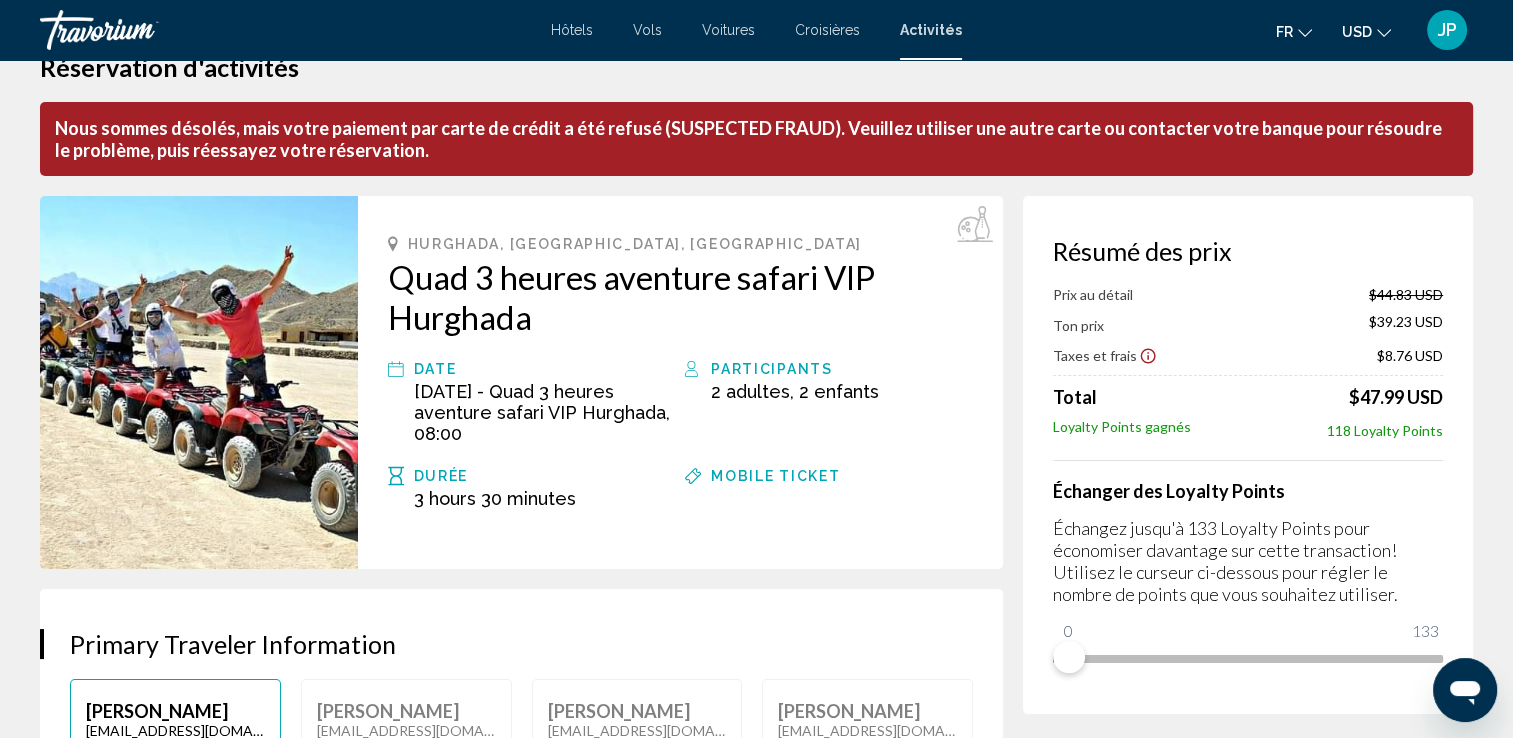 scroll, scrollTop: 0, scrollLeft: 0, axis: both 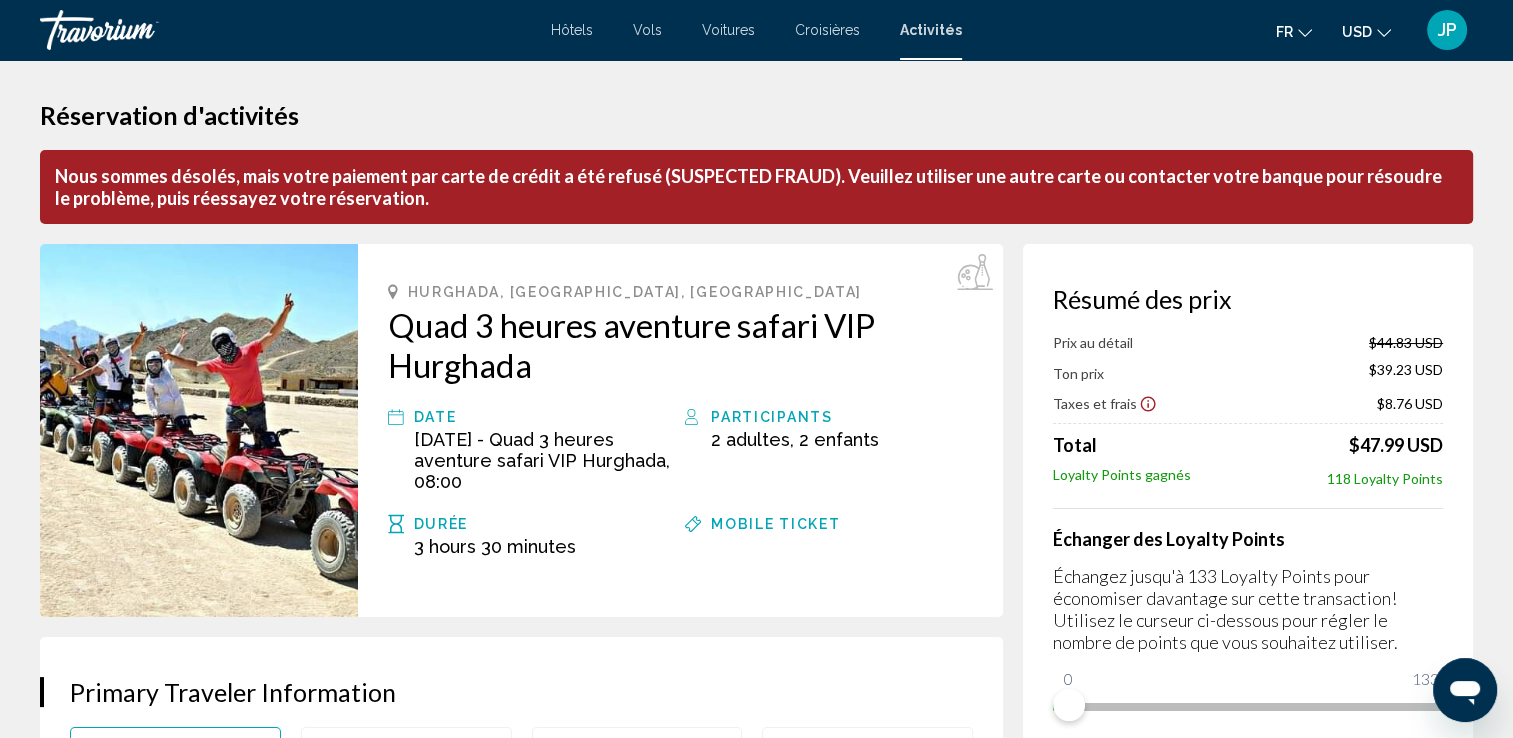 click on "JP" at bounding box center (1447, 30) 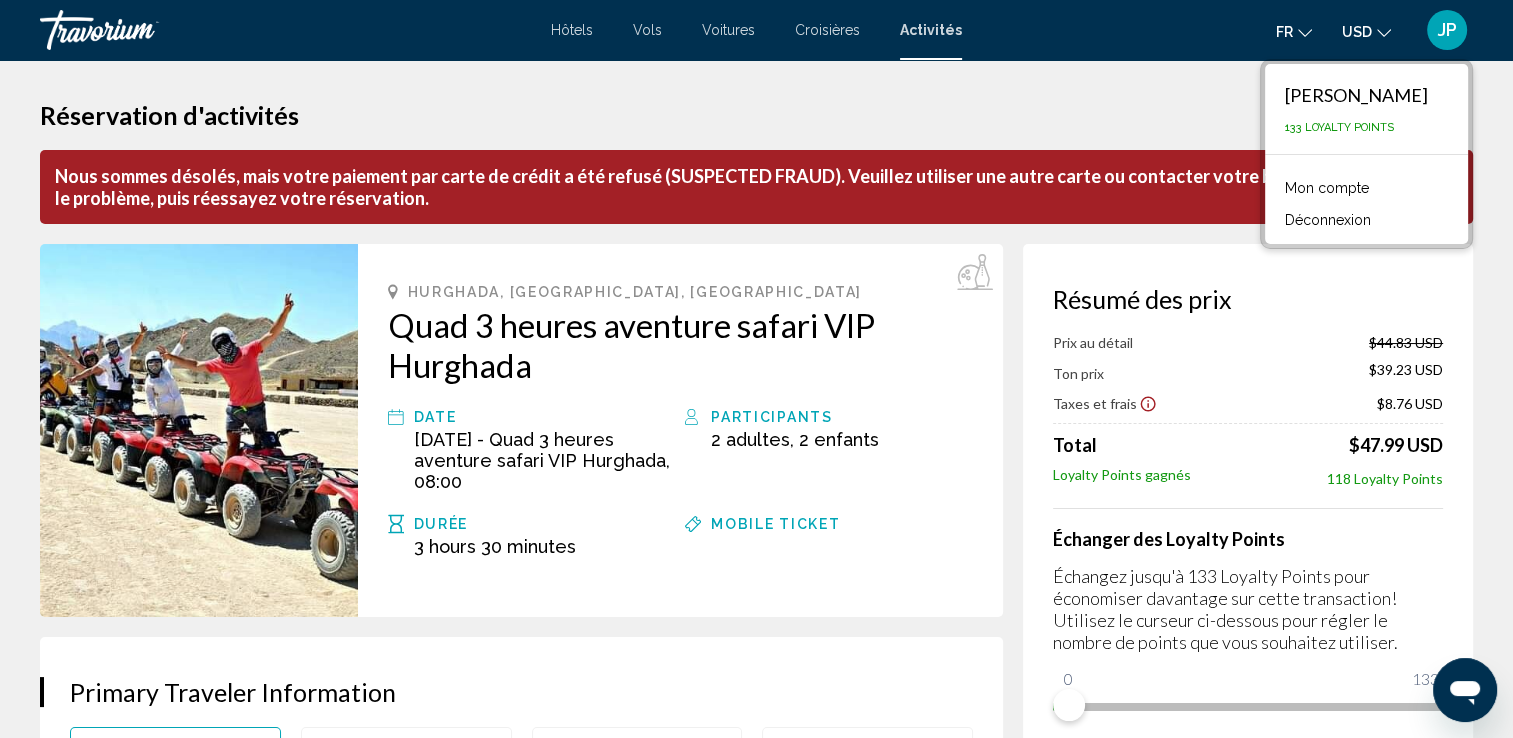 click on "Déconnexion" at bounding box center (1328, 220) 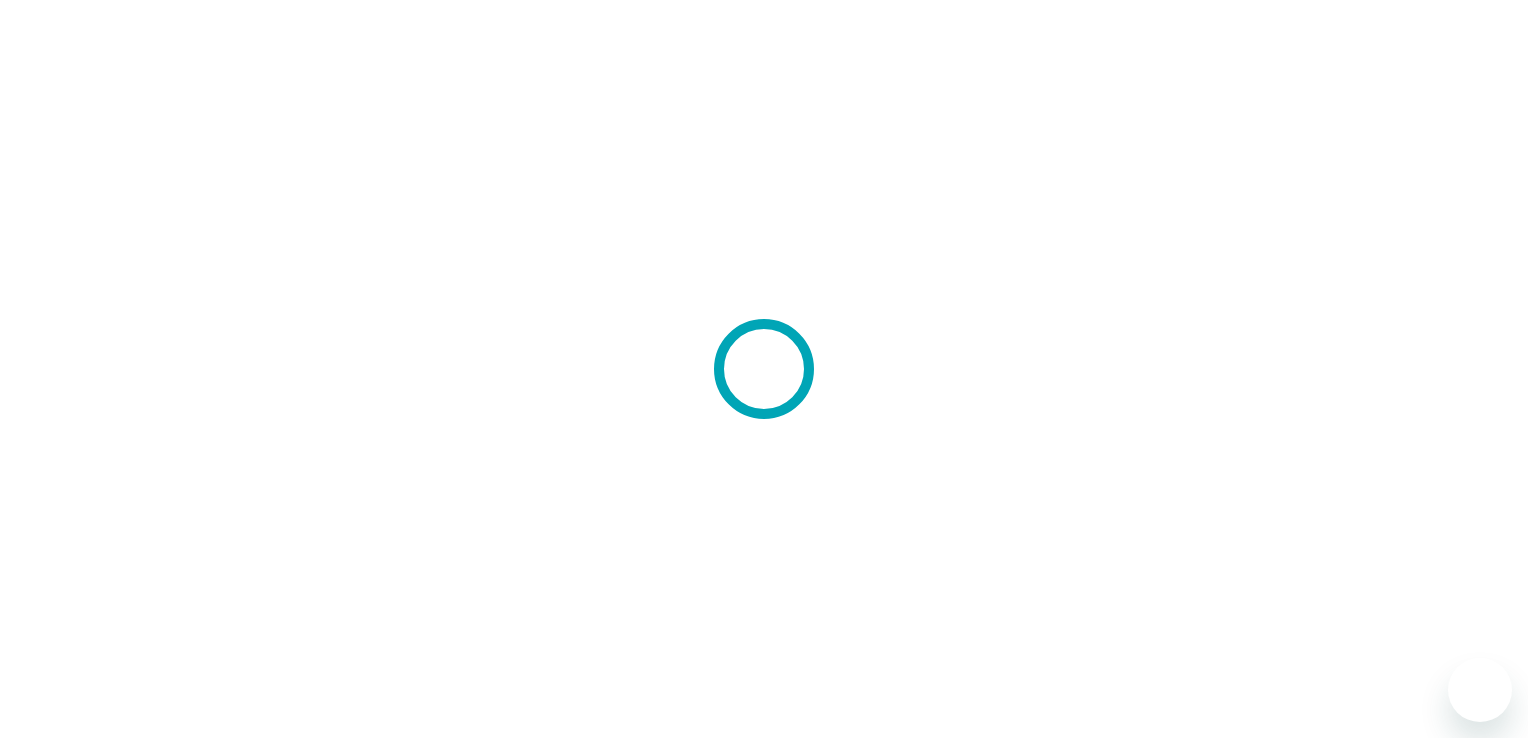 scroll, scrollTop: 0, scrollLeft: 0, axis: both 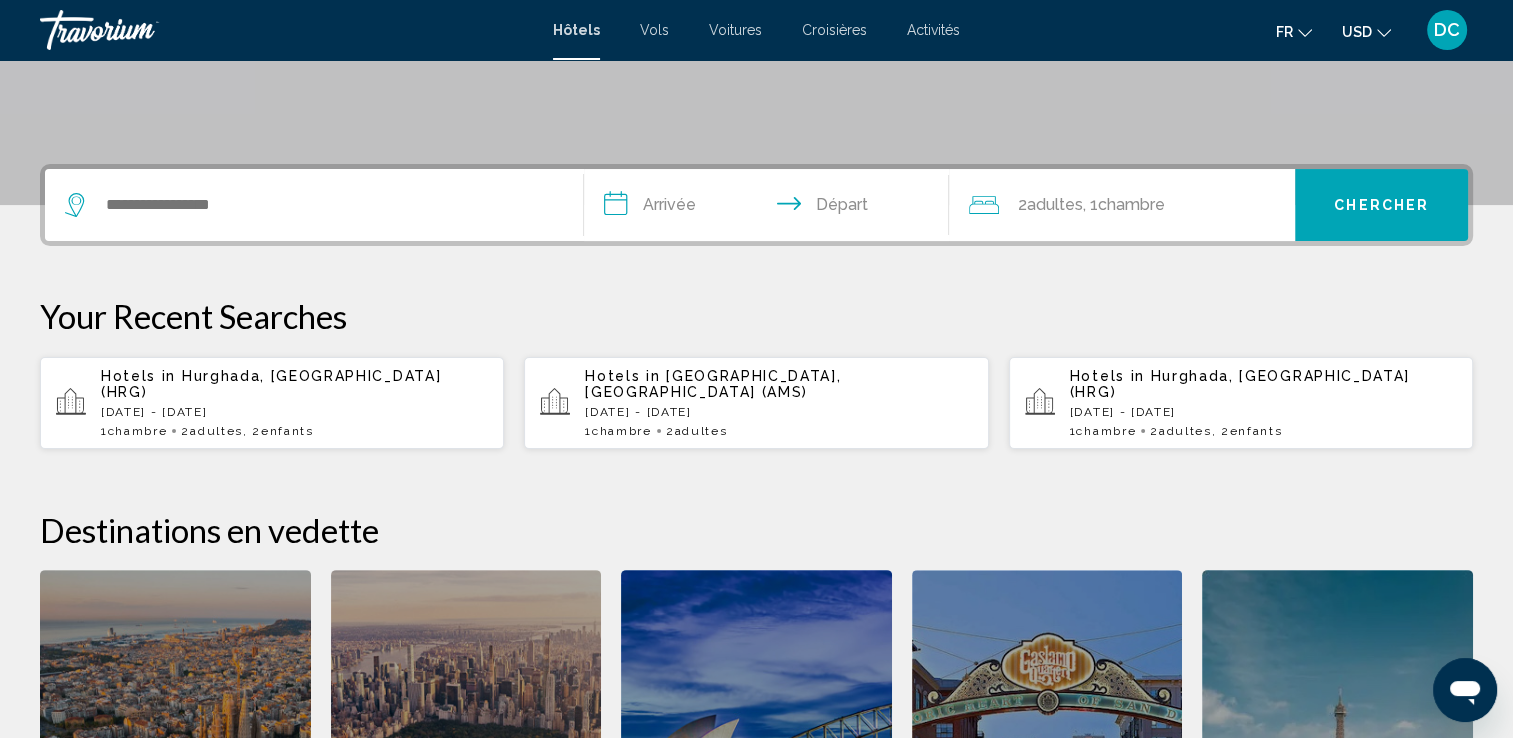 click on "Thu, 23 Oct - Fri, 31 Oct" at bounding box center [294, 412] 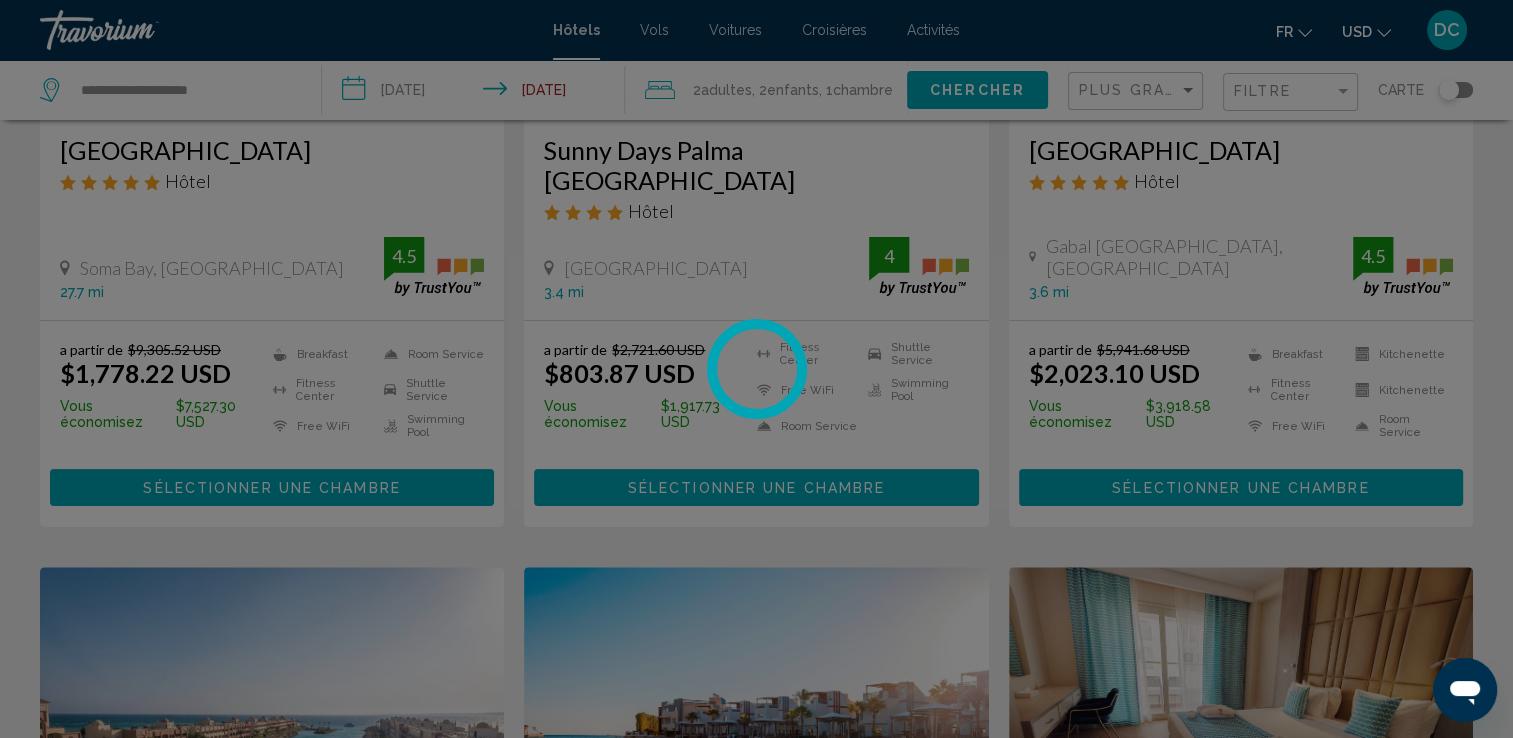 scroll, scrollTop: 0, scrollLeft: 0, axis: both 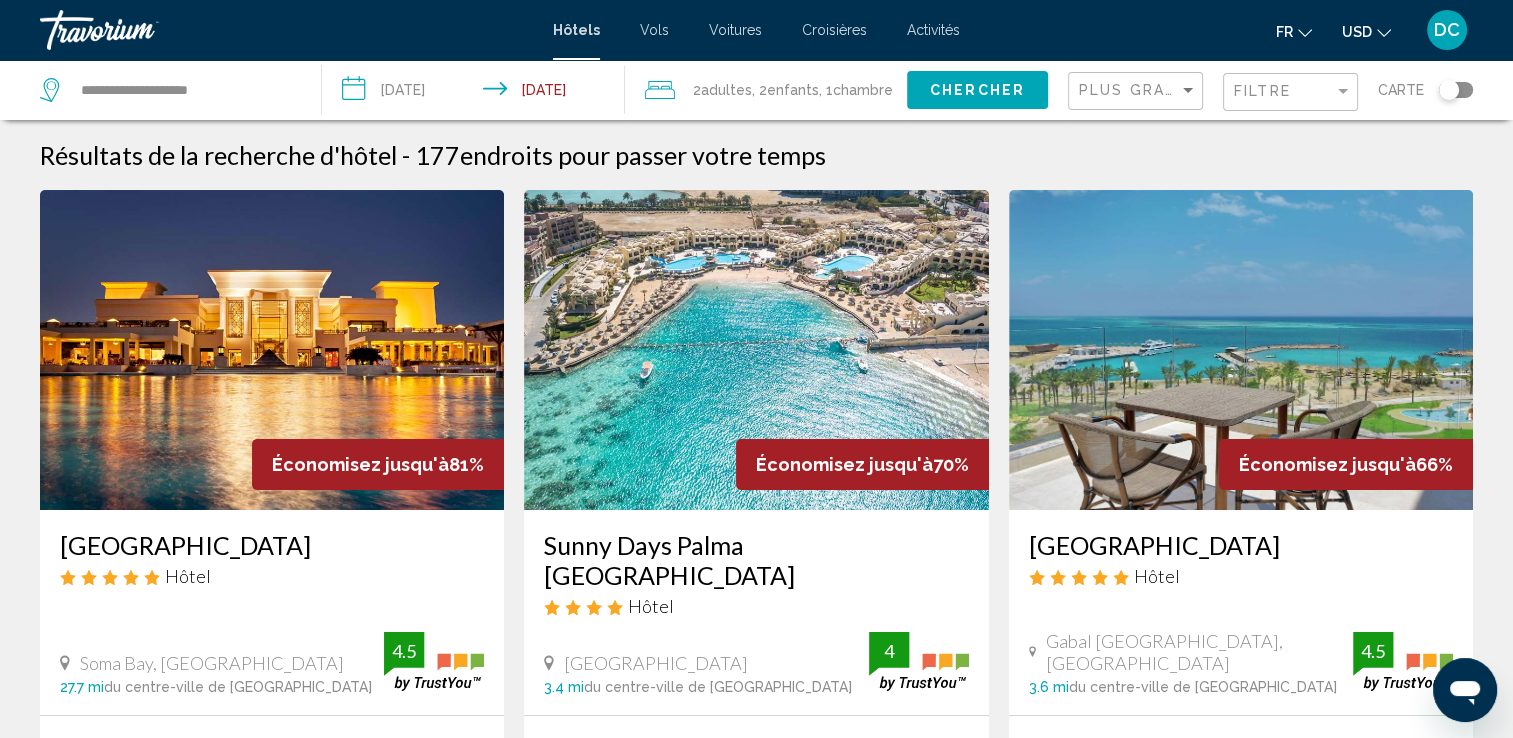 click on "Résultats de la recherche d'hôtel  -   177  endroits pour passer votre temps Économisez jusqu'à  81%   Sheraton Soma Bay Resort
Hôtel
Soma Bay, Hurghada 27.7 mi  du centre-ville de Hurghada de l'hôtel 4.5 a partir de $9,305.52 USD $1,778.22 USD  Vous économisez  $7,527.30 USD
Breakfast
Fitness Center
Free WiFi
Room Service
Shuttle Service
Swimming Pool  4.5 Sélectionner une chambre Économisez jusqu'à  70%   Sunny Days Palma De Mirette Resort & Spa
4" at bounding box center (756, 1714) 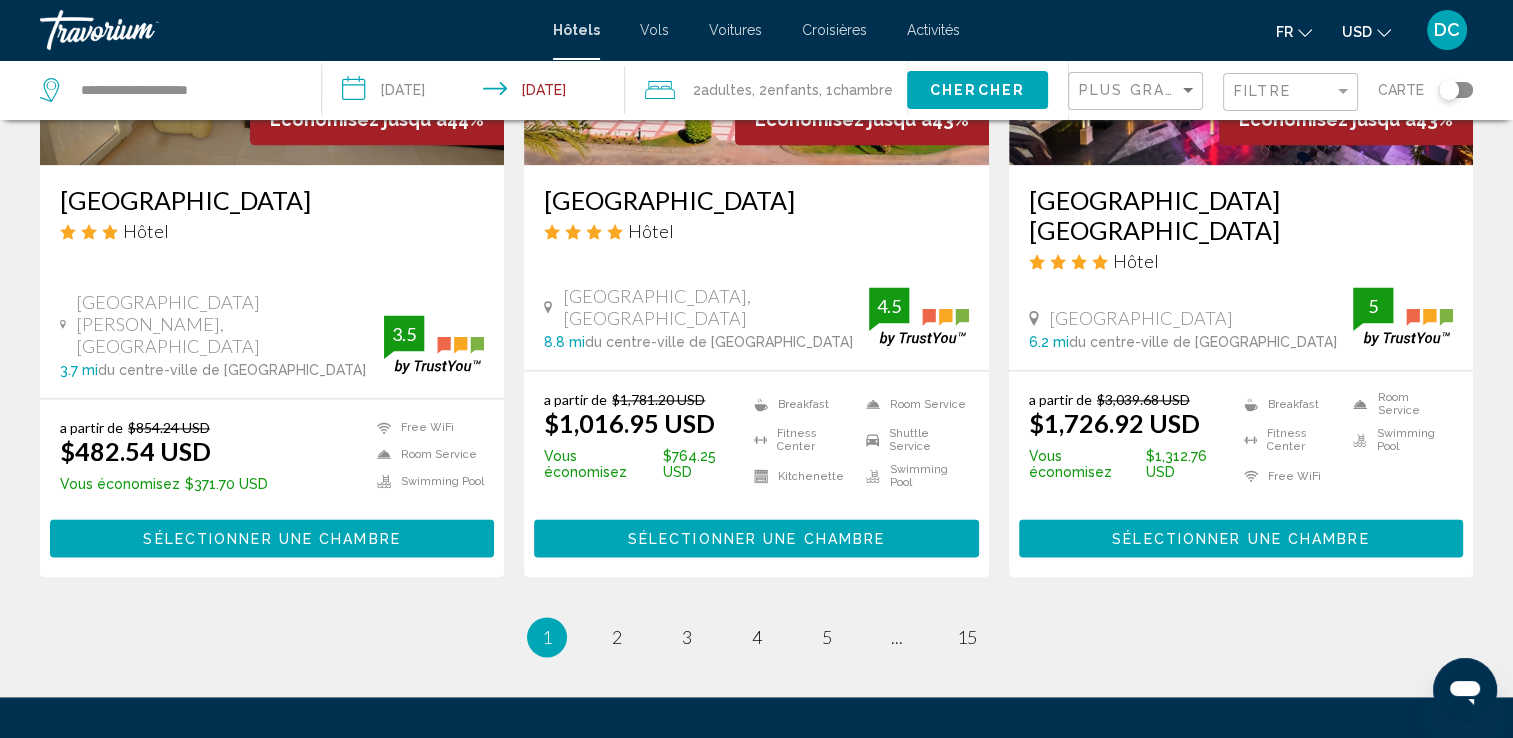 scroll, scrollTop: 2620, scrollLeft: 0, axis: vertical 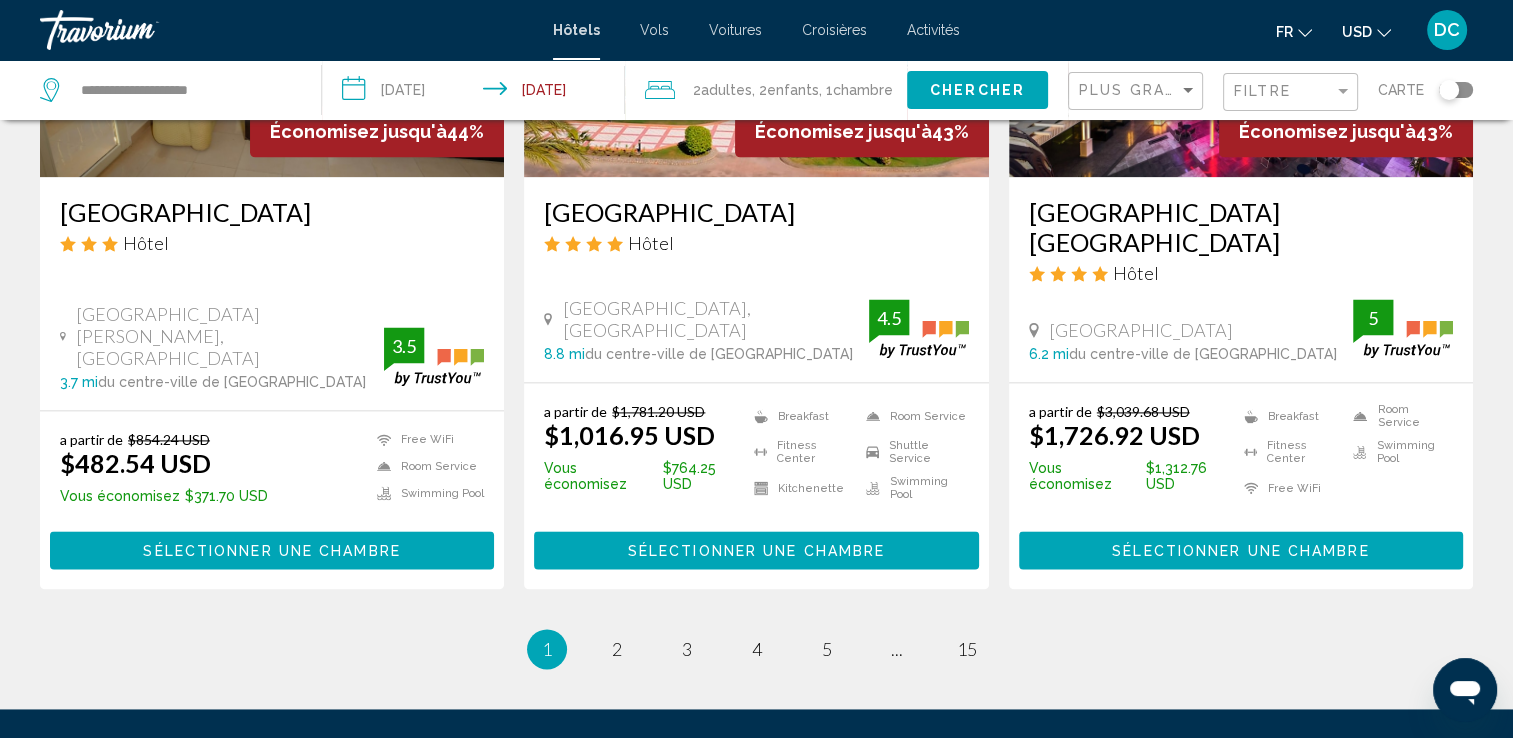 click on "USD" 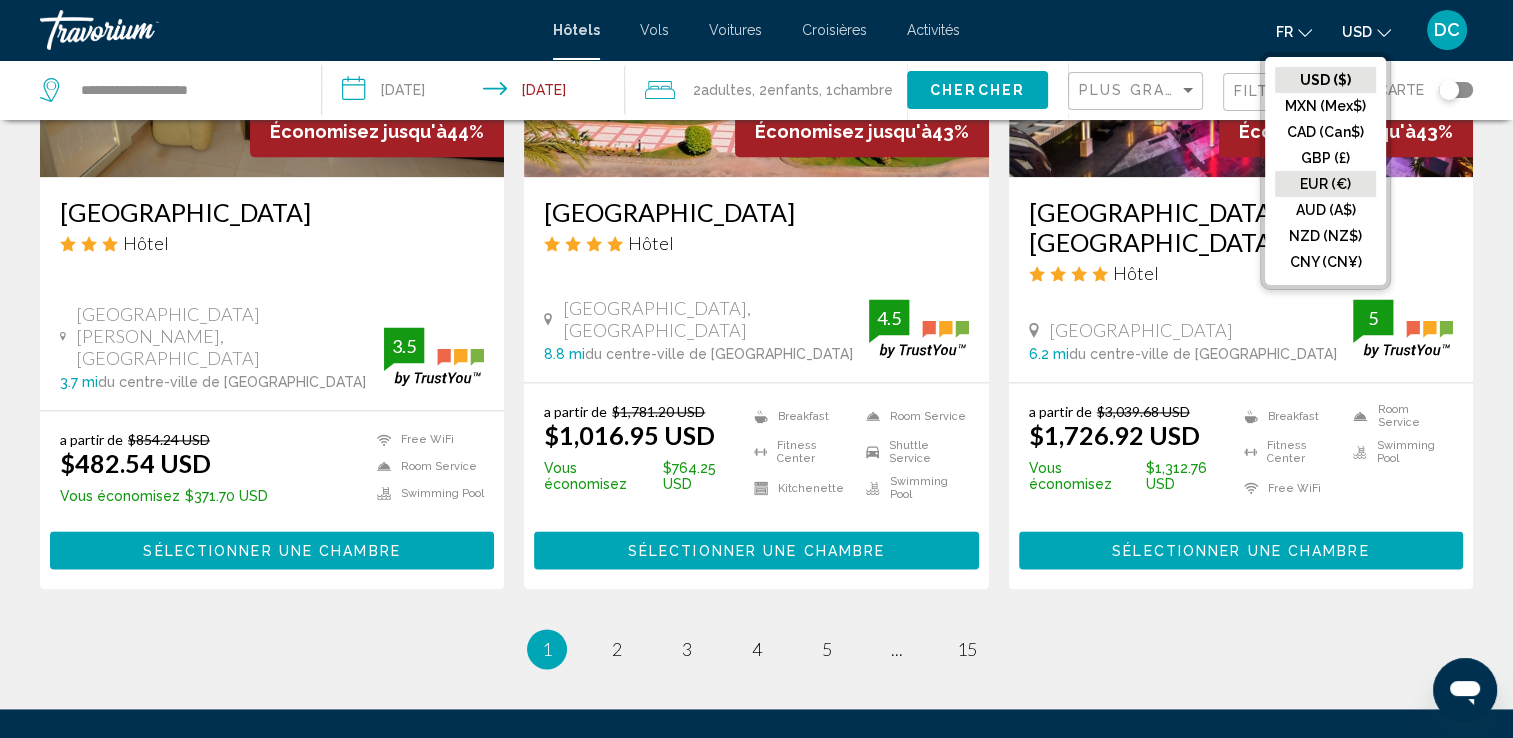 click on "EUR (€)" 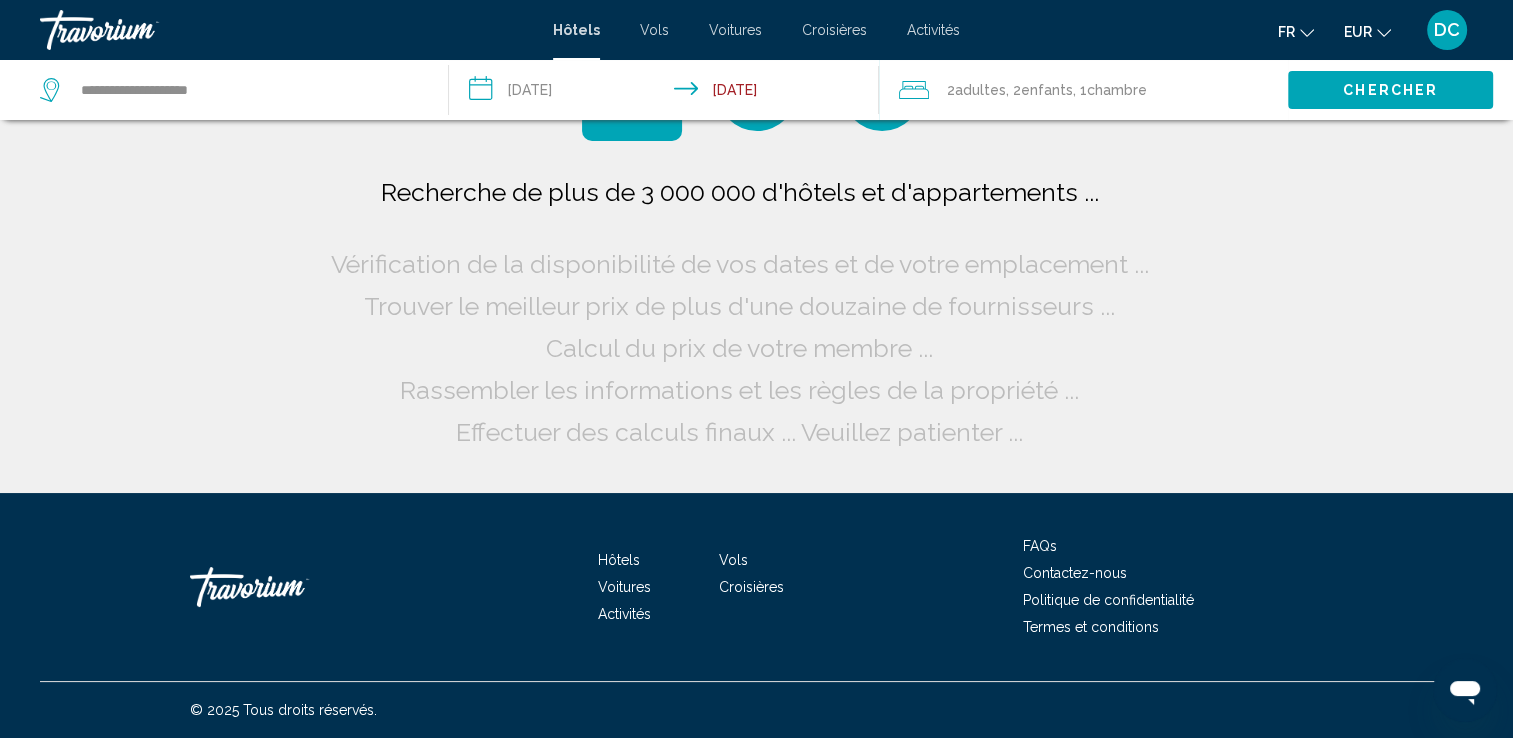 scroll, scrollTop: 0, scrollLeft: 0, axis: both 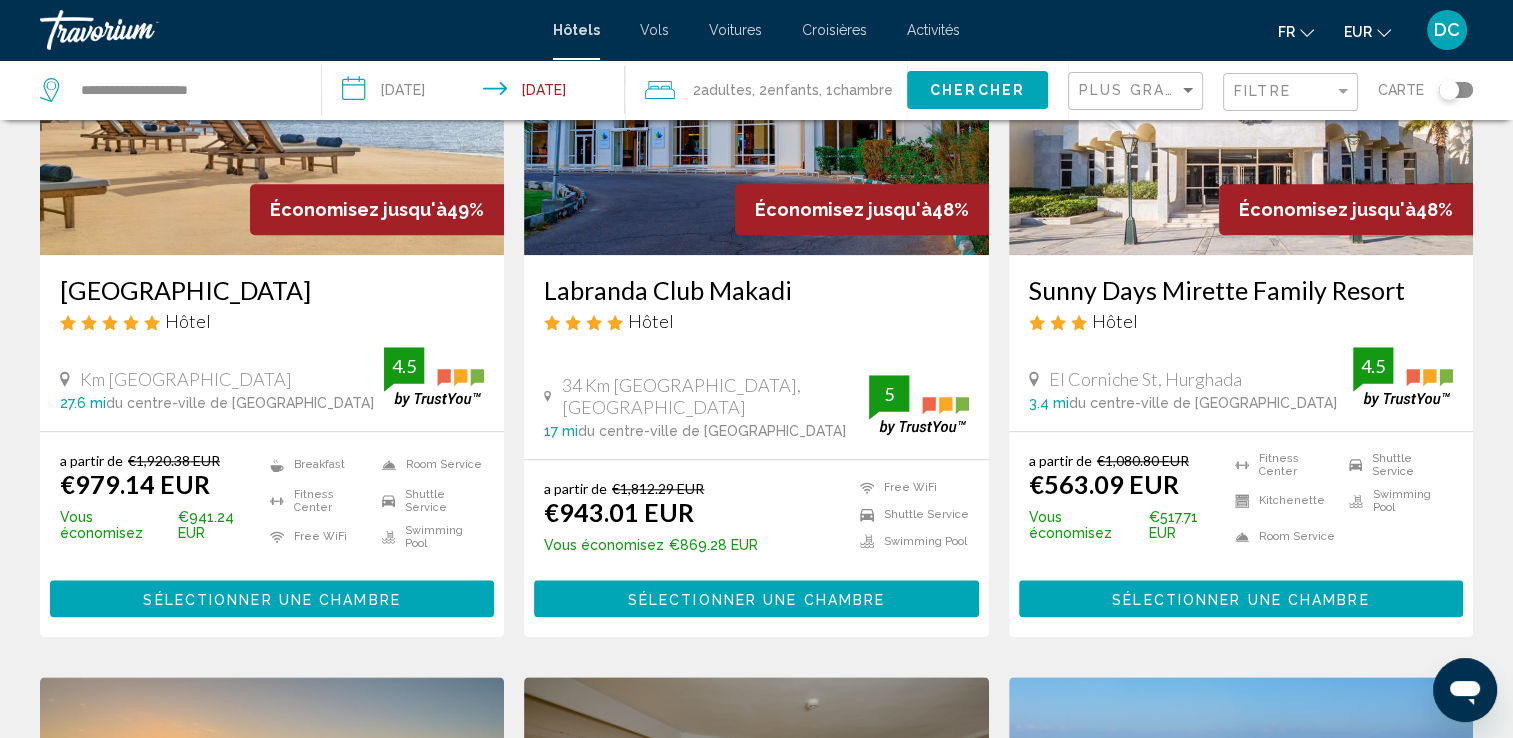 click on "Sélectionner une chambre" at bounding box center [271, 599] 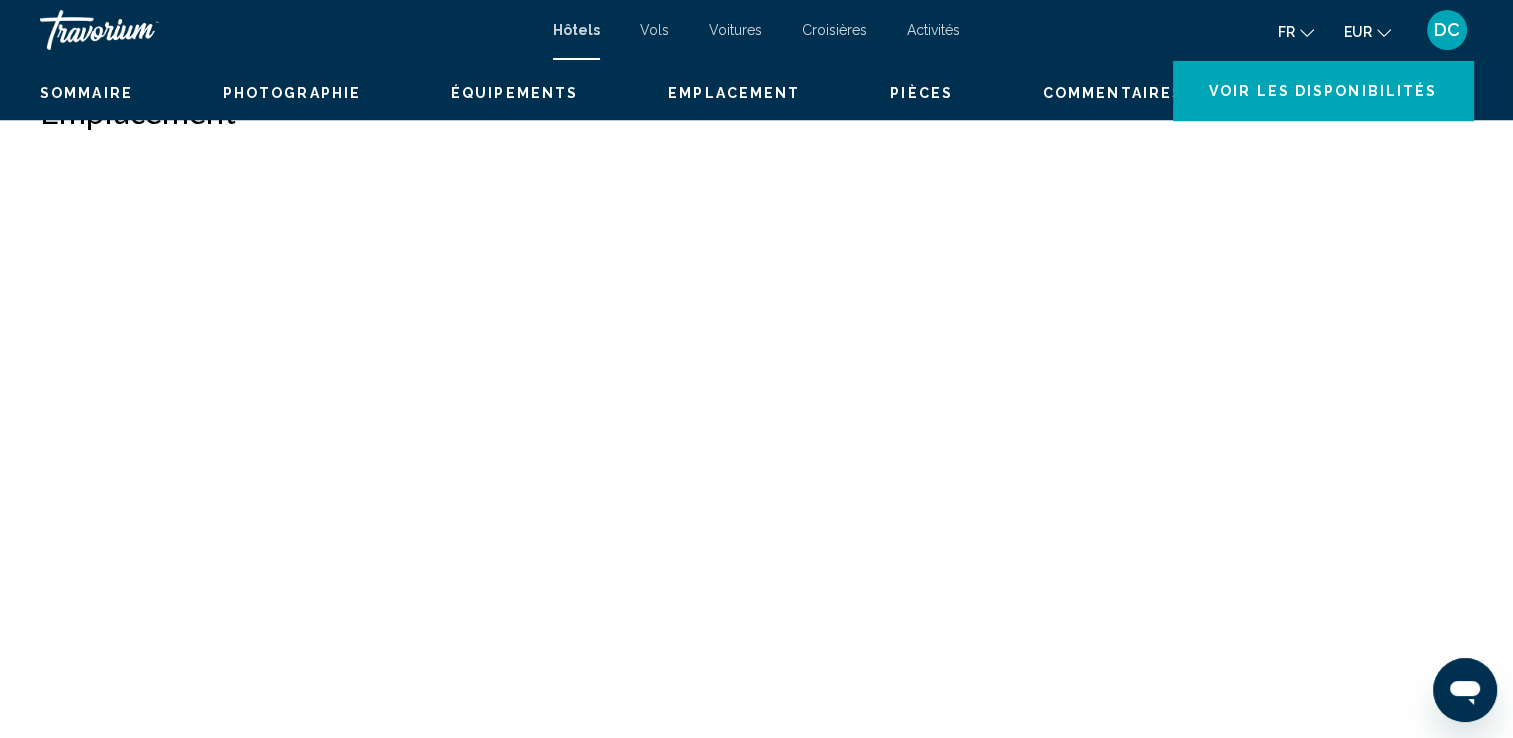 scroll, scrollTop: 0, scrollLeft: 0, axis: both 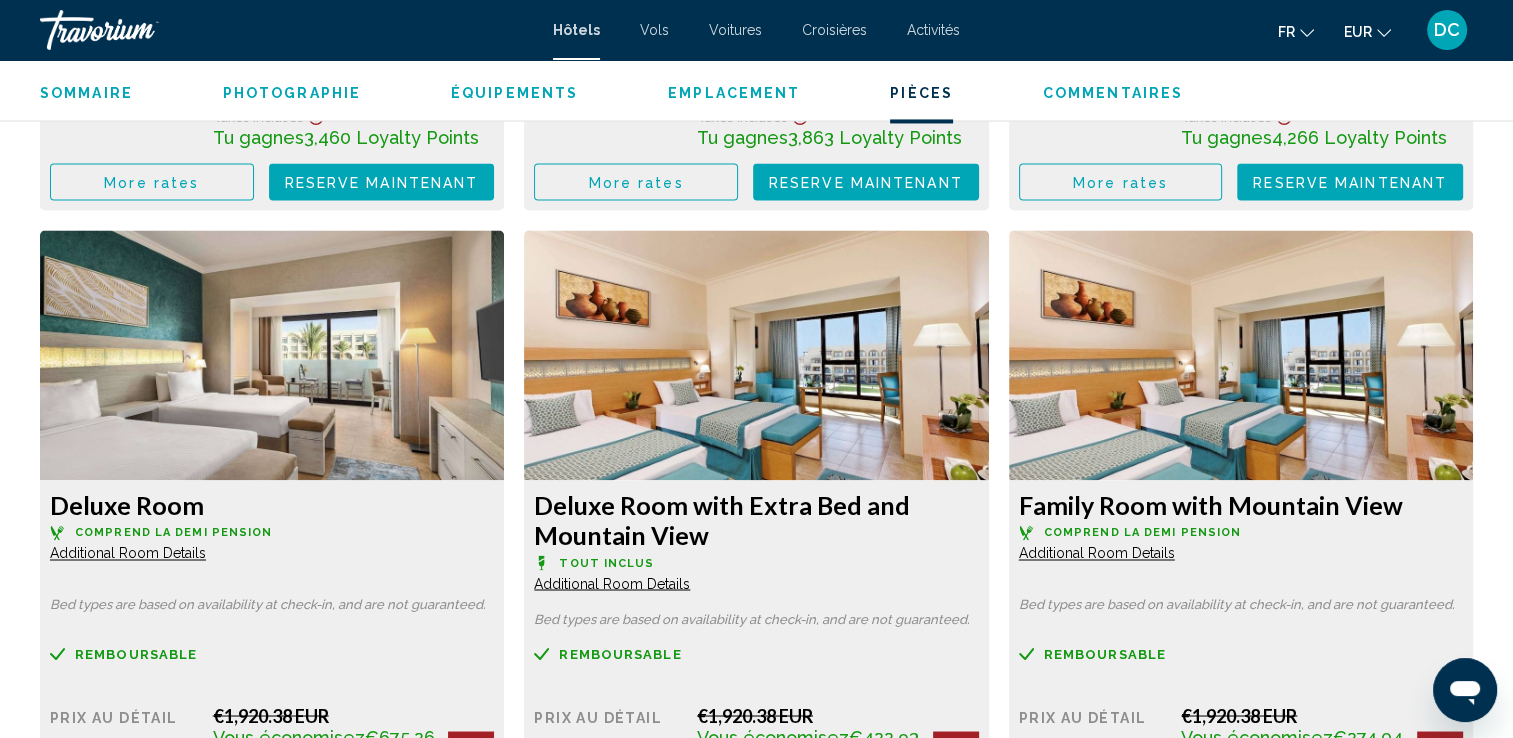 click on "Additional Room Details" at bounding box center [128, -127] 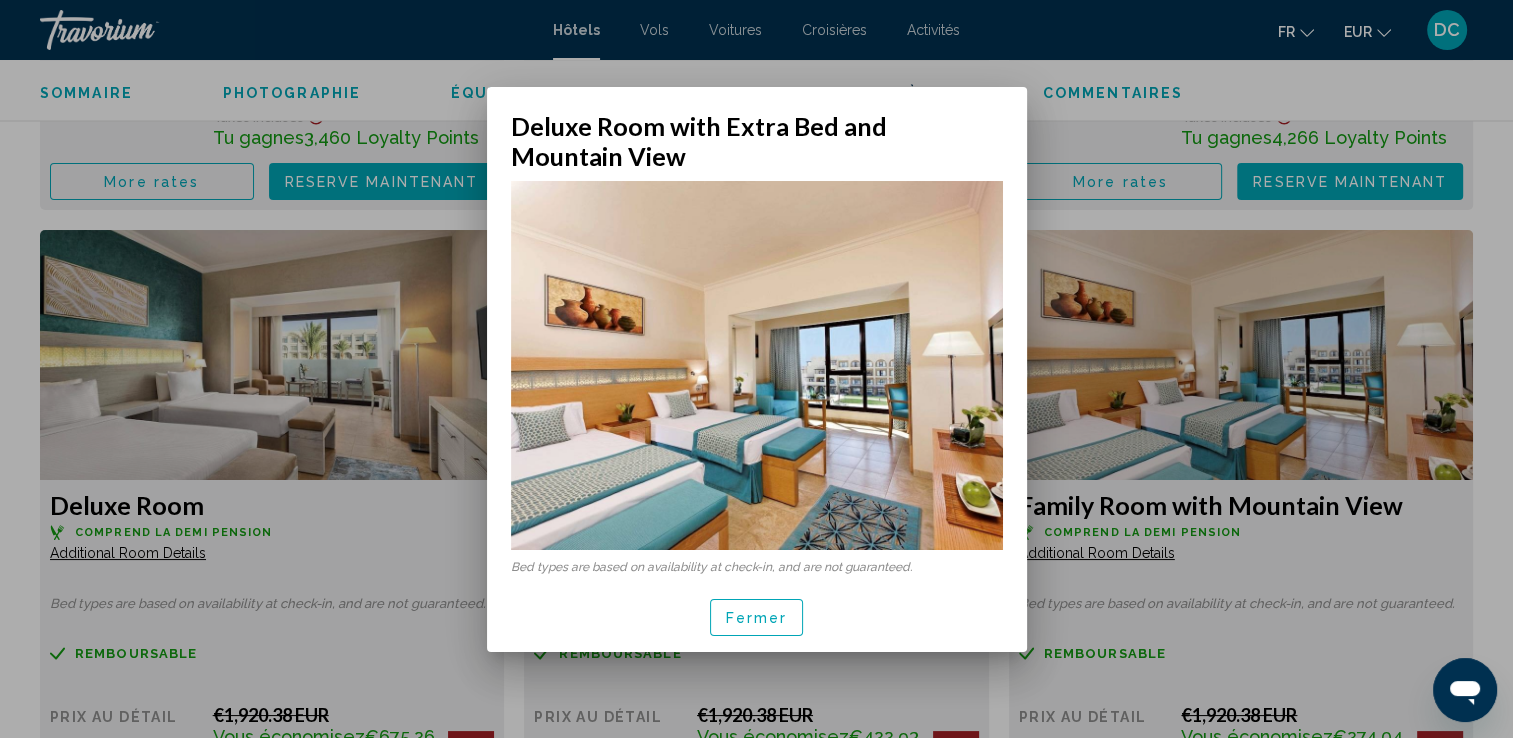 click on "Fermer" at bounding box center [757, 618] 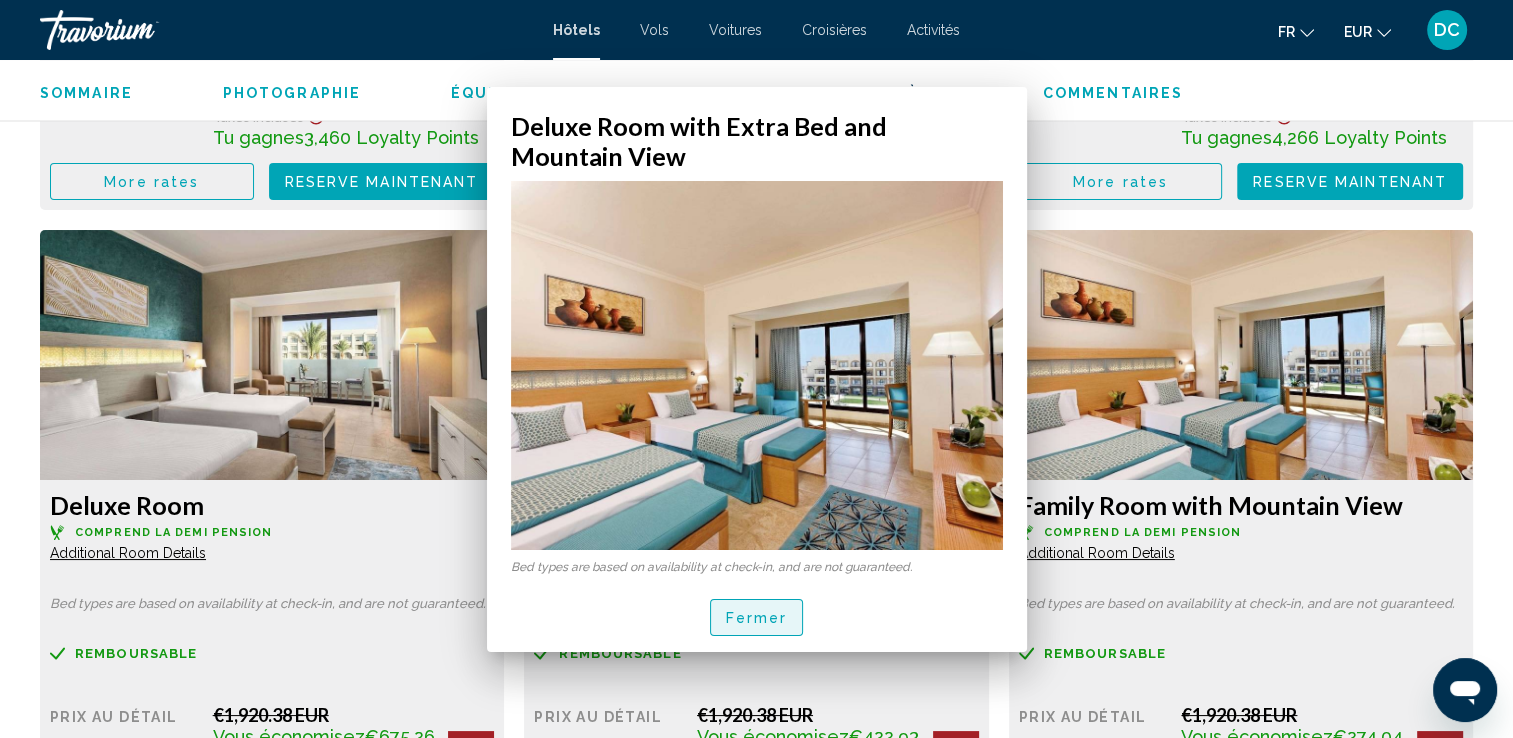 scroll, scrollTop: 3222, scrollLeft: 0, axis: vertical 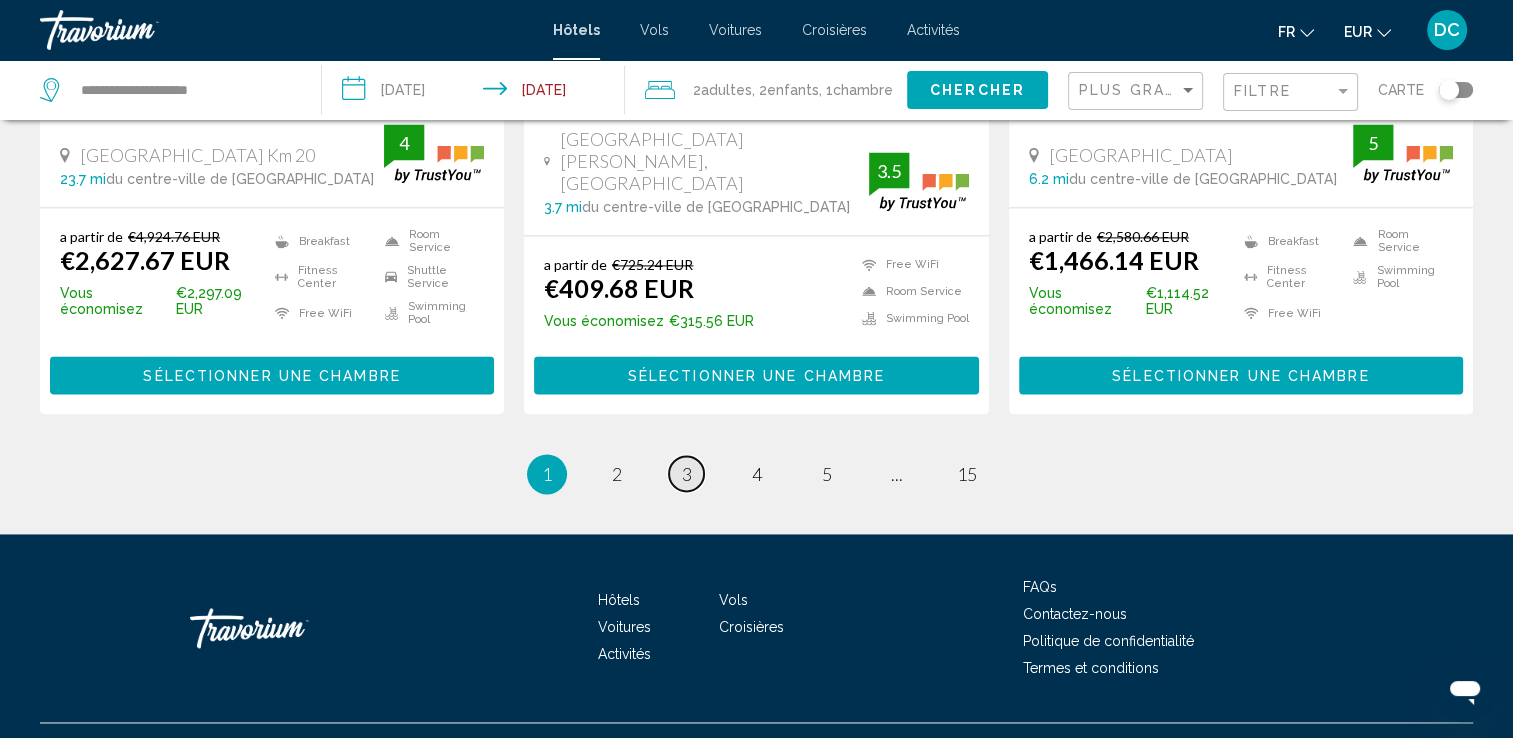 click on "3" at bounding box center (687, 474) 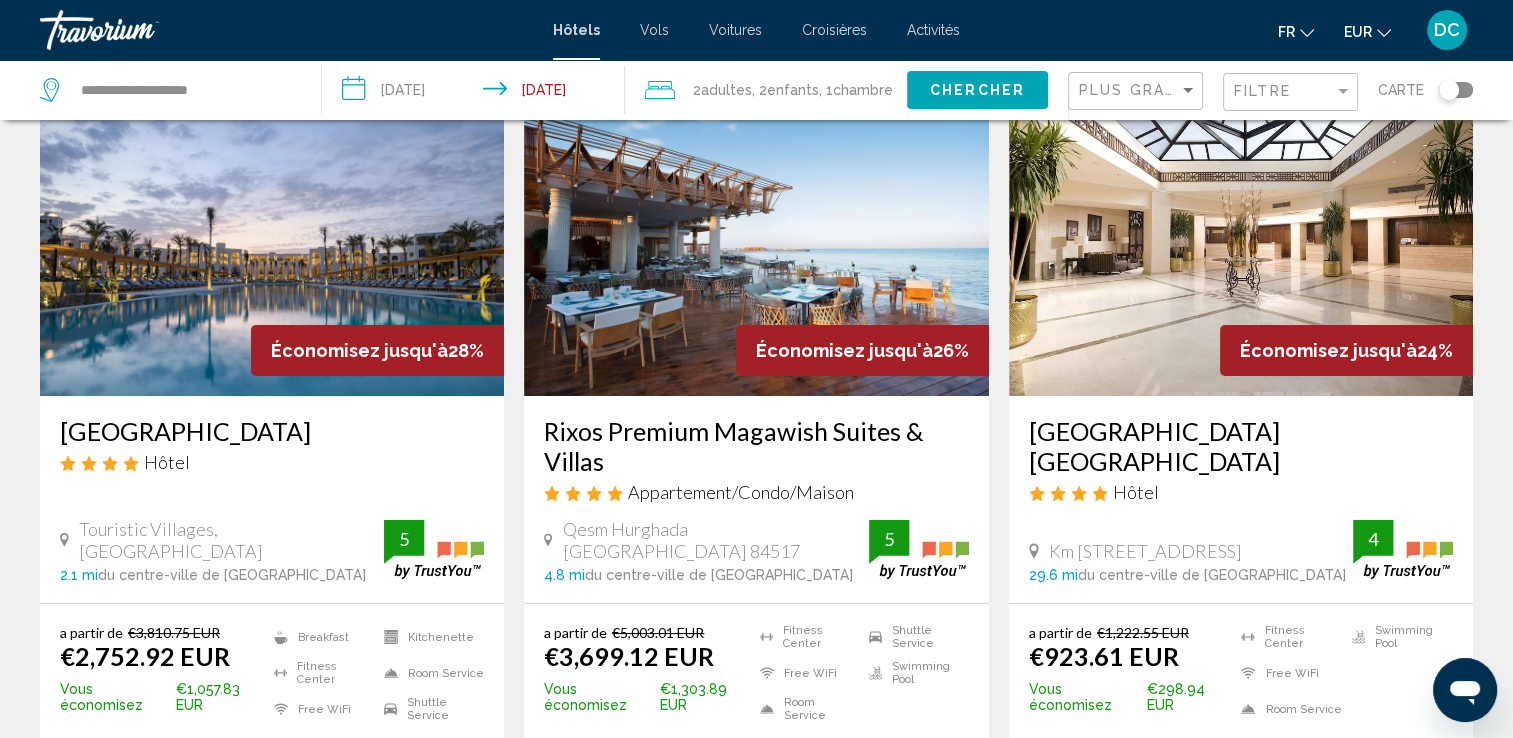 scroll, scrollTop: 0, scrollLeft: 0, axis: both 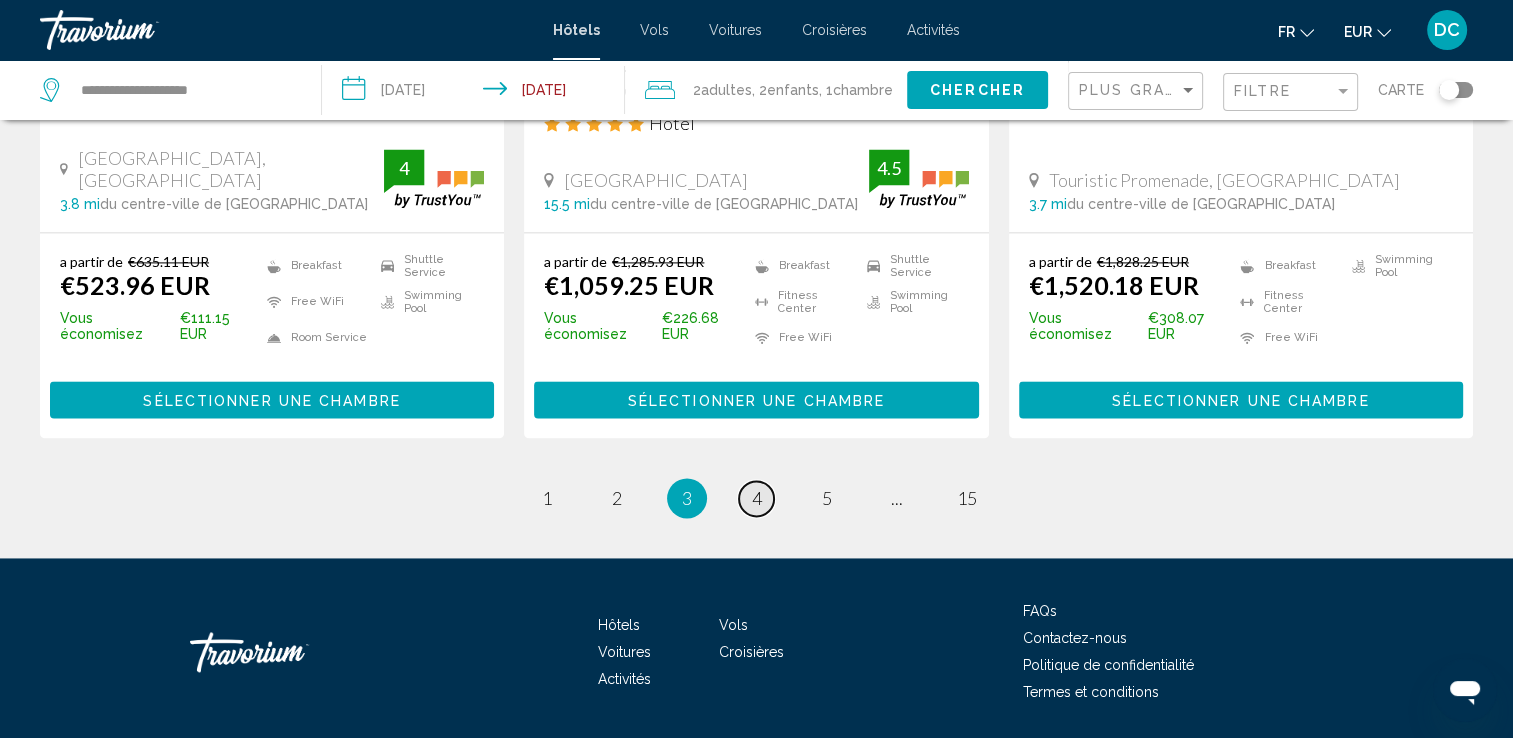 click on "4" at bounding box center [757, 498] 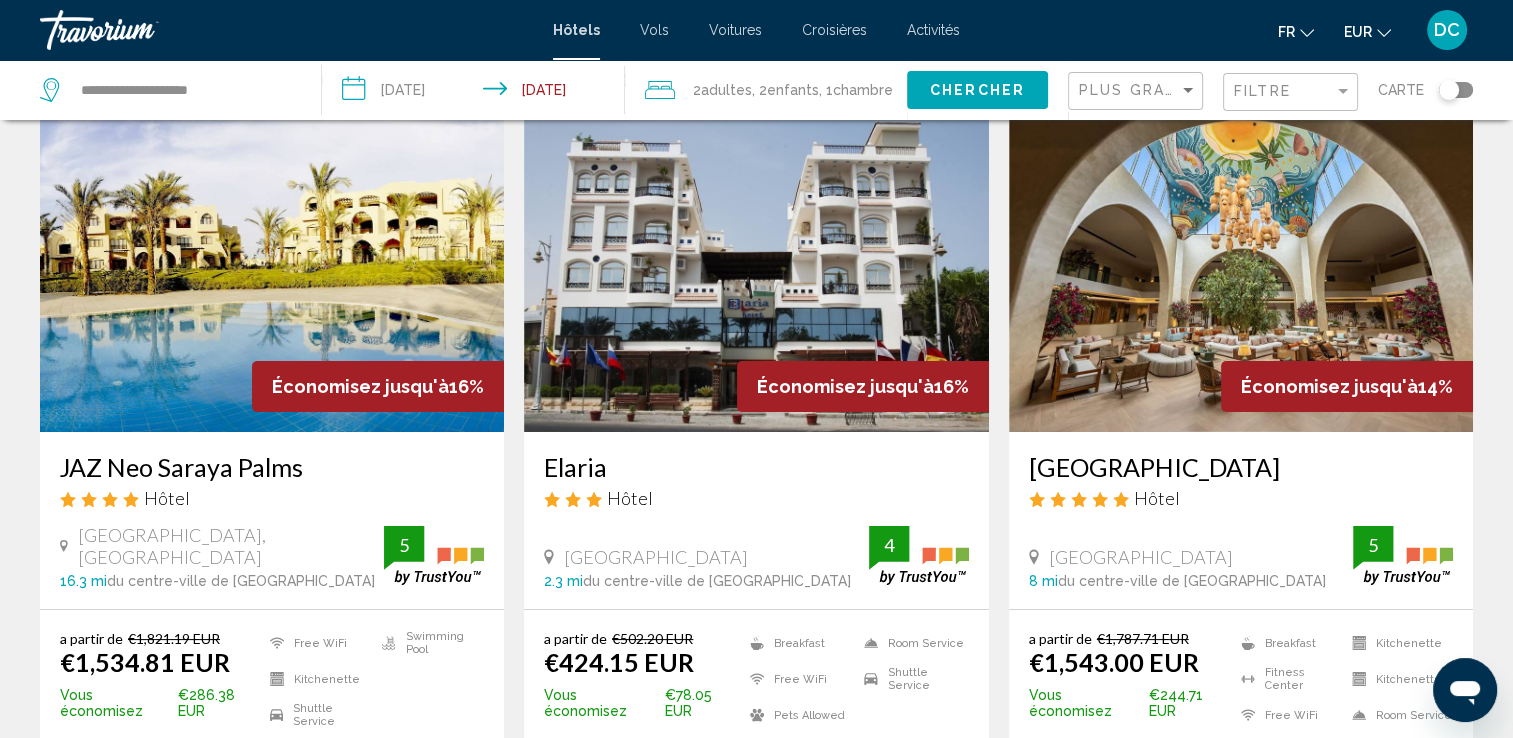 scroll, scrollTop: 0, scrollLeft: 0, axis: both 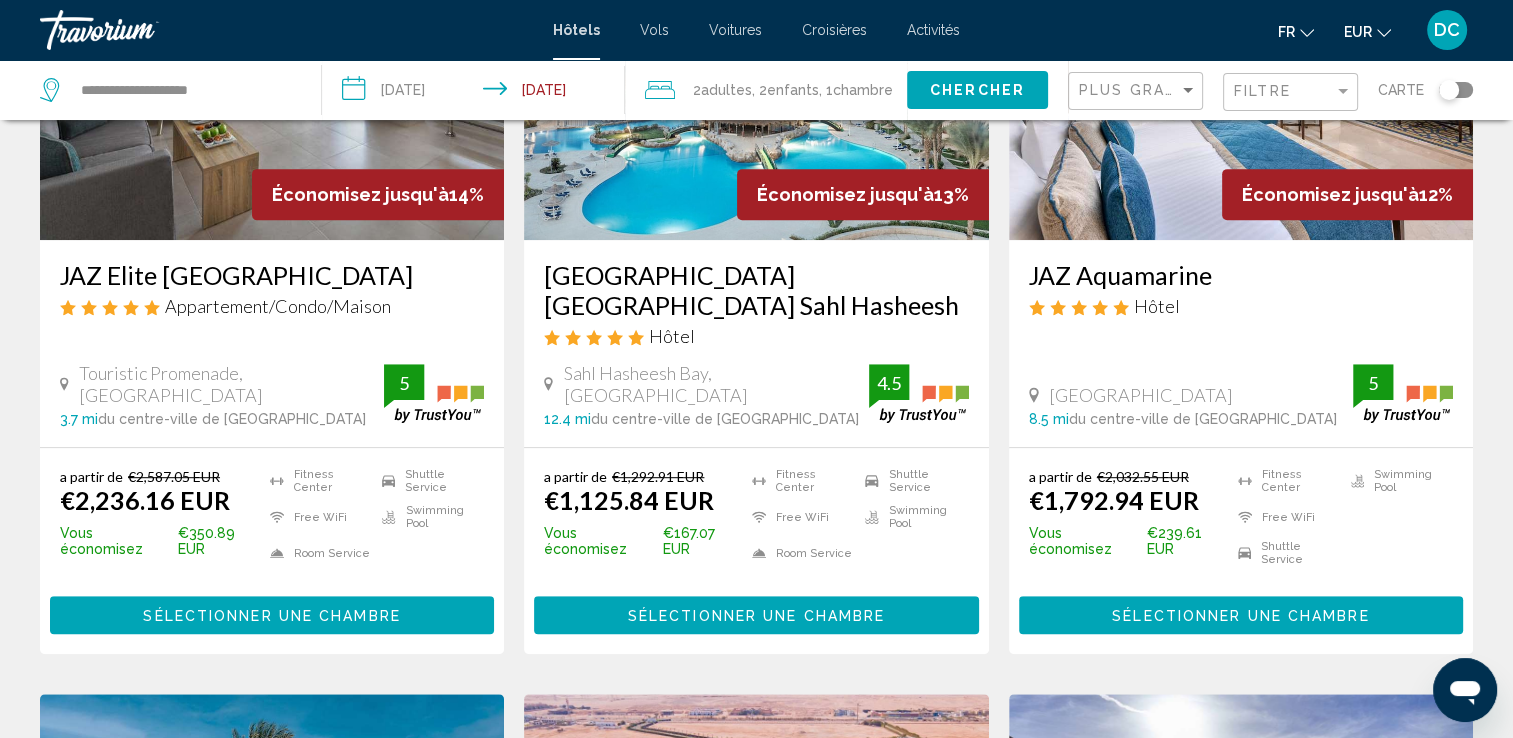 click on "Sélectionner une chambre" at bounding box center [1240, 616] 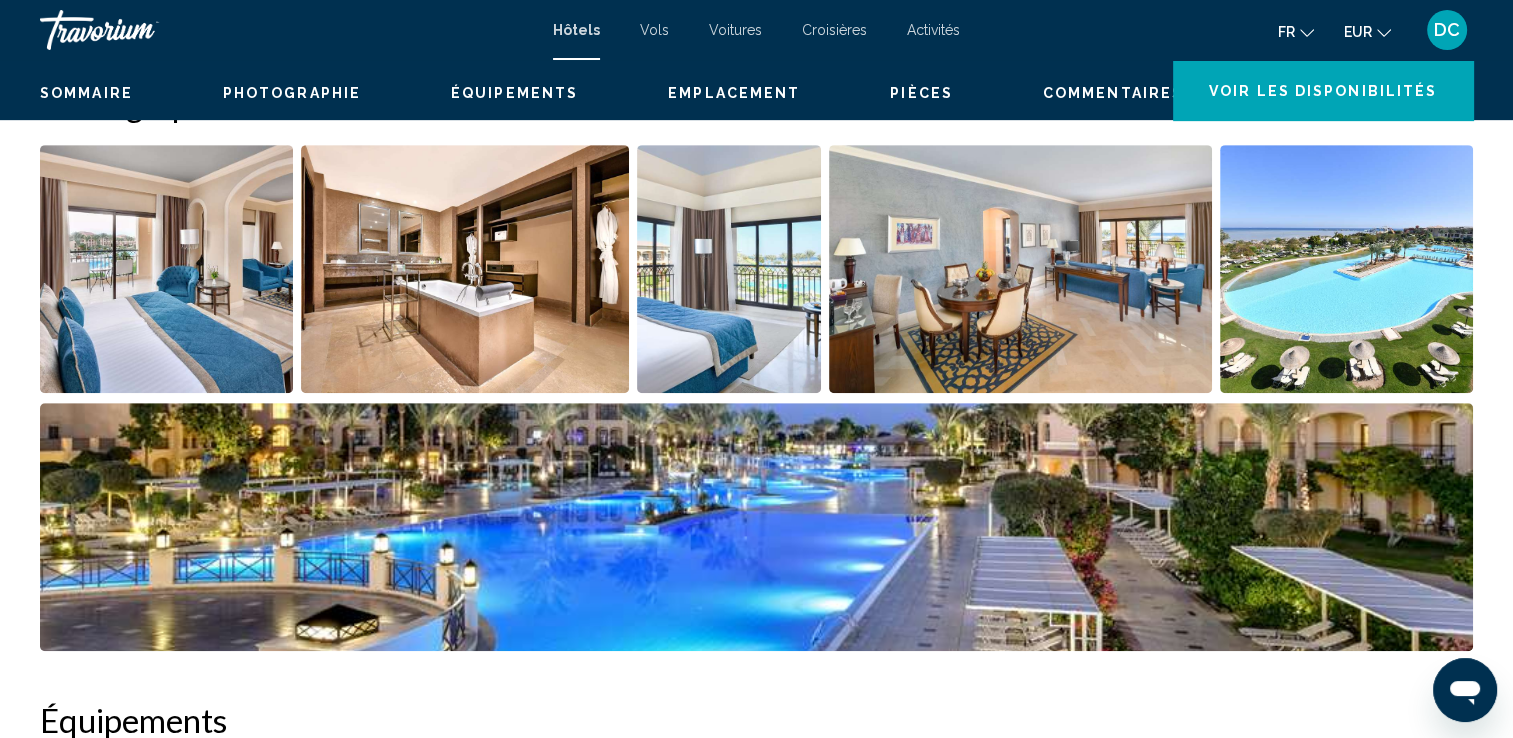 scroll, scrollTop: 0, scrollLeft: 0, axis: both 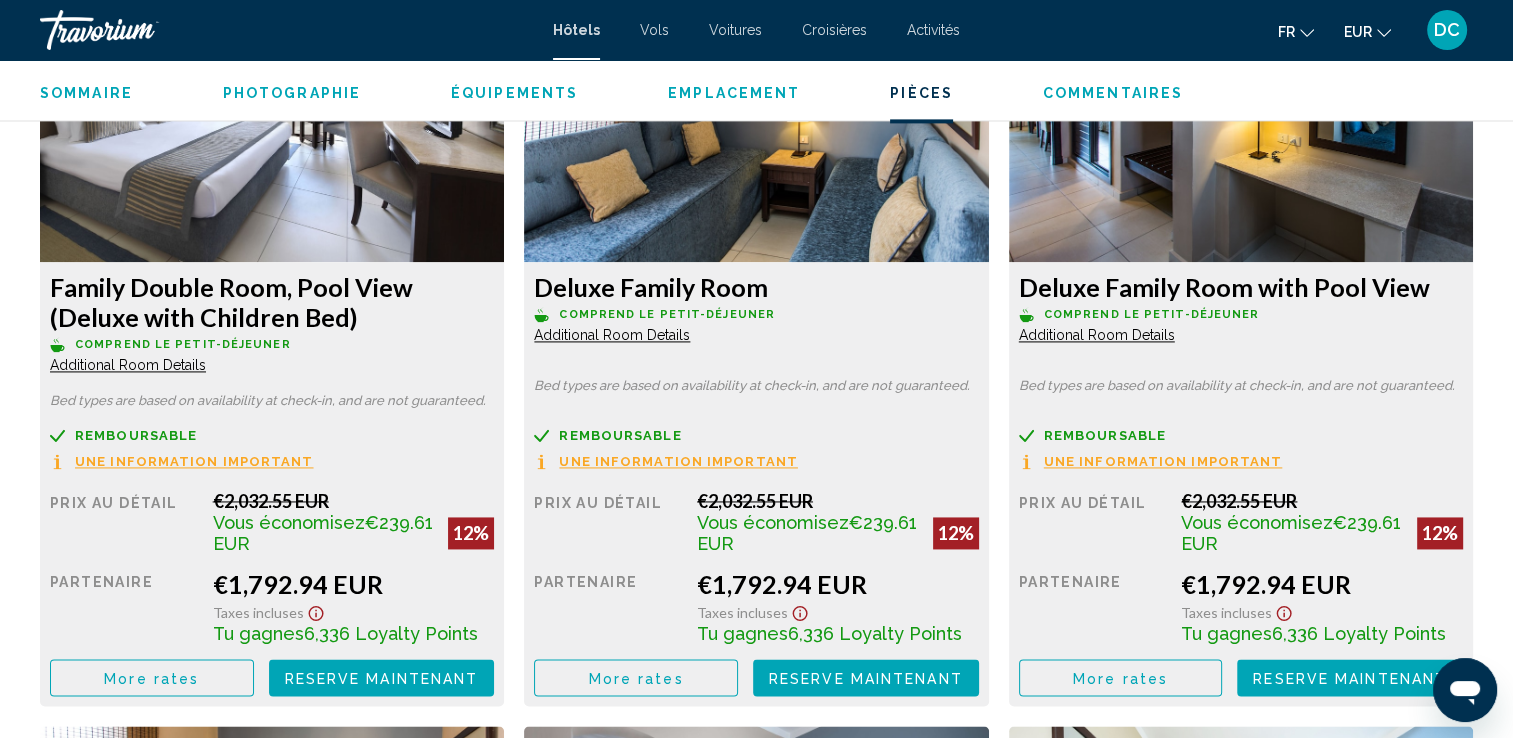 click on "More rates" at bounding box center (151, 678) 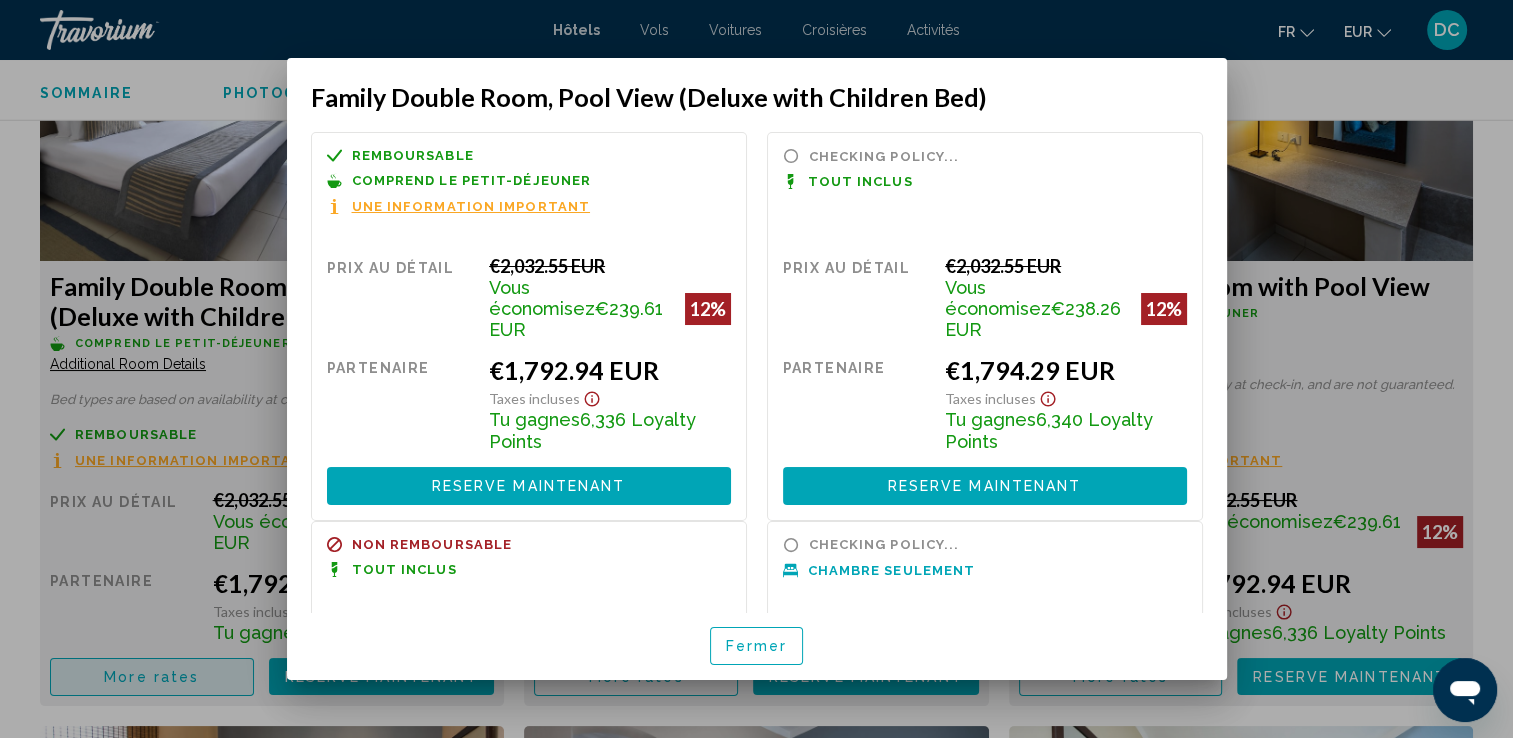 scroll, scrollTop: 0, scrollLeft: 0, axis: both 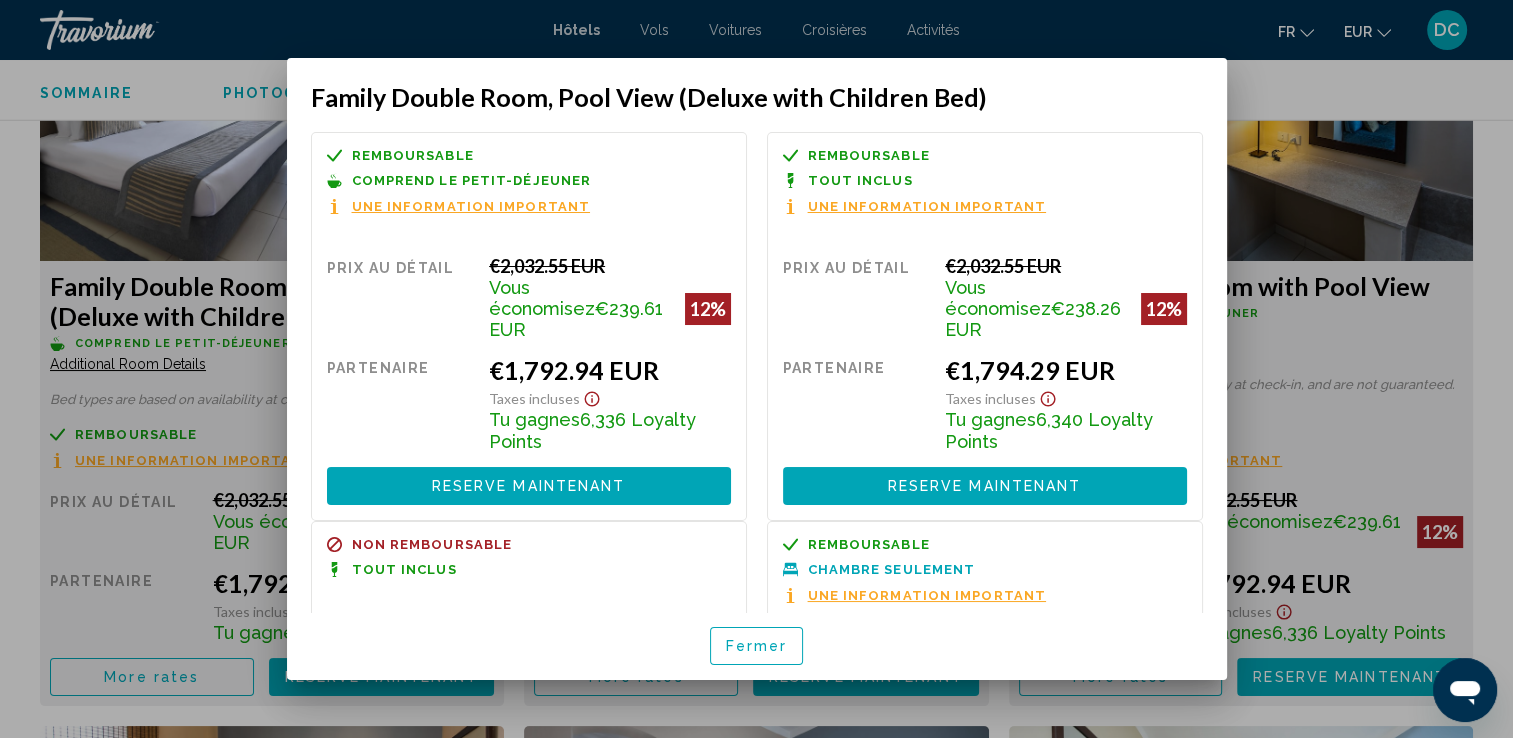 click at bounding box center (756, 369) 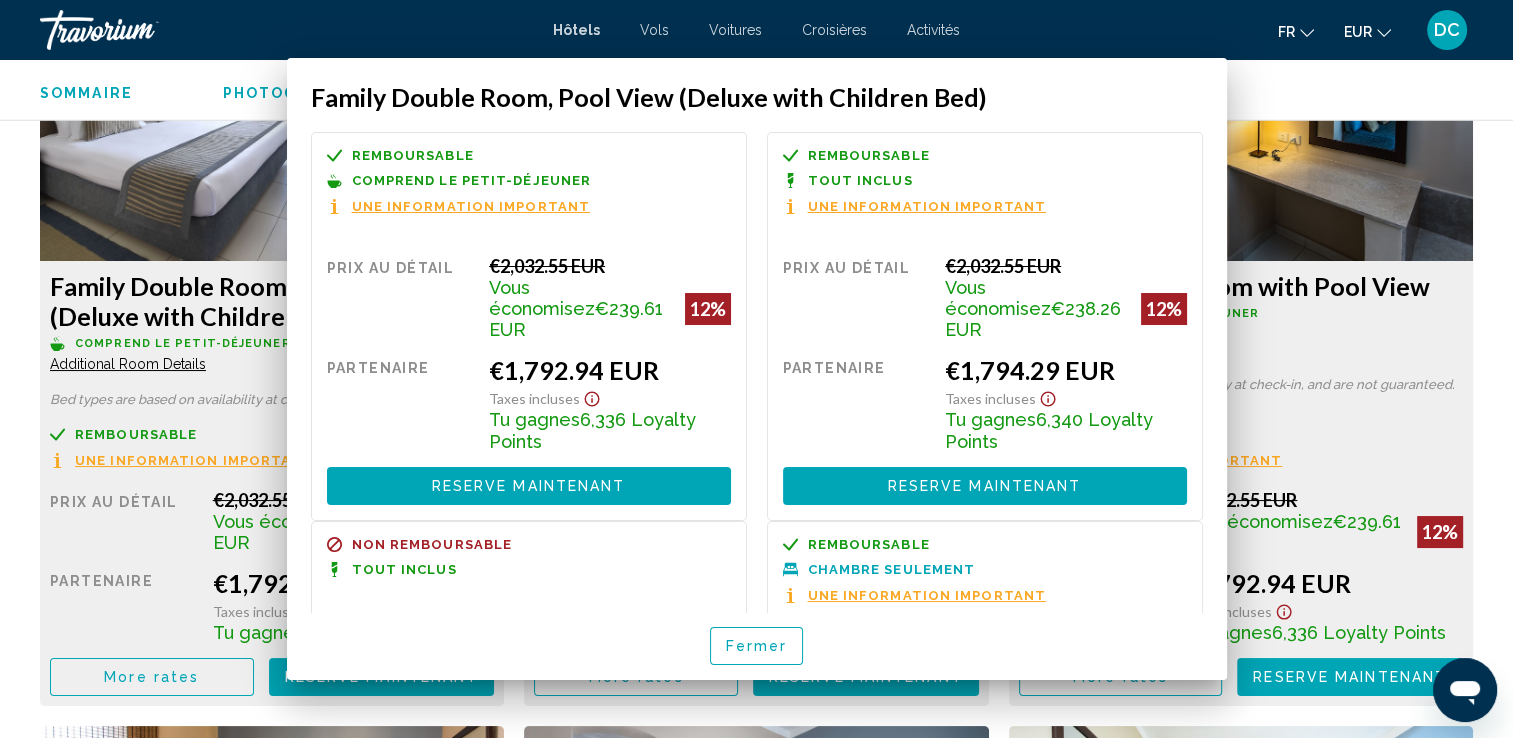 scroll, scrollTop: 2820, scrollLeft: 0, axis: vertical 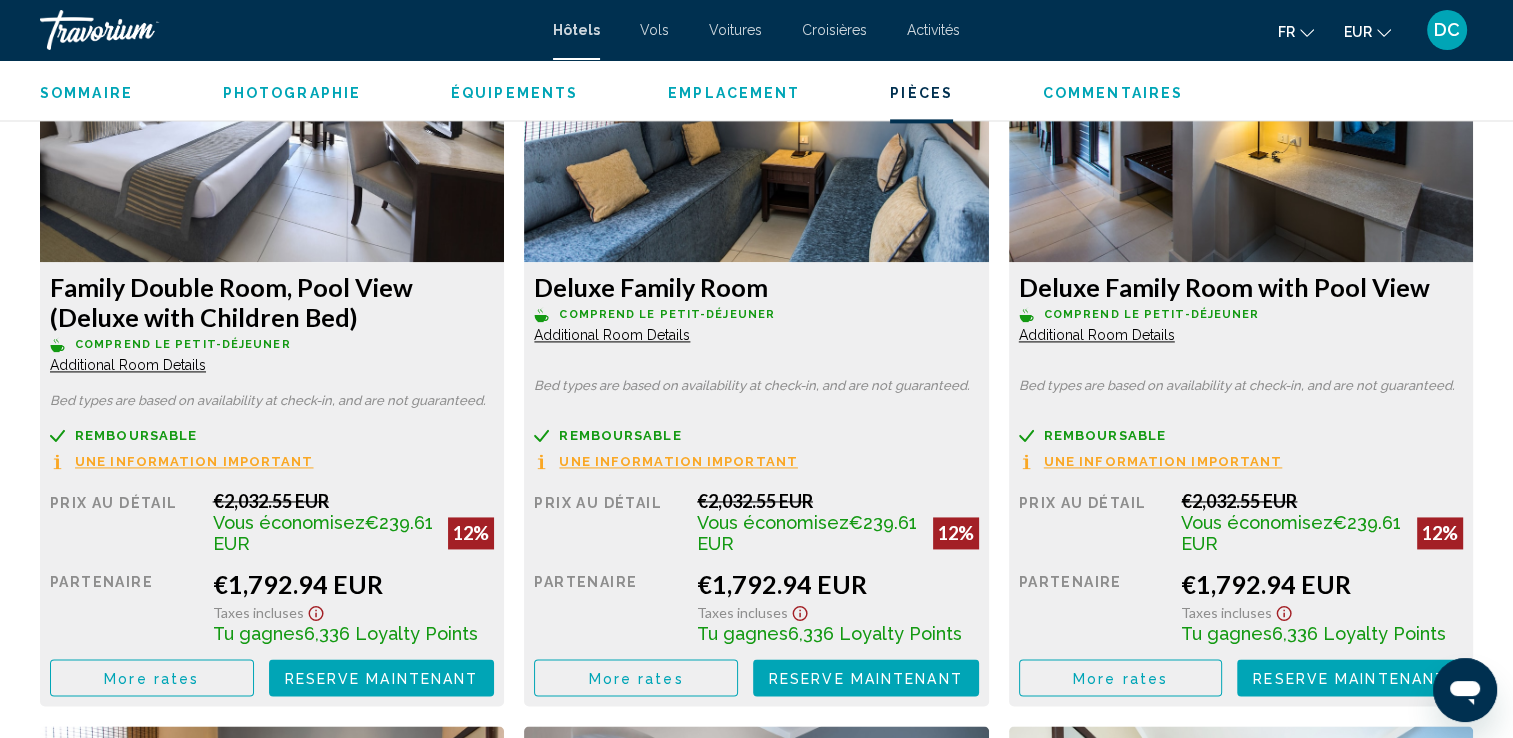 click on "More rates" at bounding box center [151, 678] 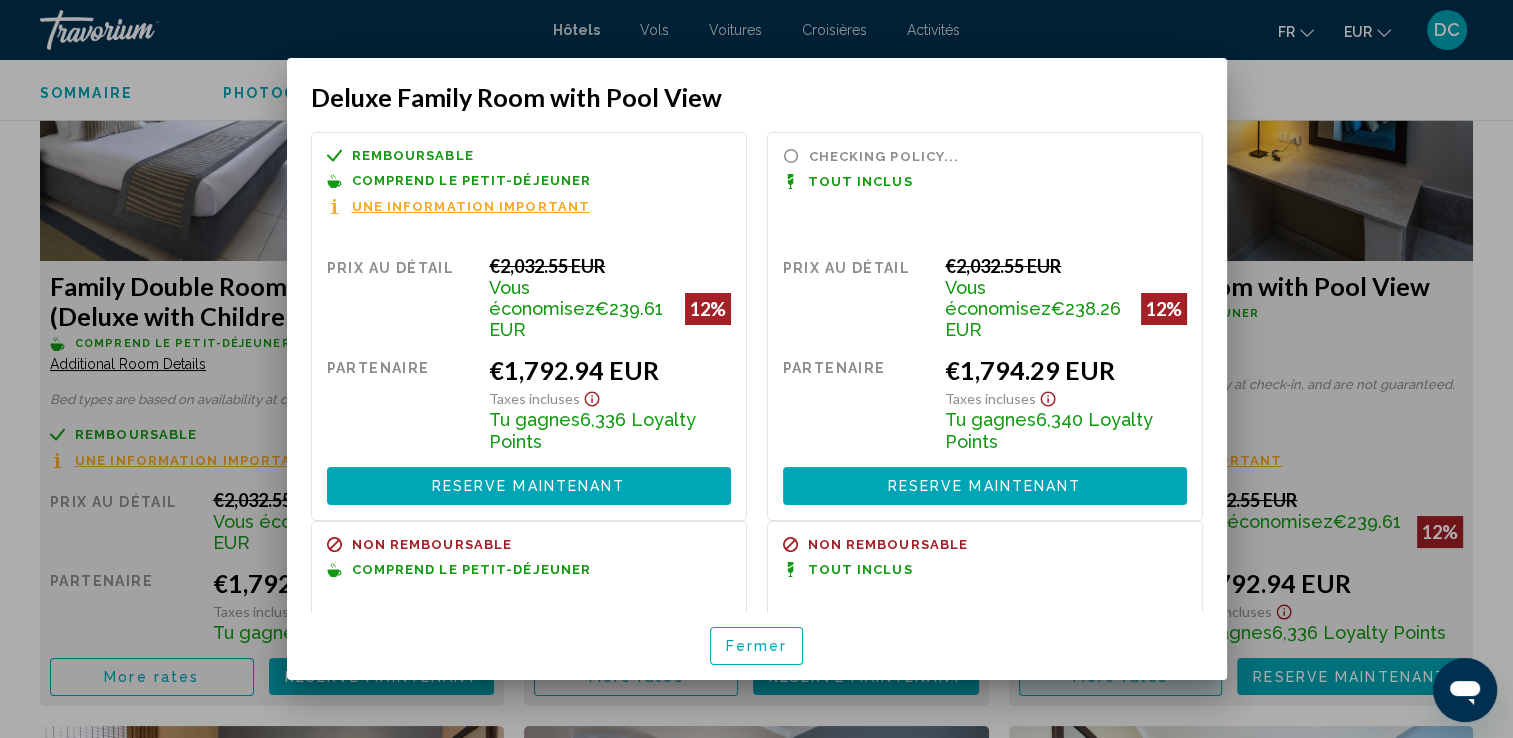 scroll, scrollTop: 0, scrollLeft: 0, axis: both 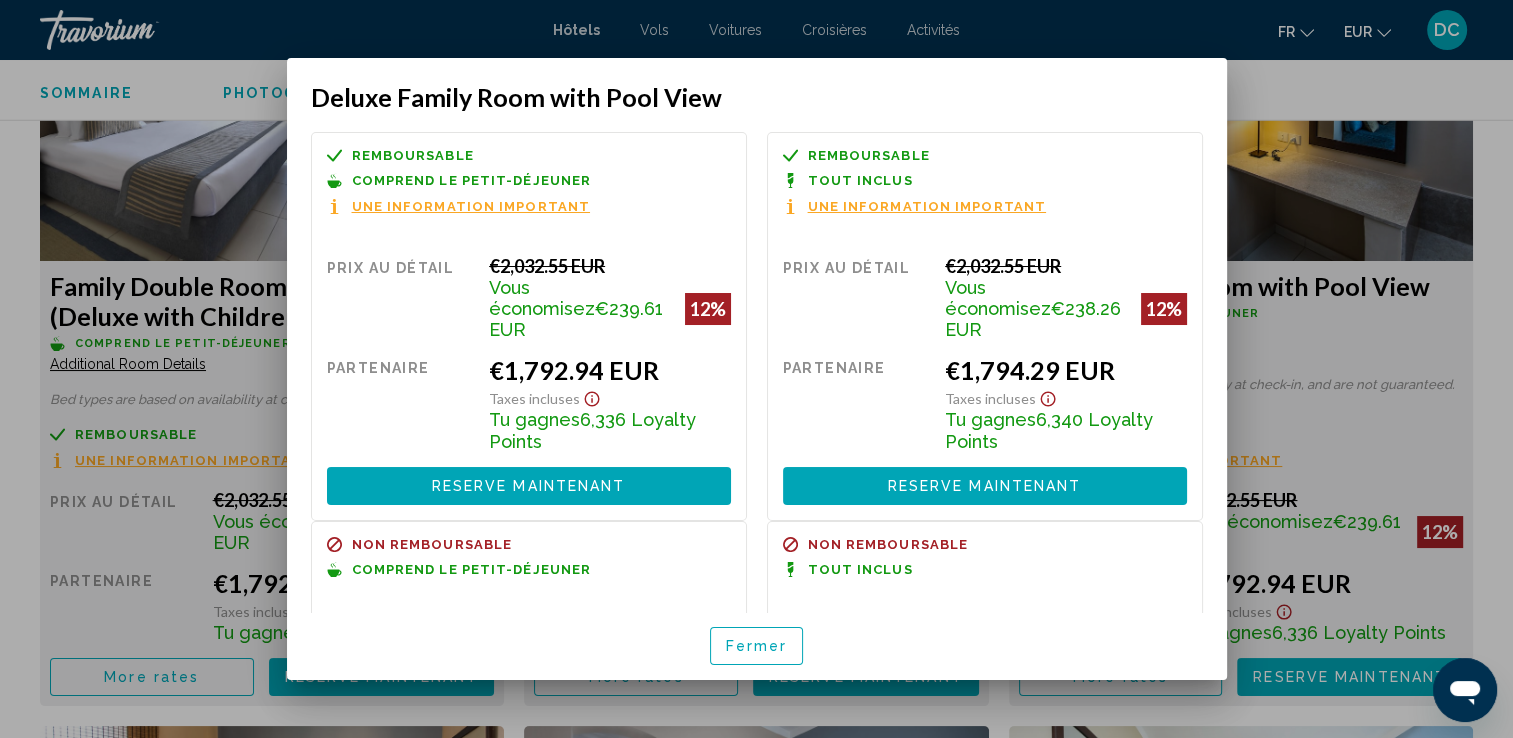 click at bounding box center [756, 369] 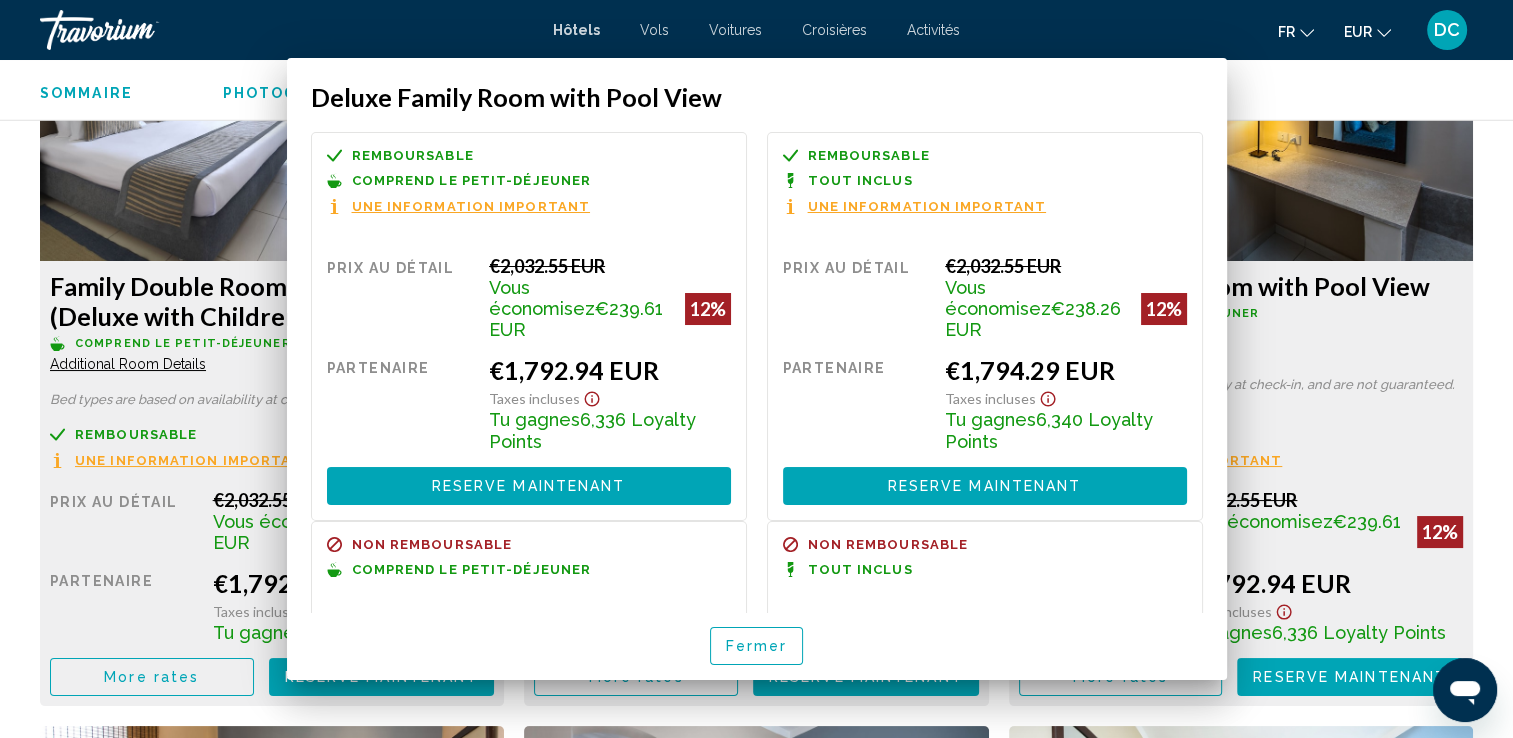 scroll, scrollTop: 2820, scrollLeft: 0, axis: vertical 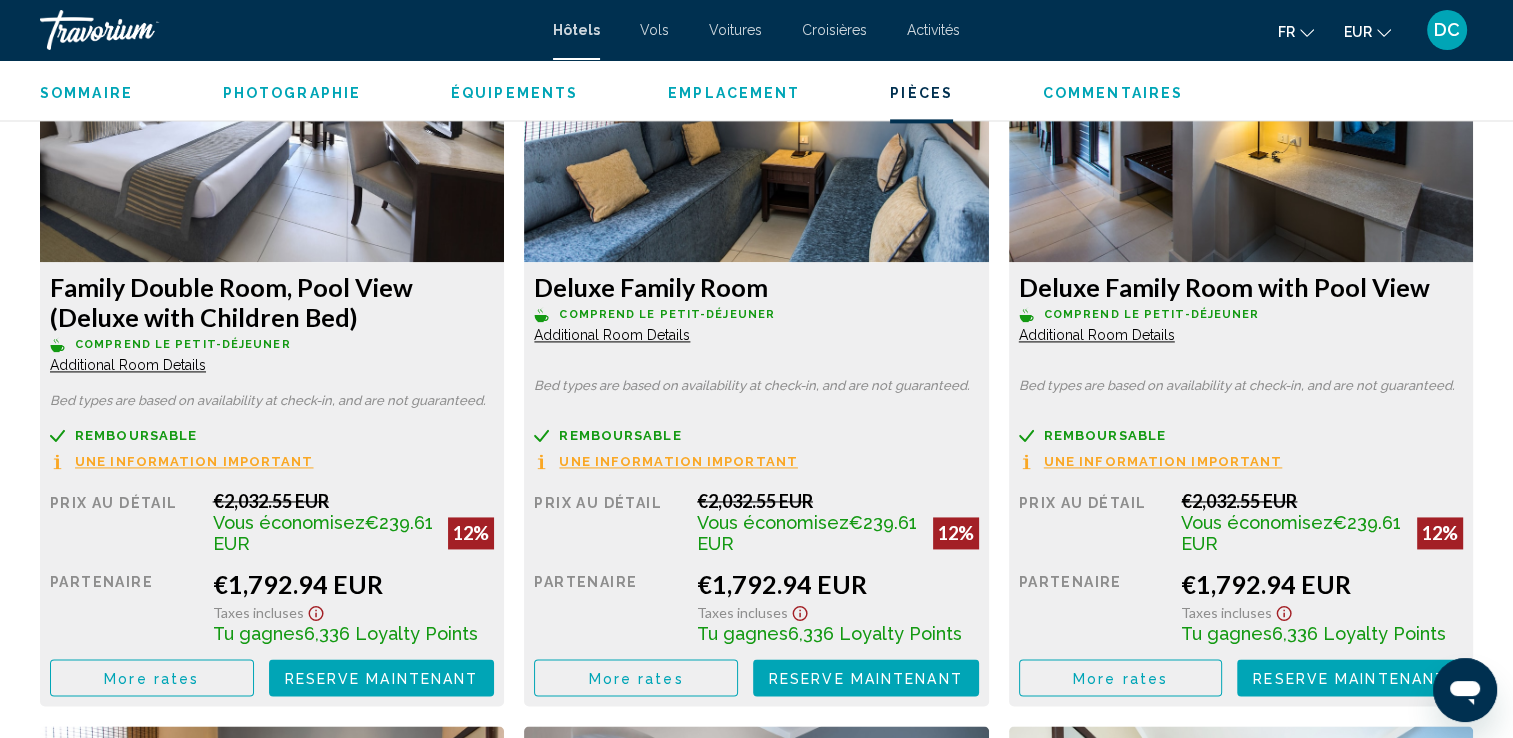 click on "More rates" at bounding box center (151, 678) 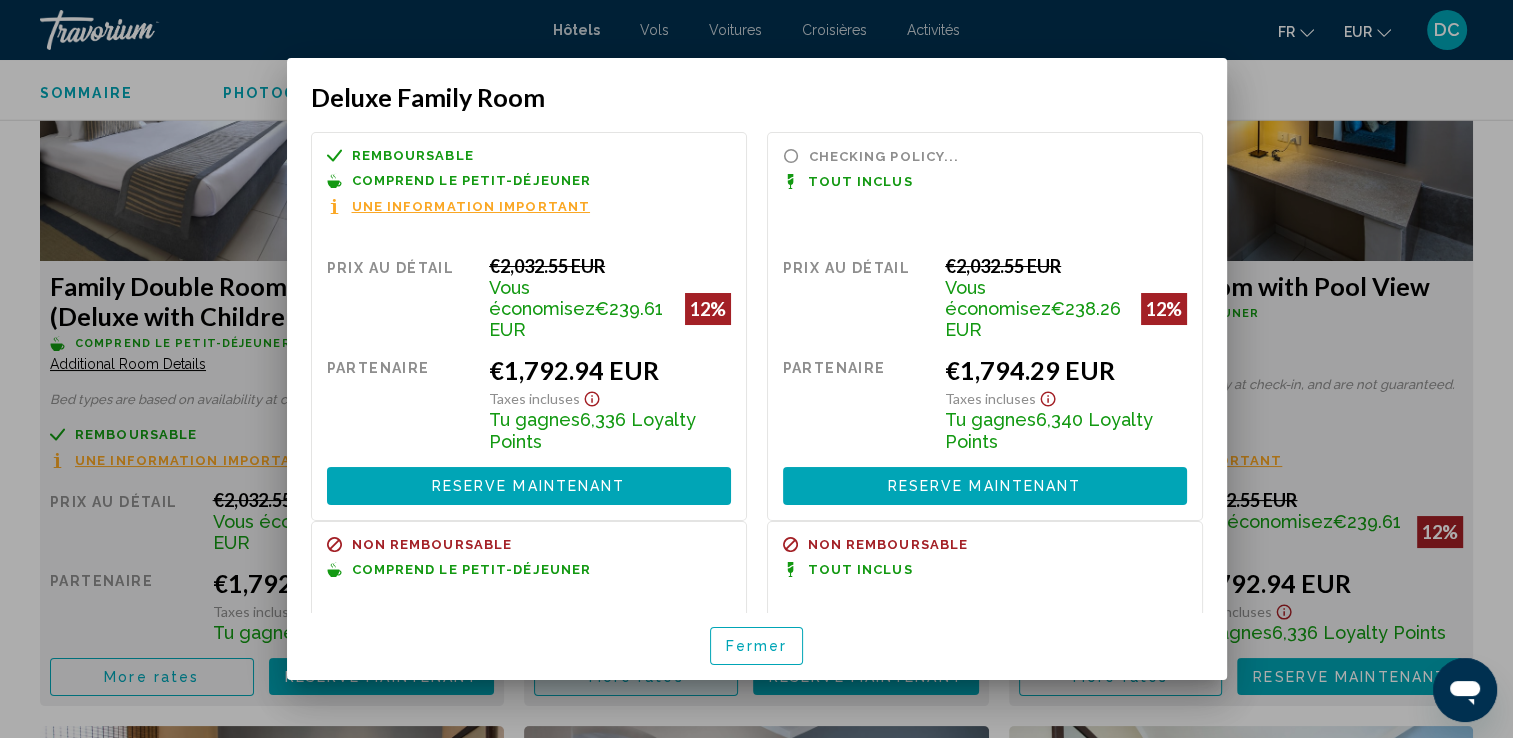 scroll, scrollTop: 0, scrollLeft: 0, axis: both 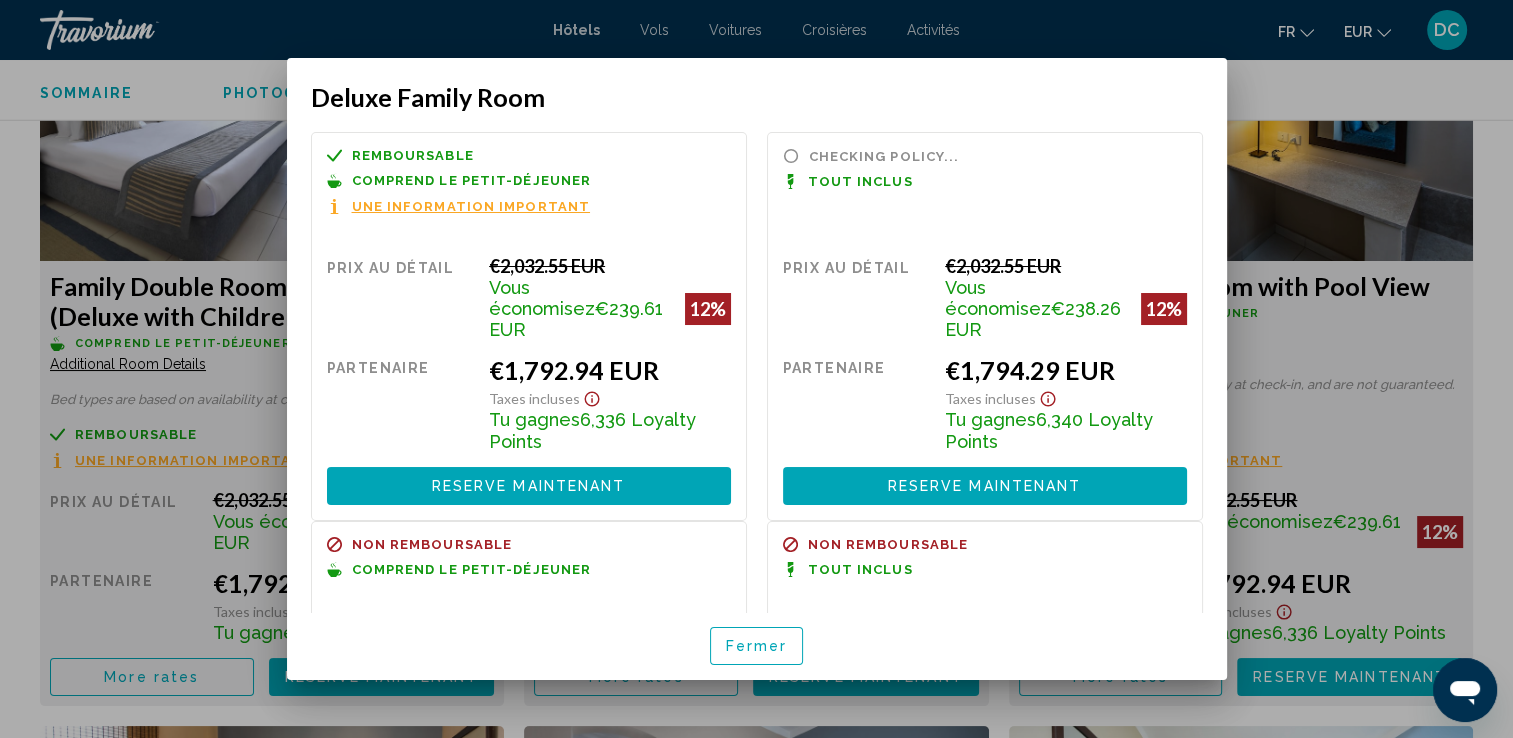 click at bounding box center (756, 369) 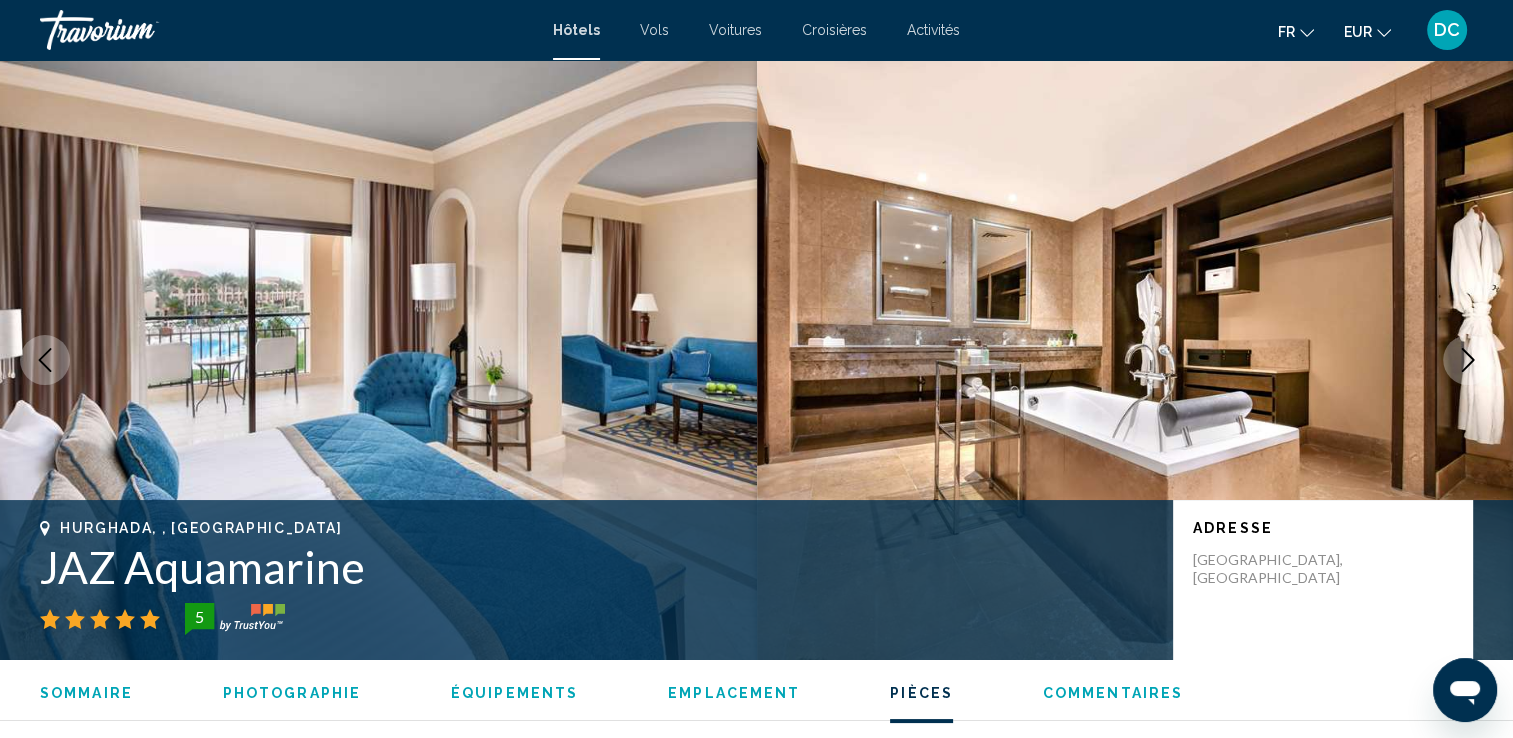 scroll, scrollTop: 2820, scrollLeft: 0, axis: vertical 